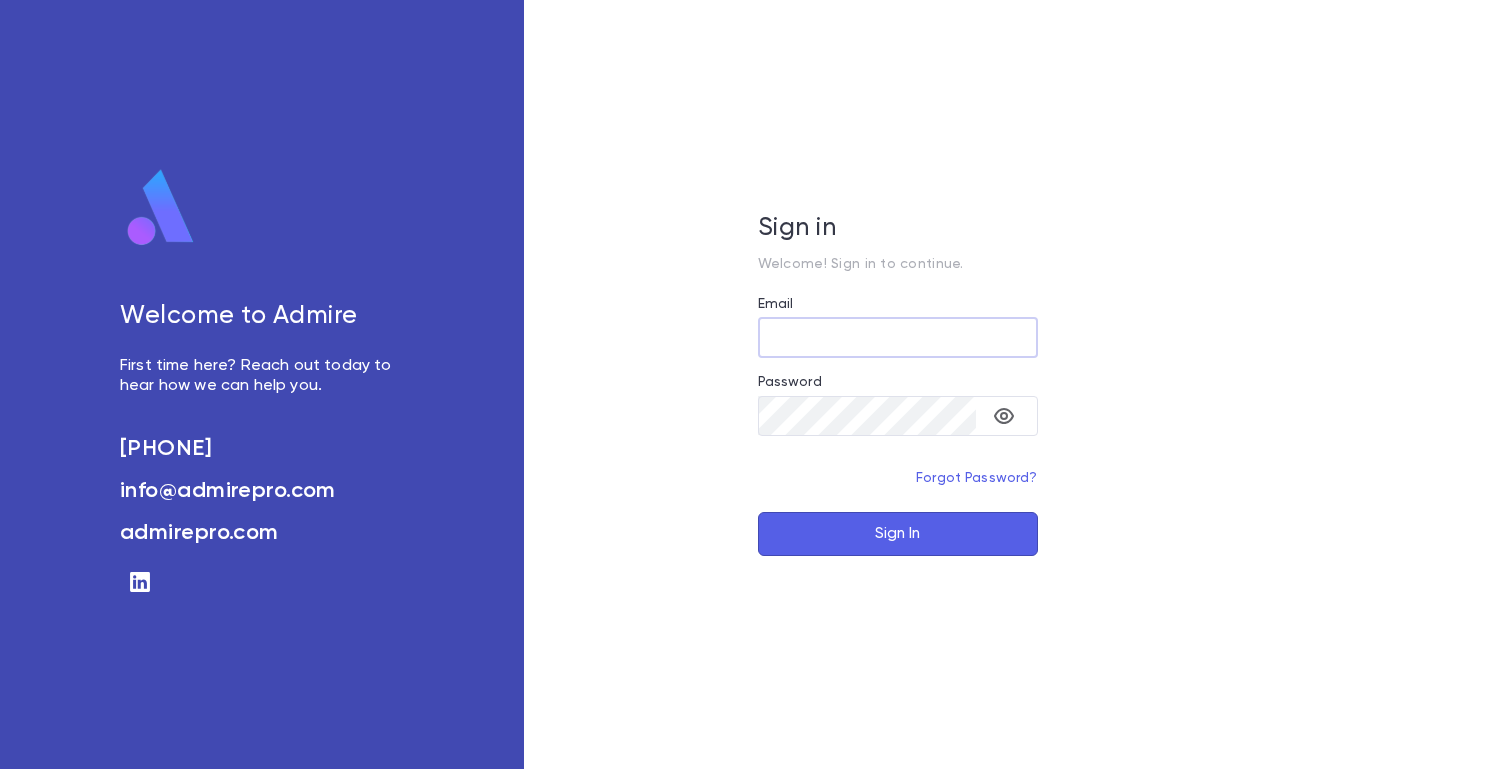 scroll, scrollTop: 0, scrollLeft: 0, axis: both 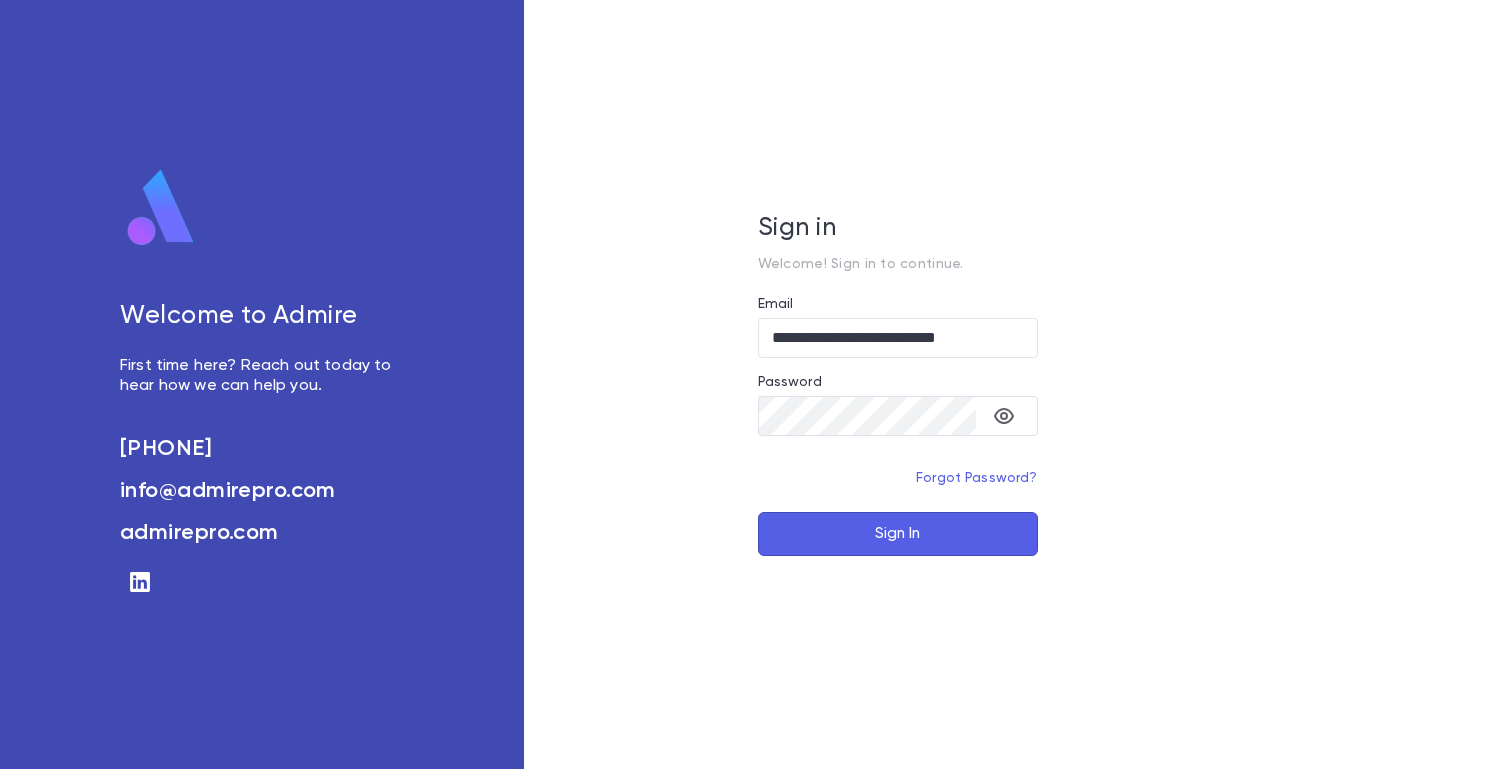 click on "Sign In" at bounding box center [898, 534] 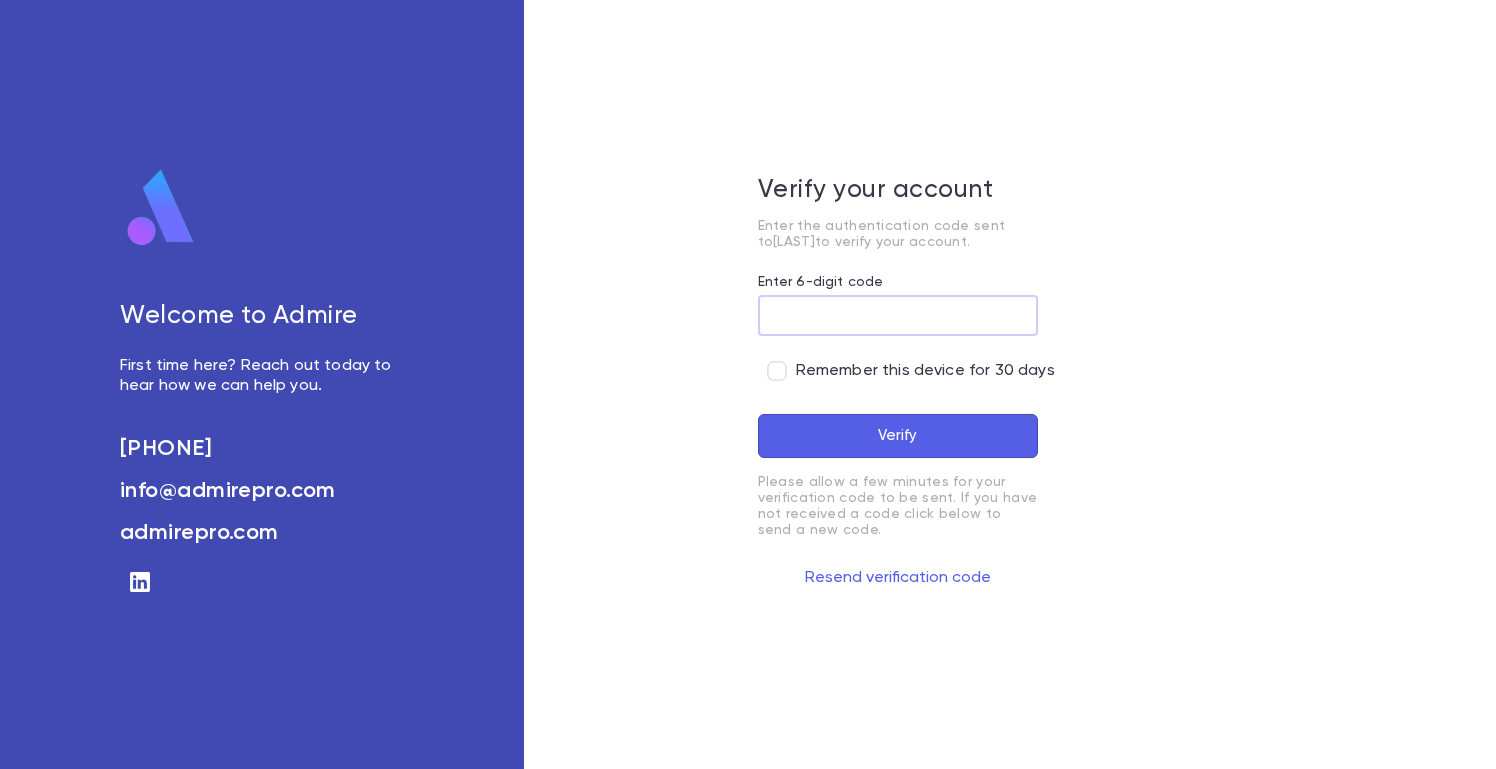 paste on "******" 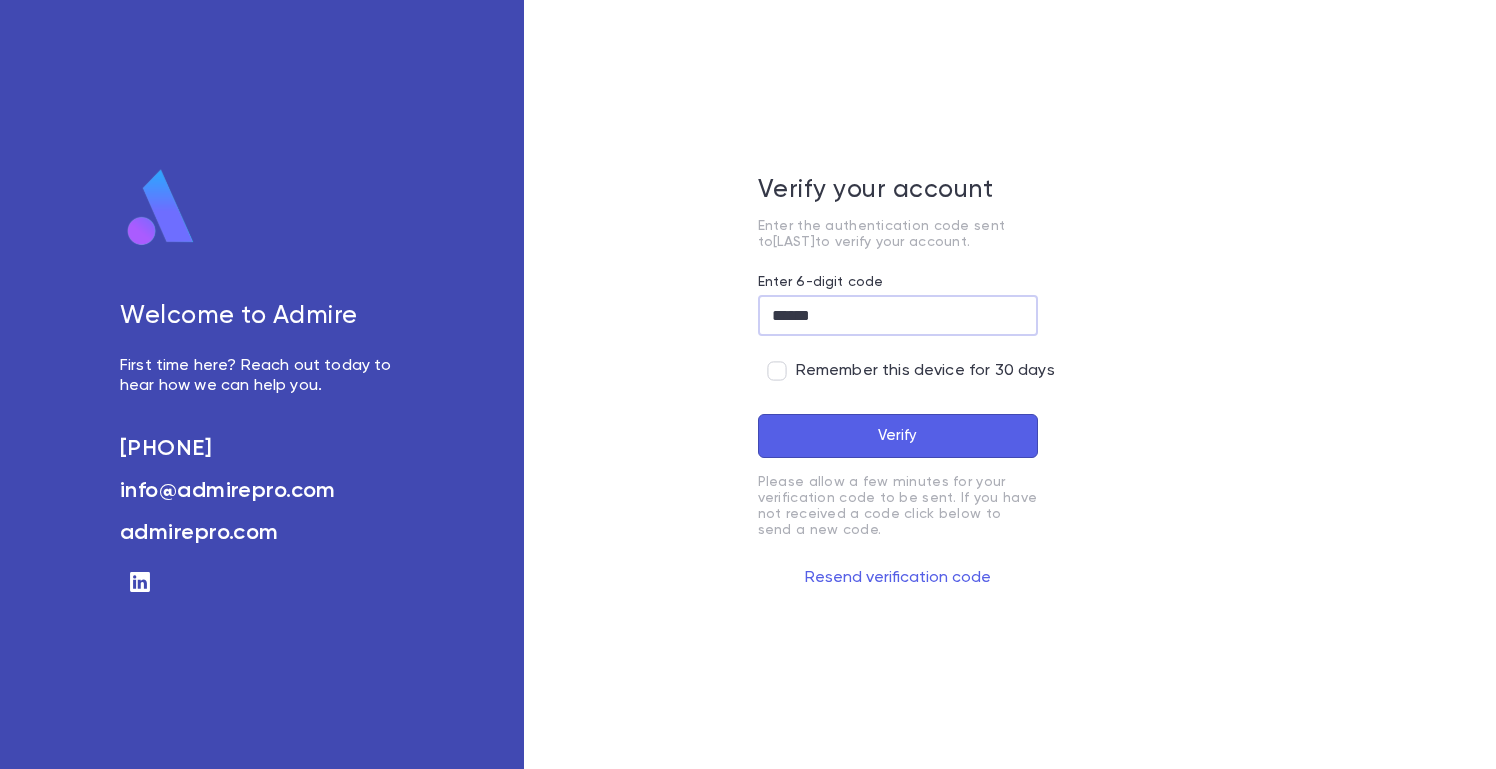 type on "******" 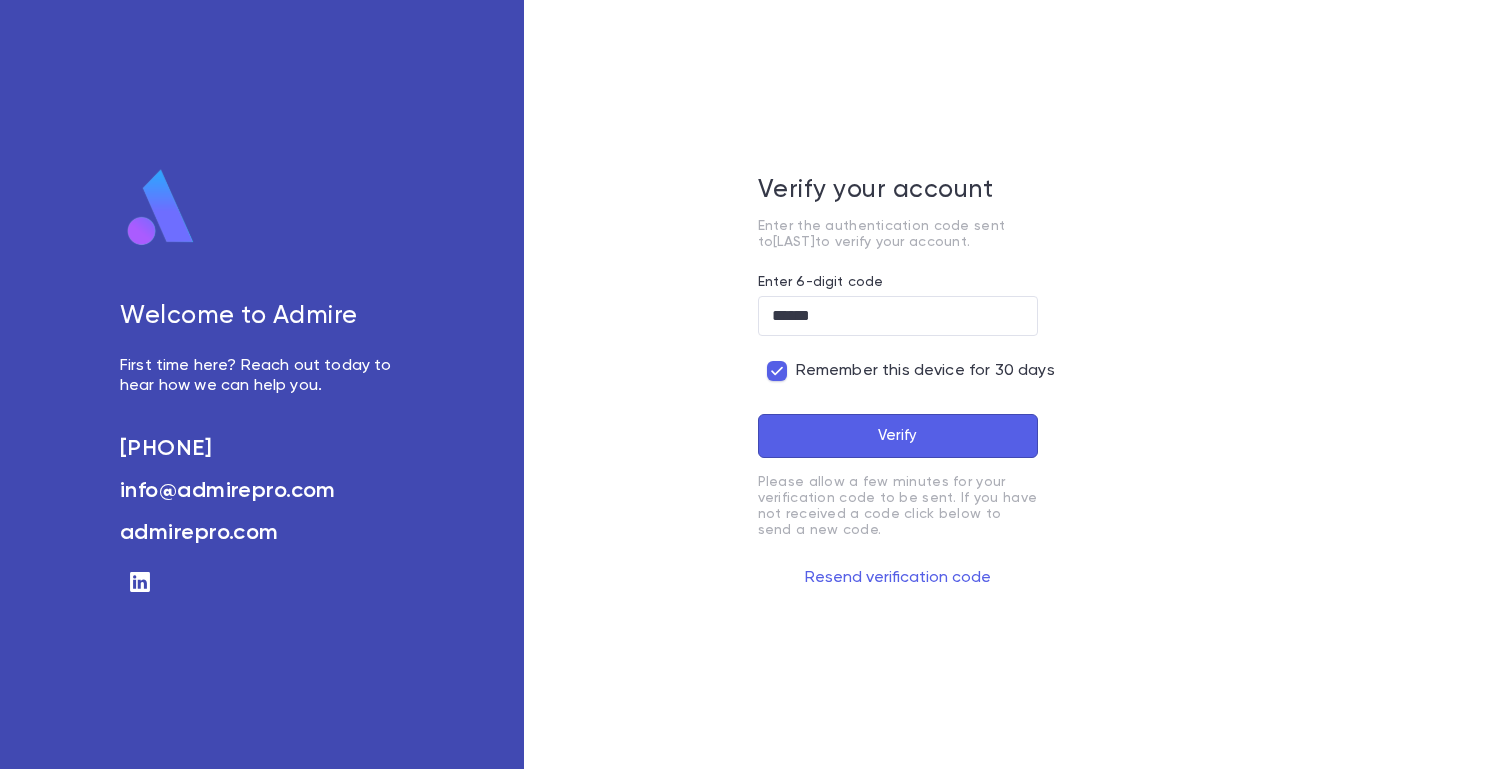click on "Verify" at bounding box center (898, 436) 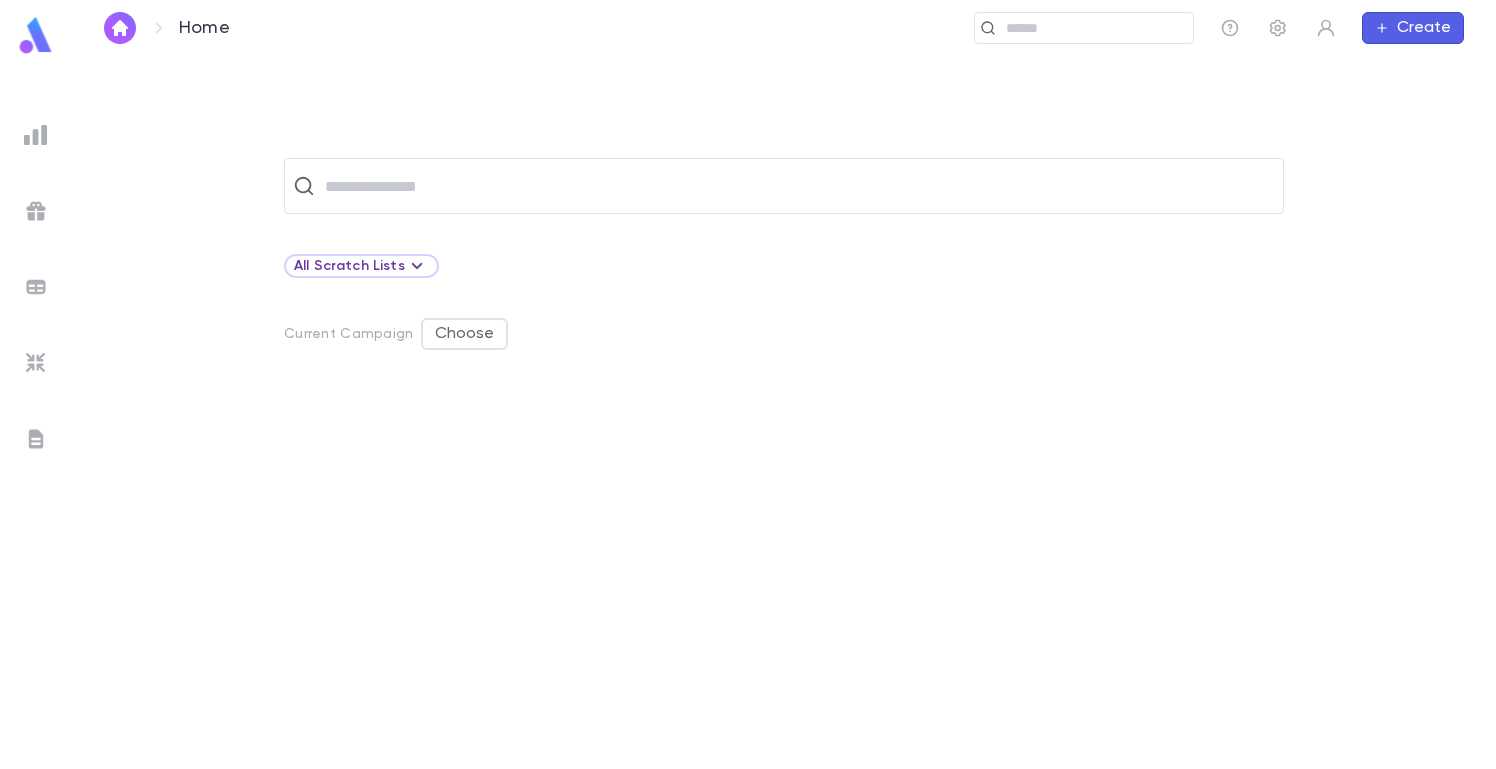 click on "Create" at bounding box center [1413, 28] 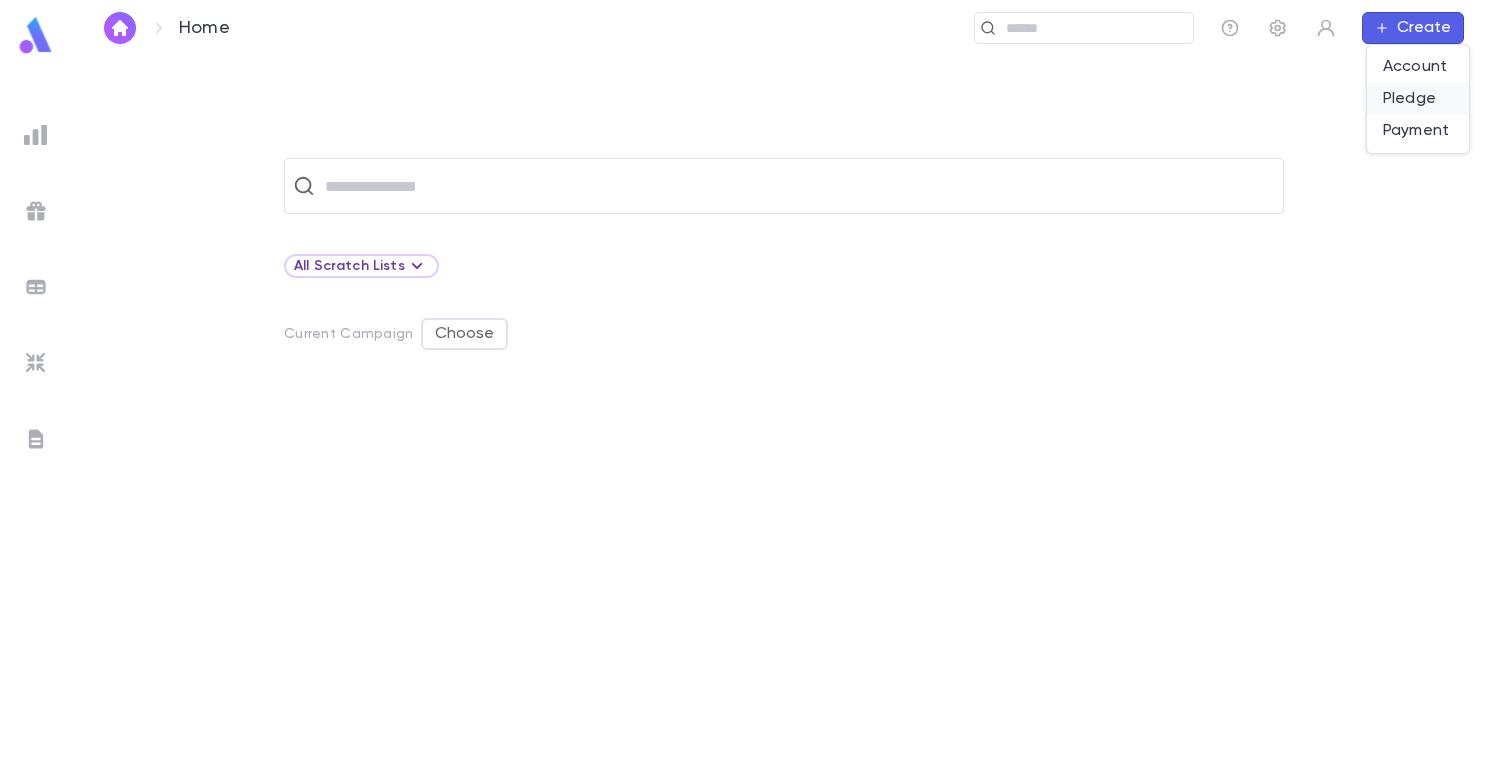 click on "Pledge" at bounding box center [1418, 99] 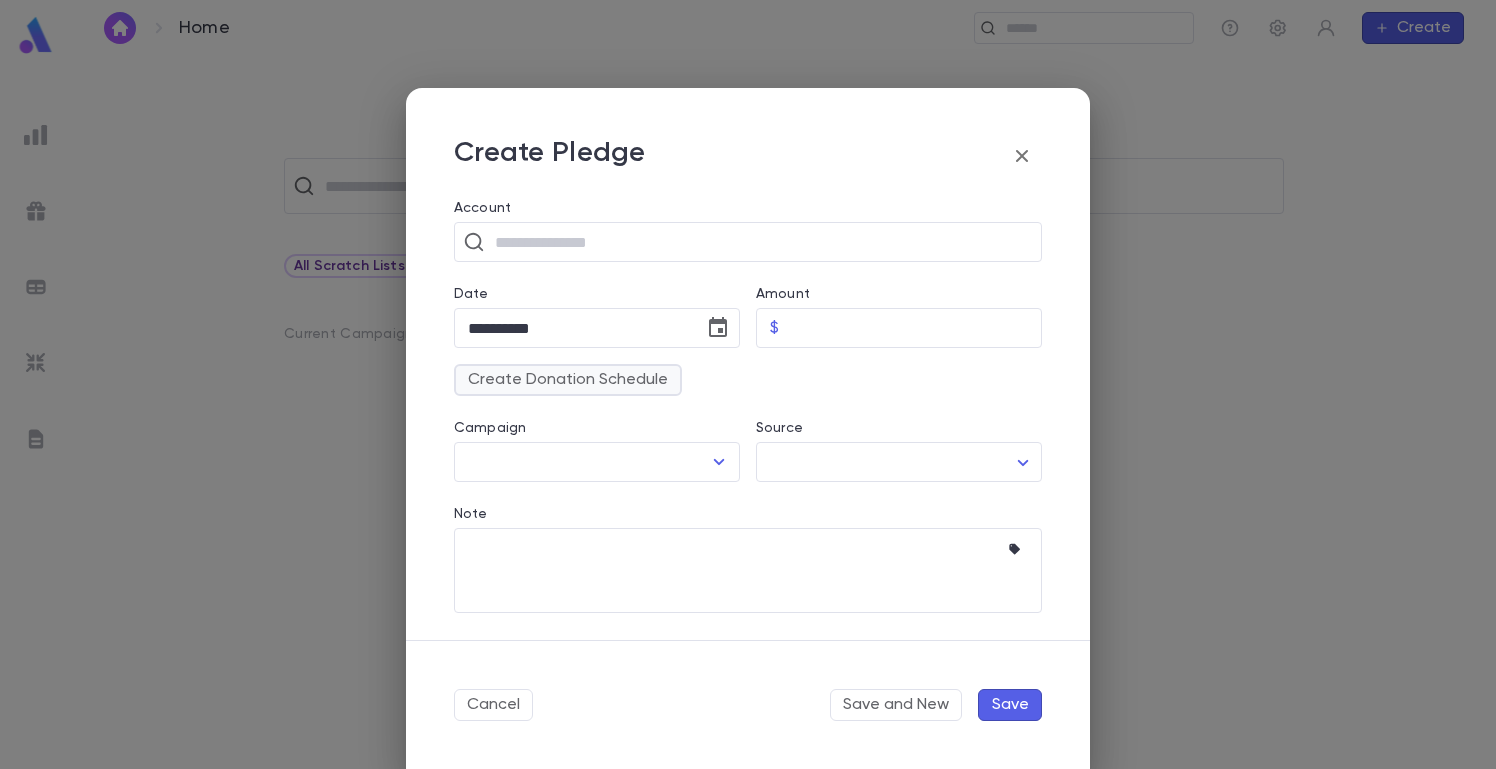 click on "Create Donation Schedule" at bounding box center (568, 380) 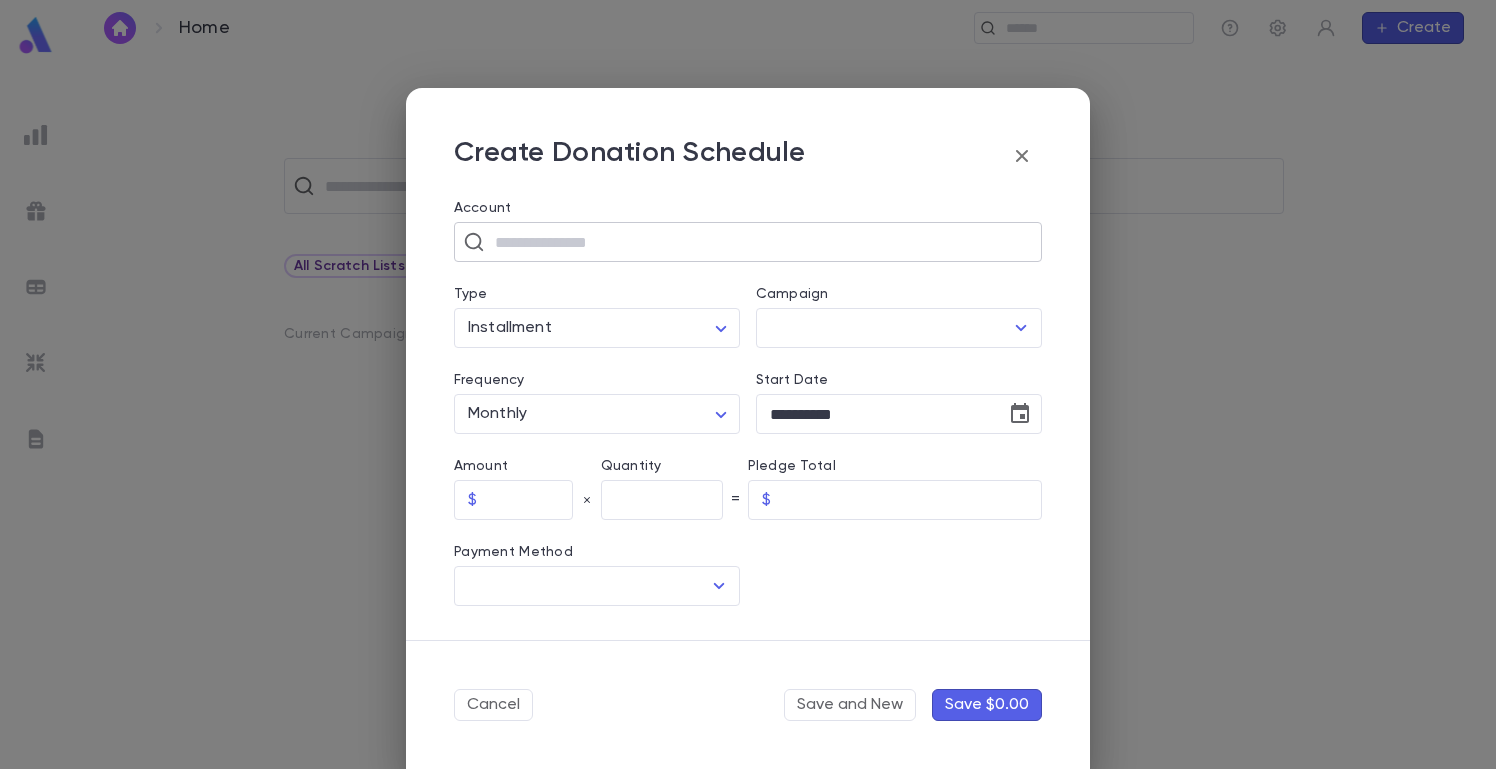 click at bounding box center [761, 242] 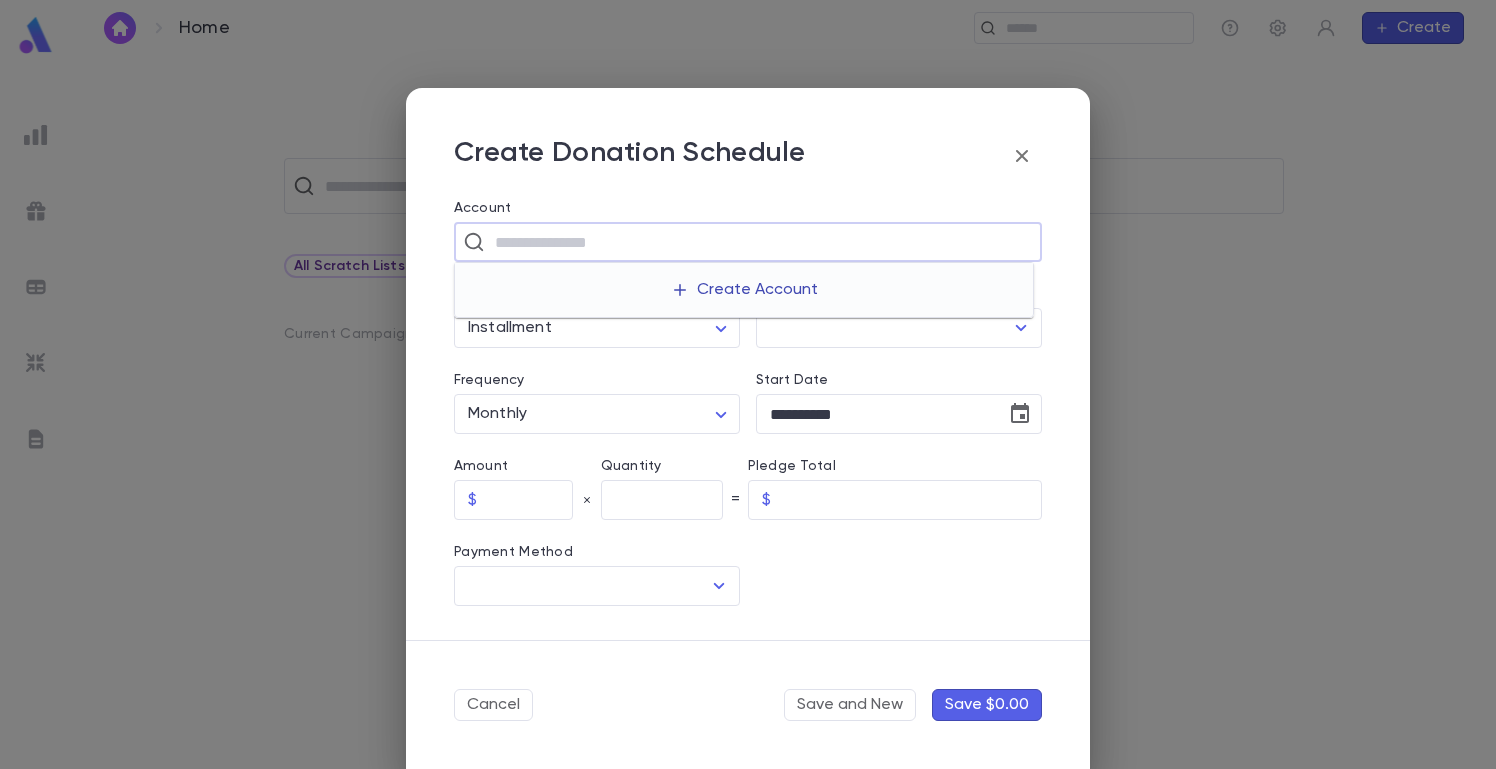 click on "Create Account" at bounding box center [744, 290] 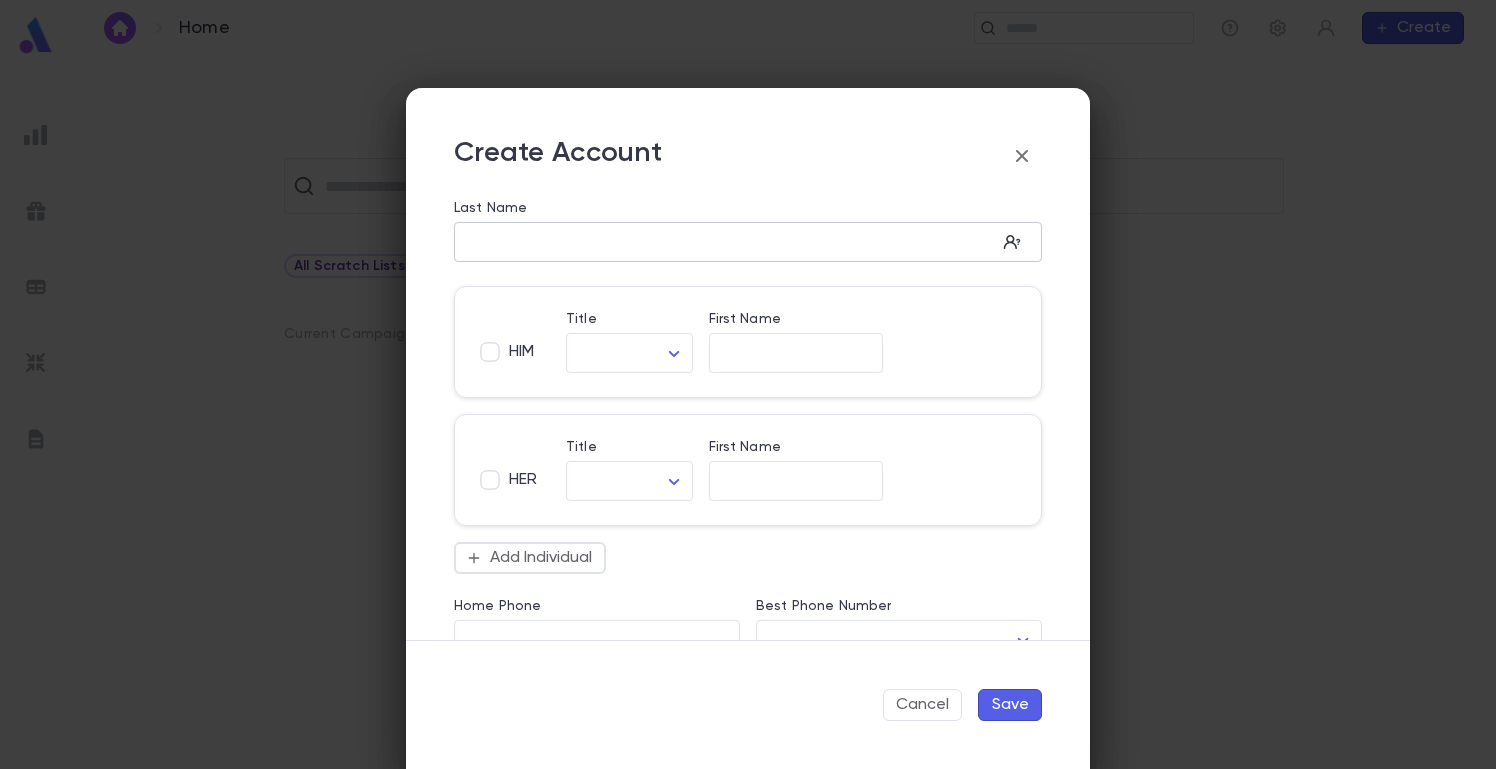 click on "​" at bounding box center [748, 242] 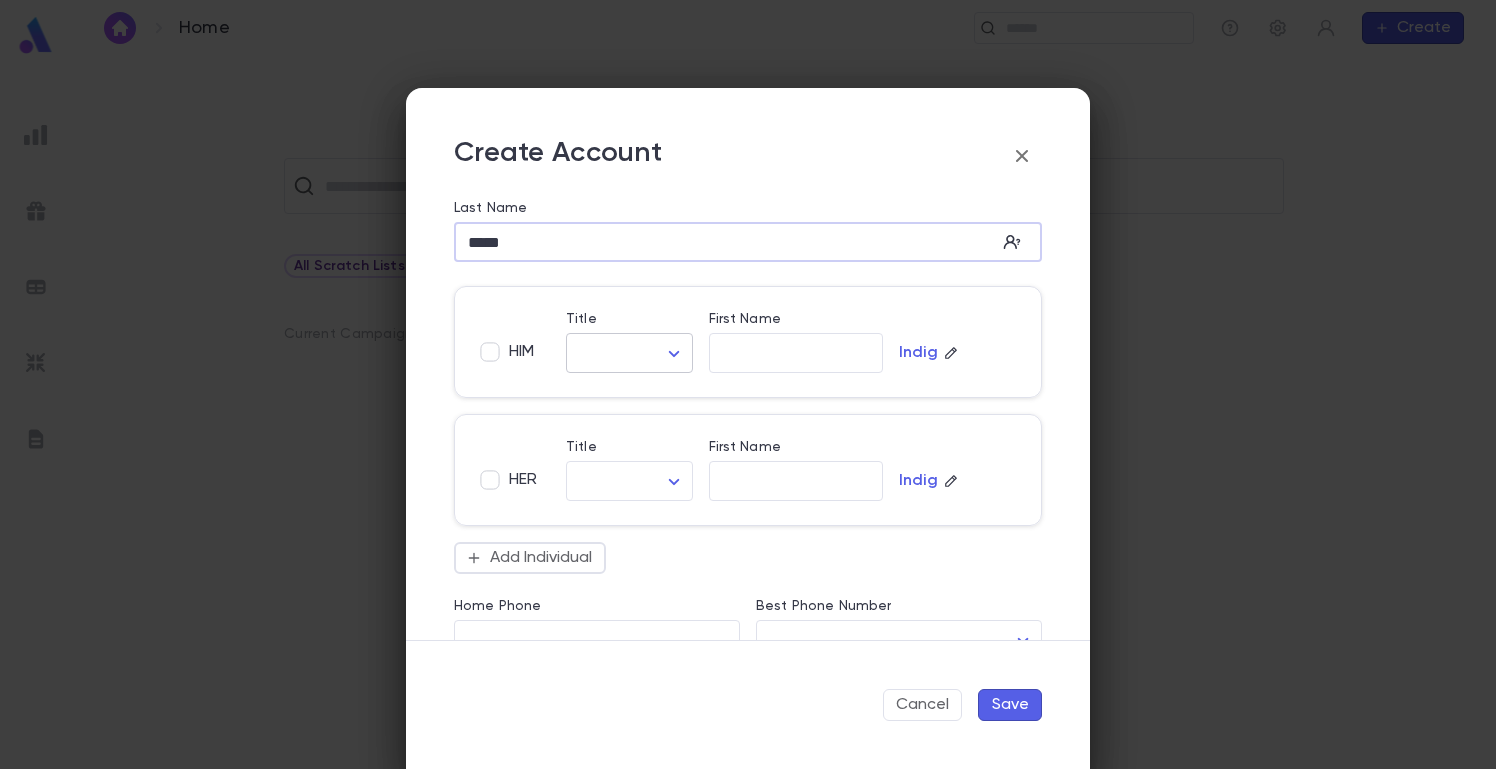 type on "*****" 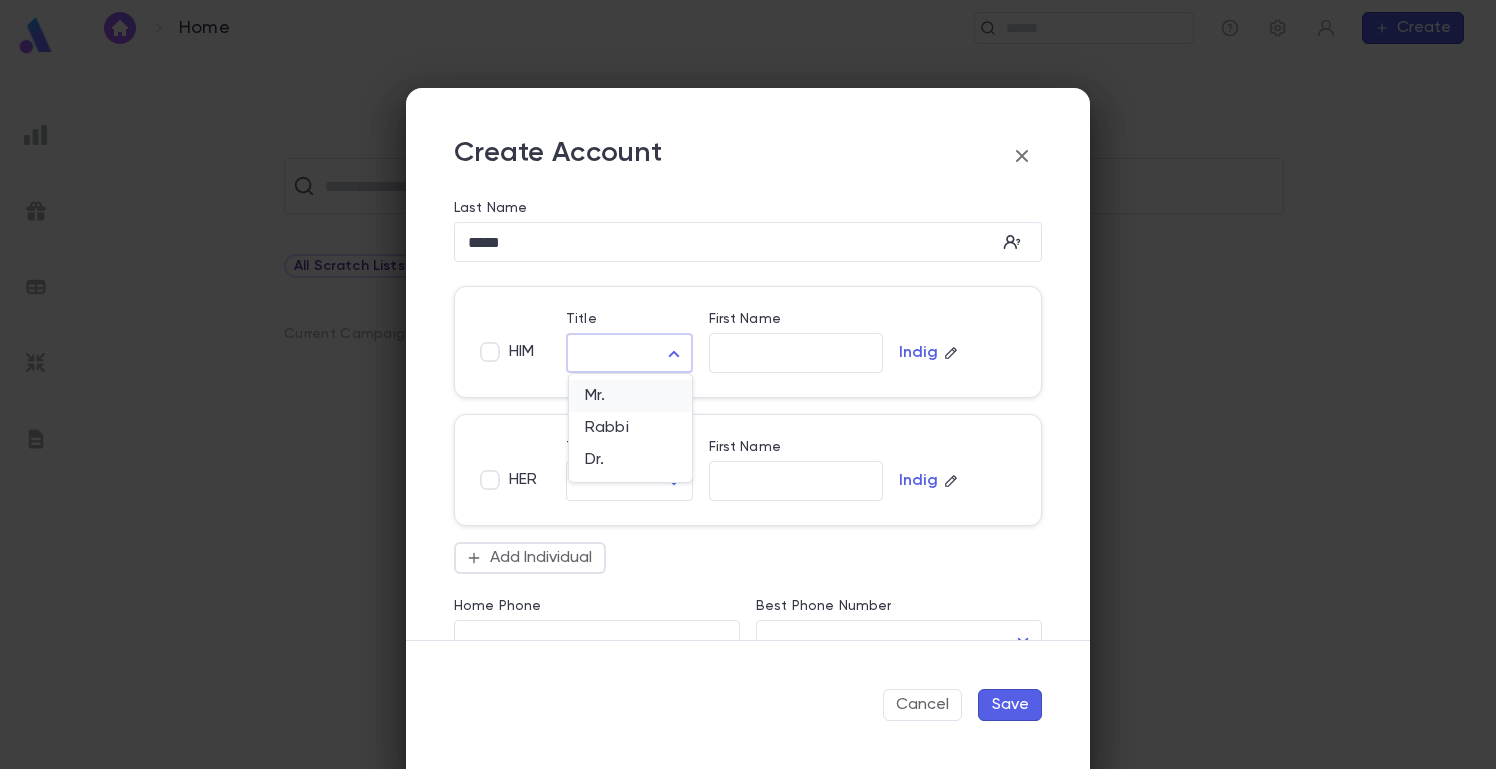 click on "Mr." at bounding box center [630, 396] 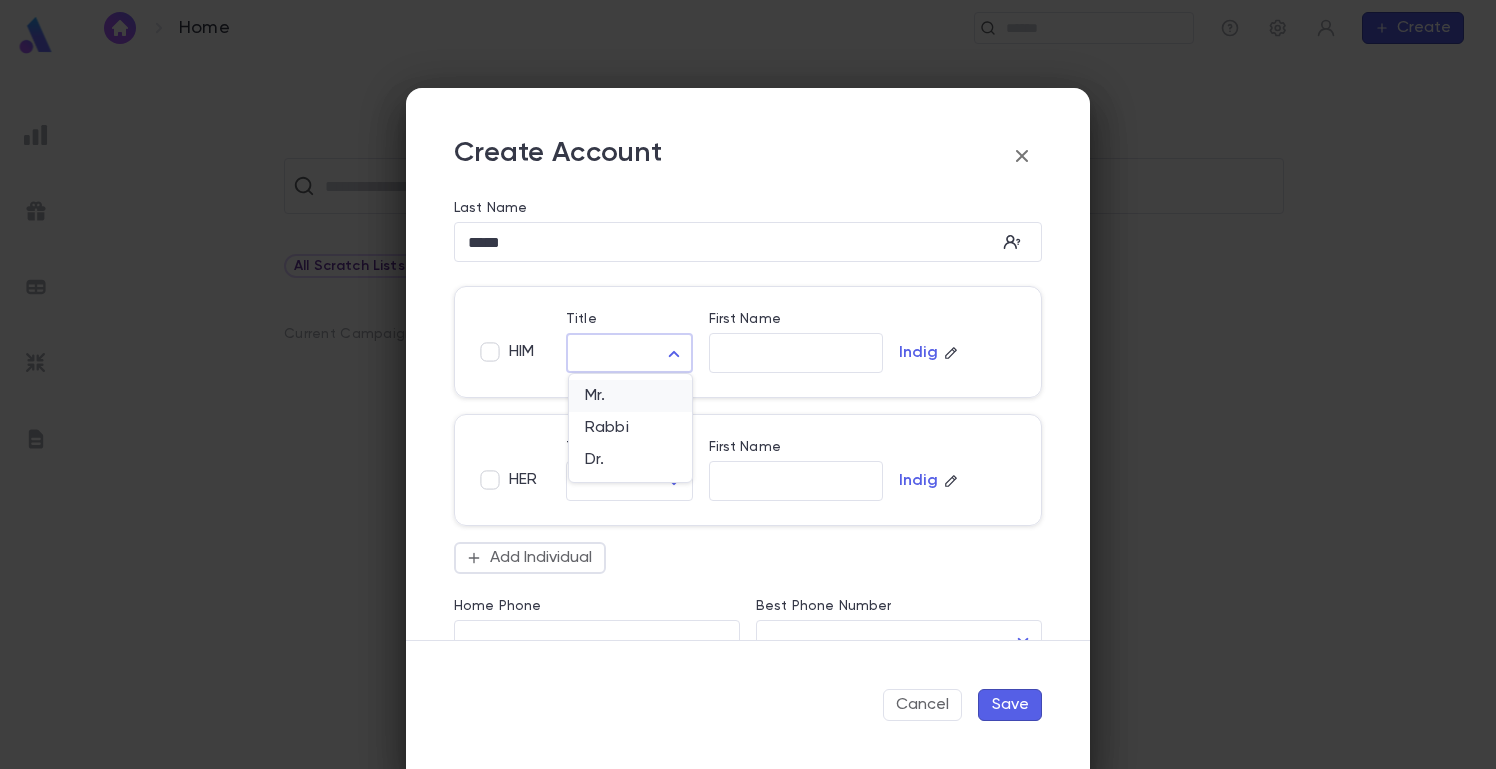 type on "***" 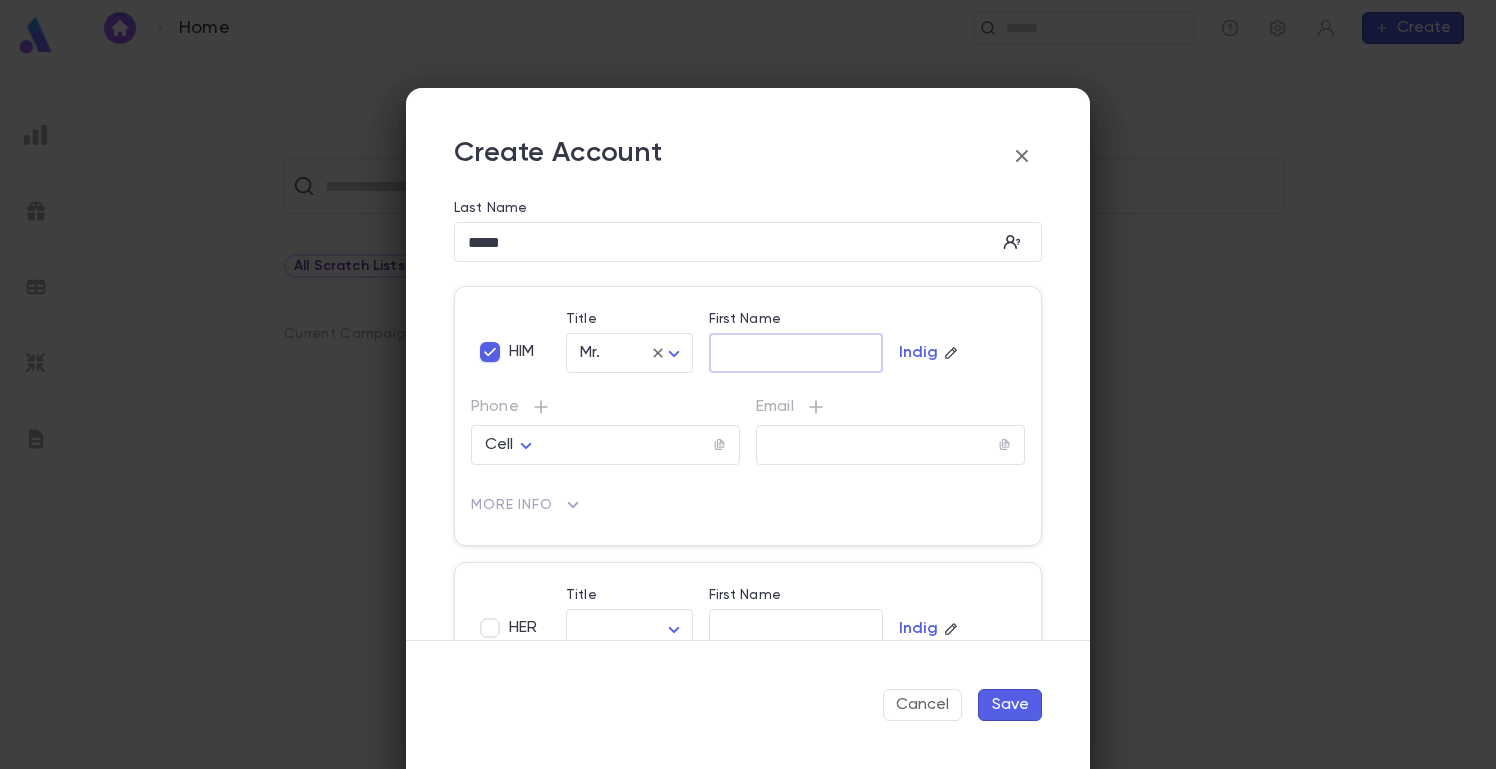 click on "First Name" at bounding box center (796, 353) 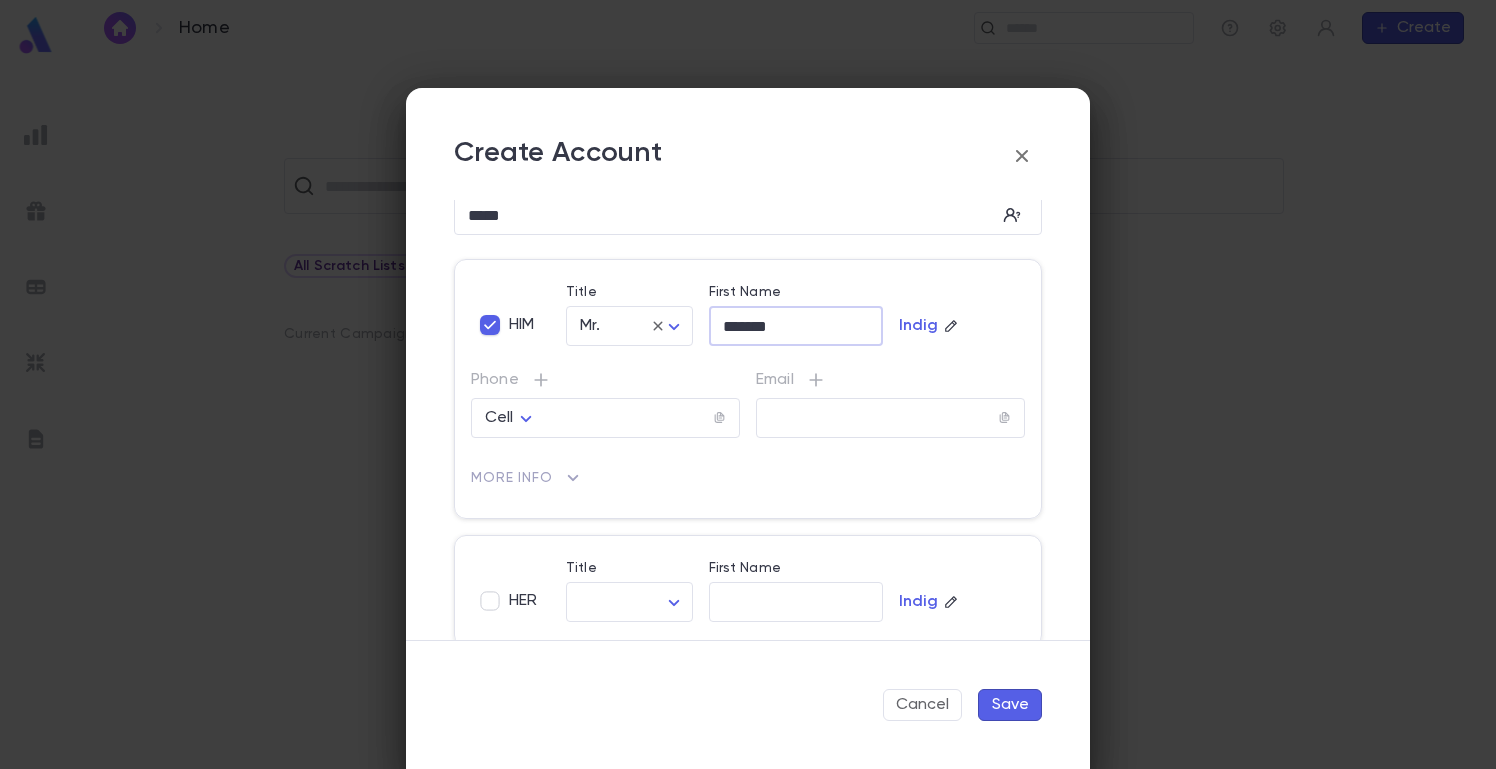 scroll, scrollTop: 25, scrollLeft: 0, axis: vertical 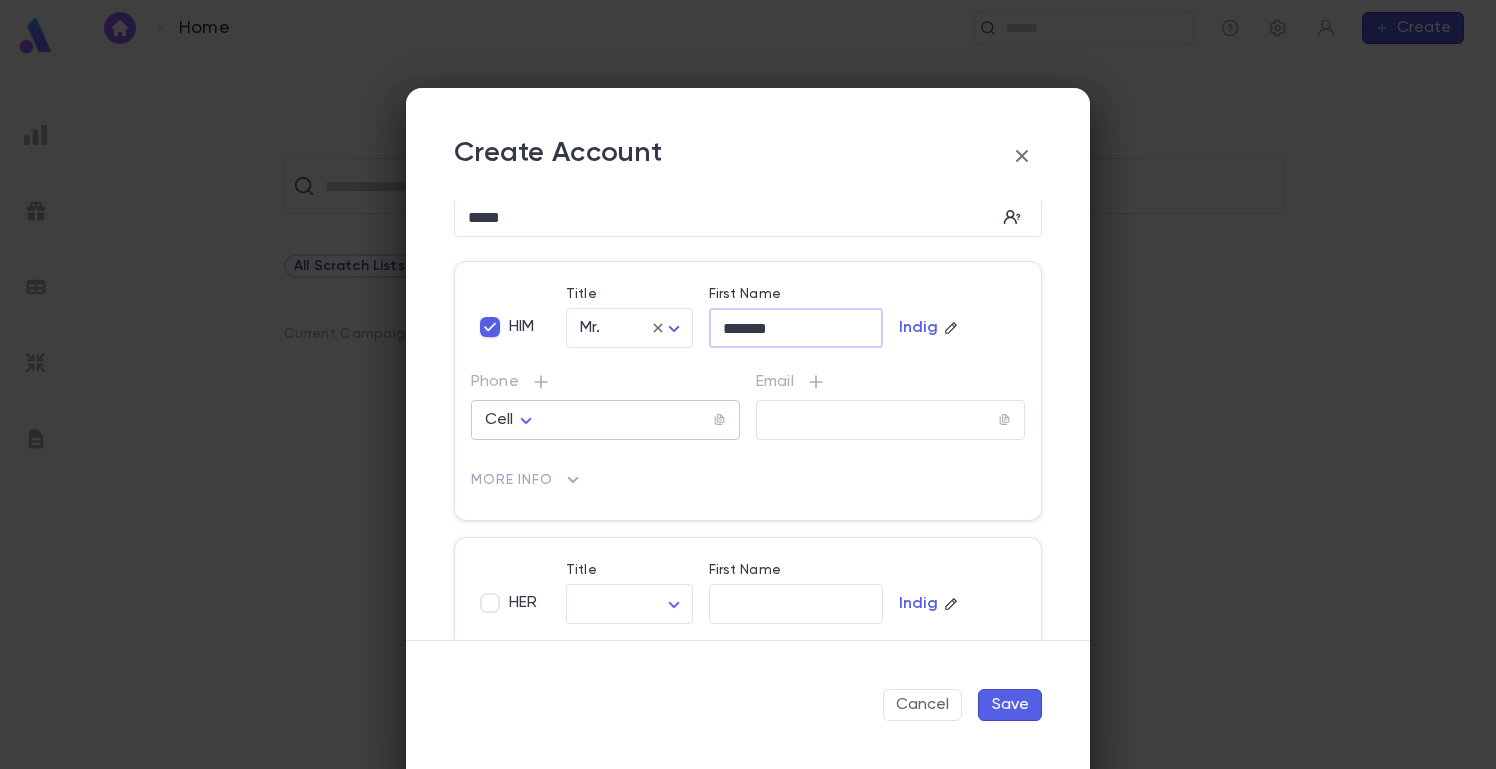 type on "*******" 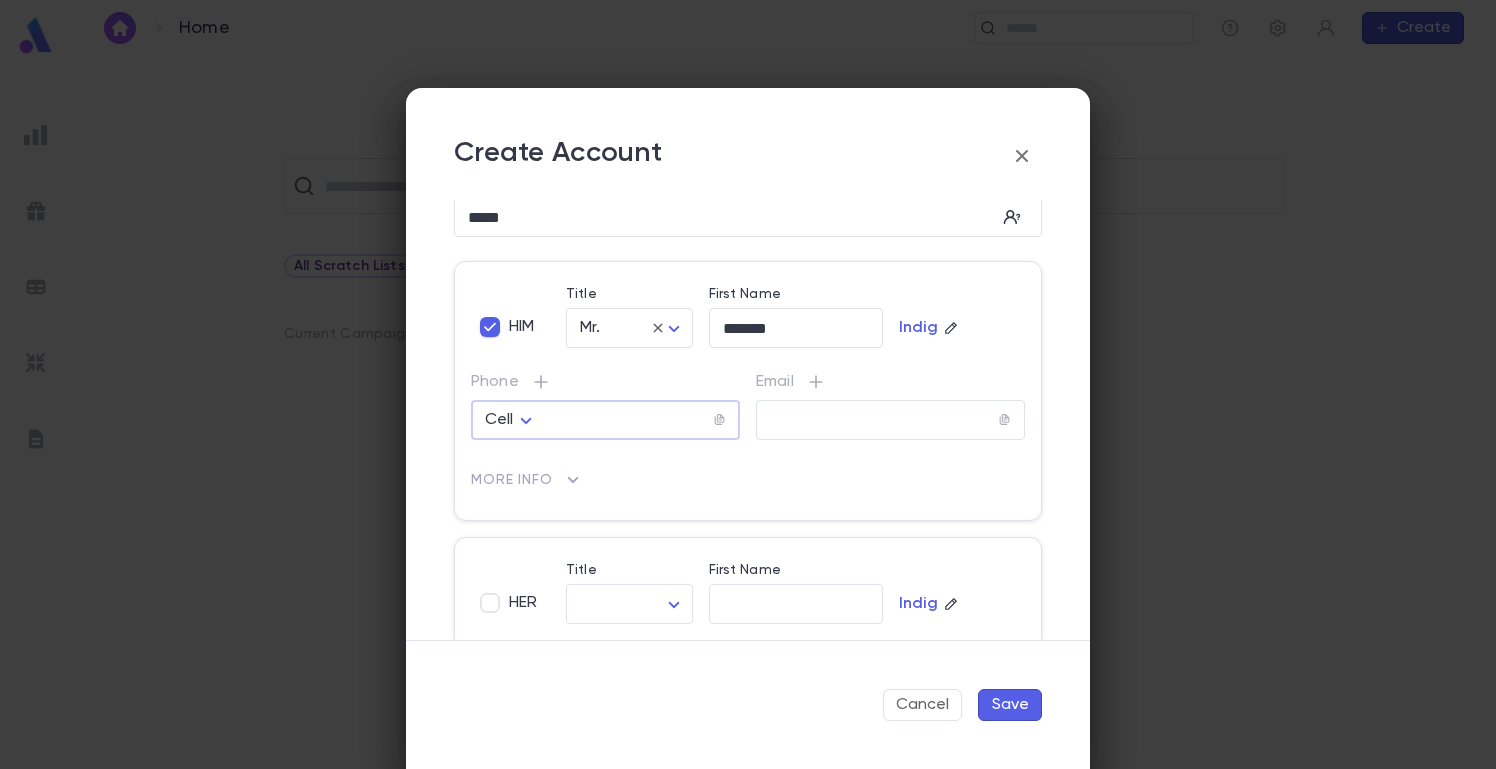 click at bounding box center (628, 420) 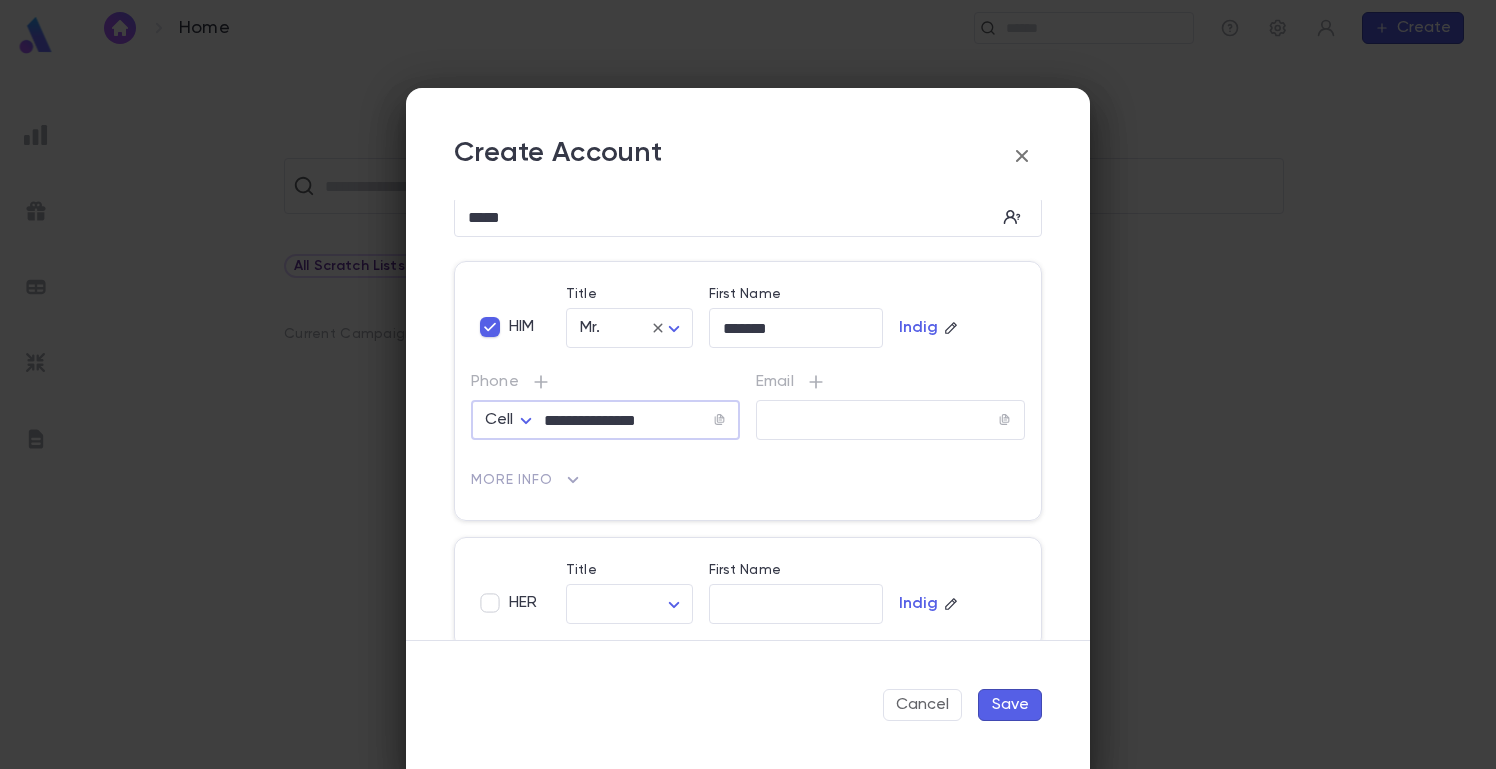 type on "**********" 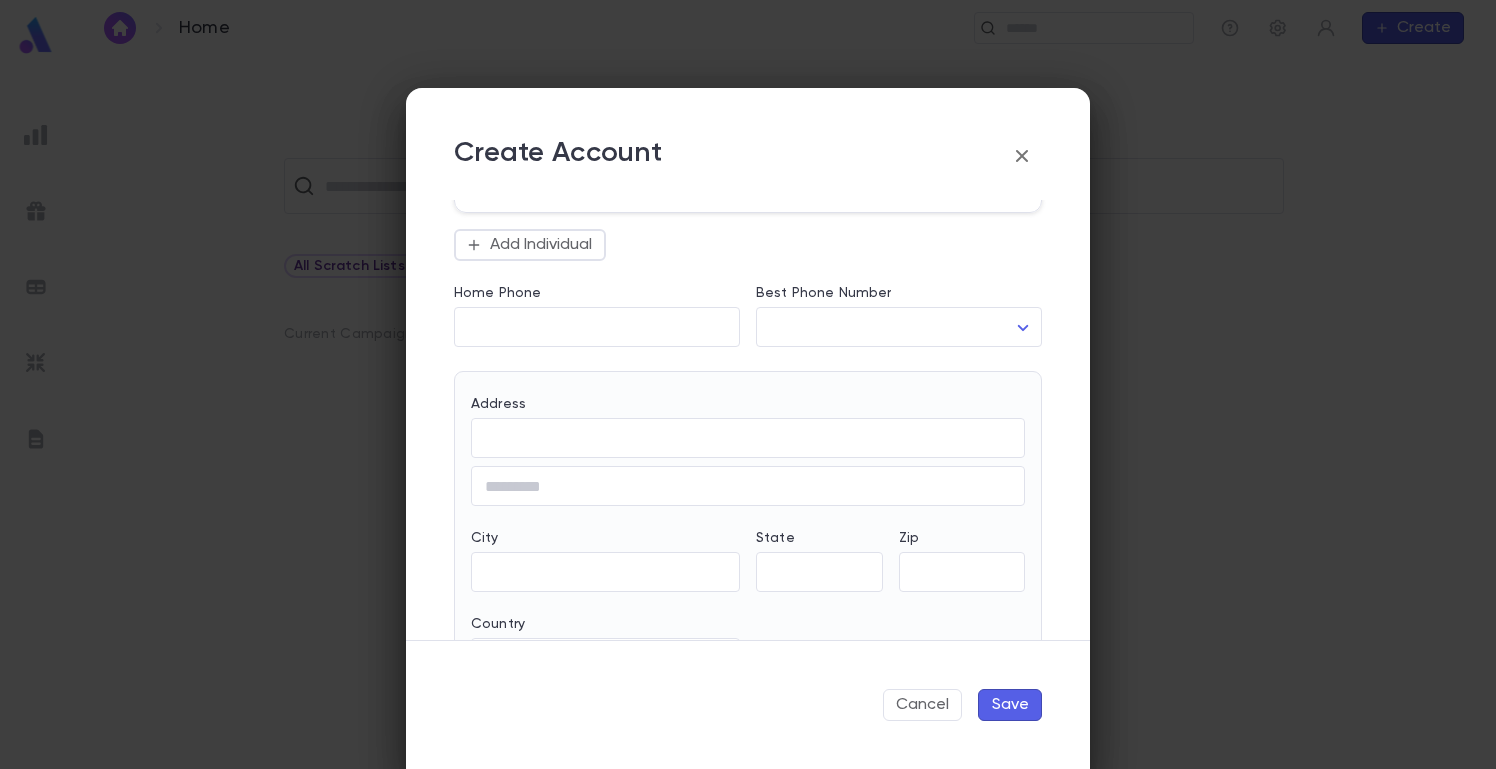 scroll, scrollTop: 767, scrollLeft: 0, axis: vertical 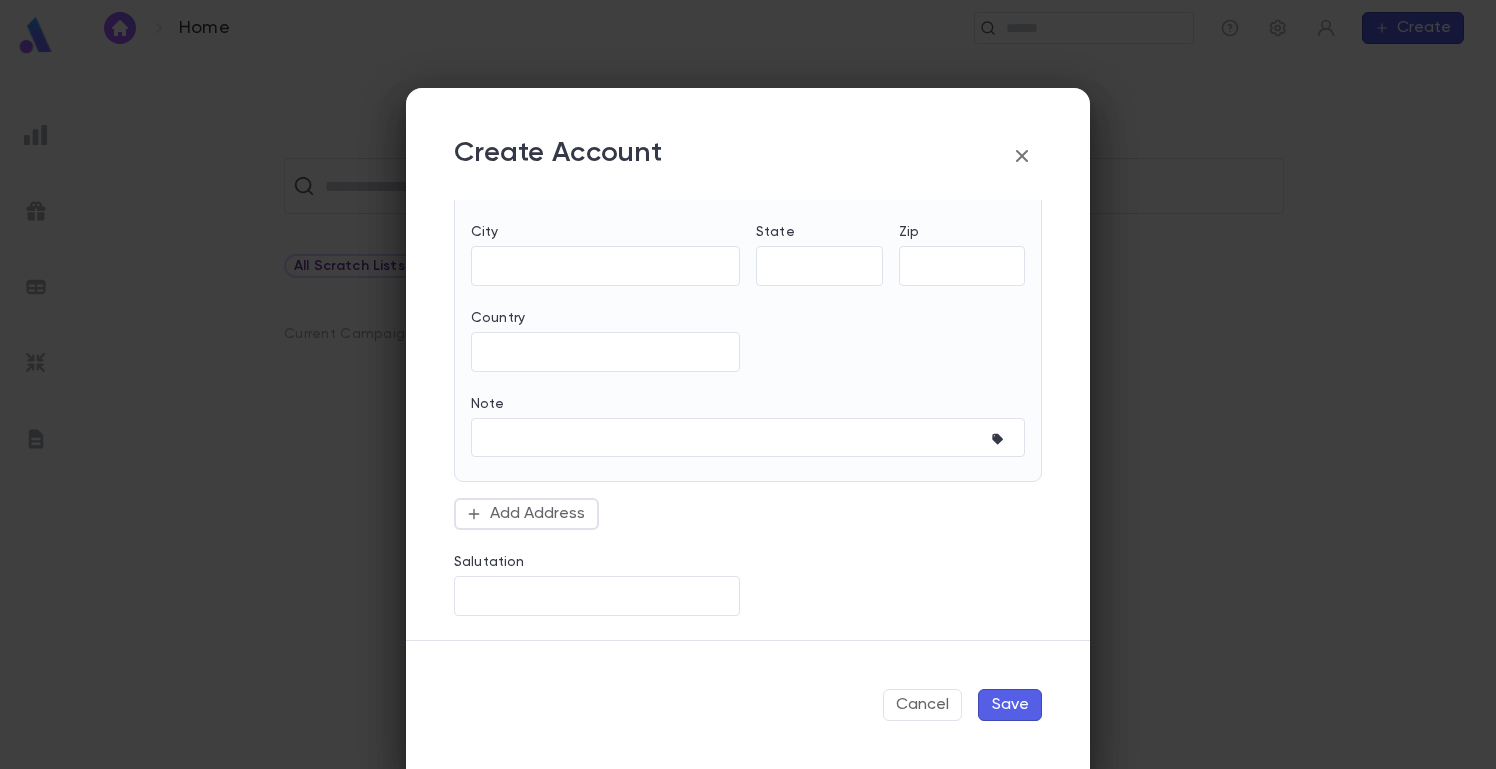 click on "Save" at bounding box center (1010, 705) 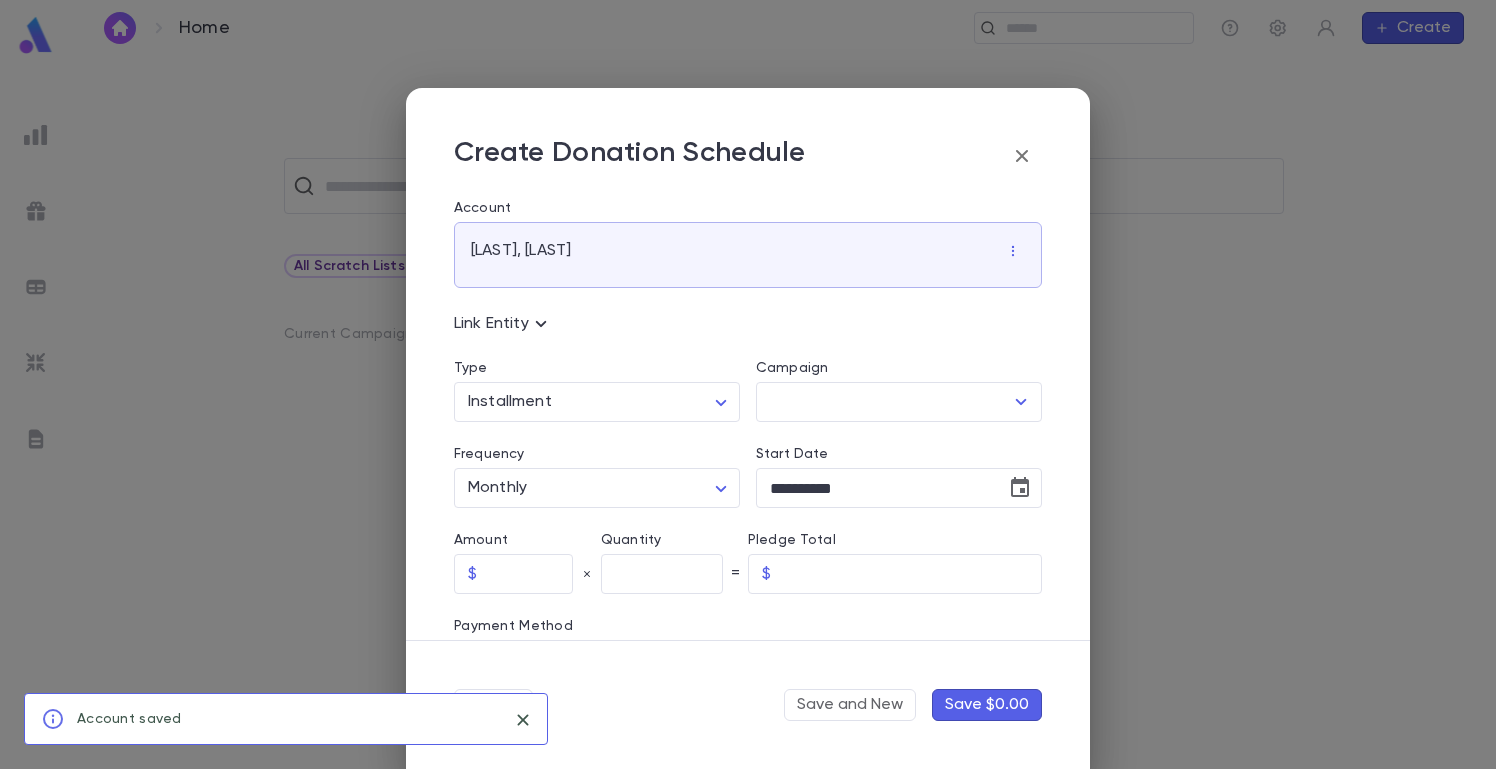 click 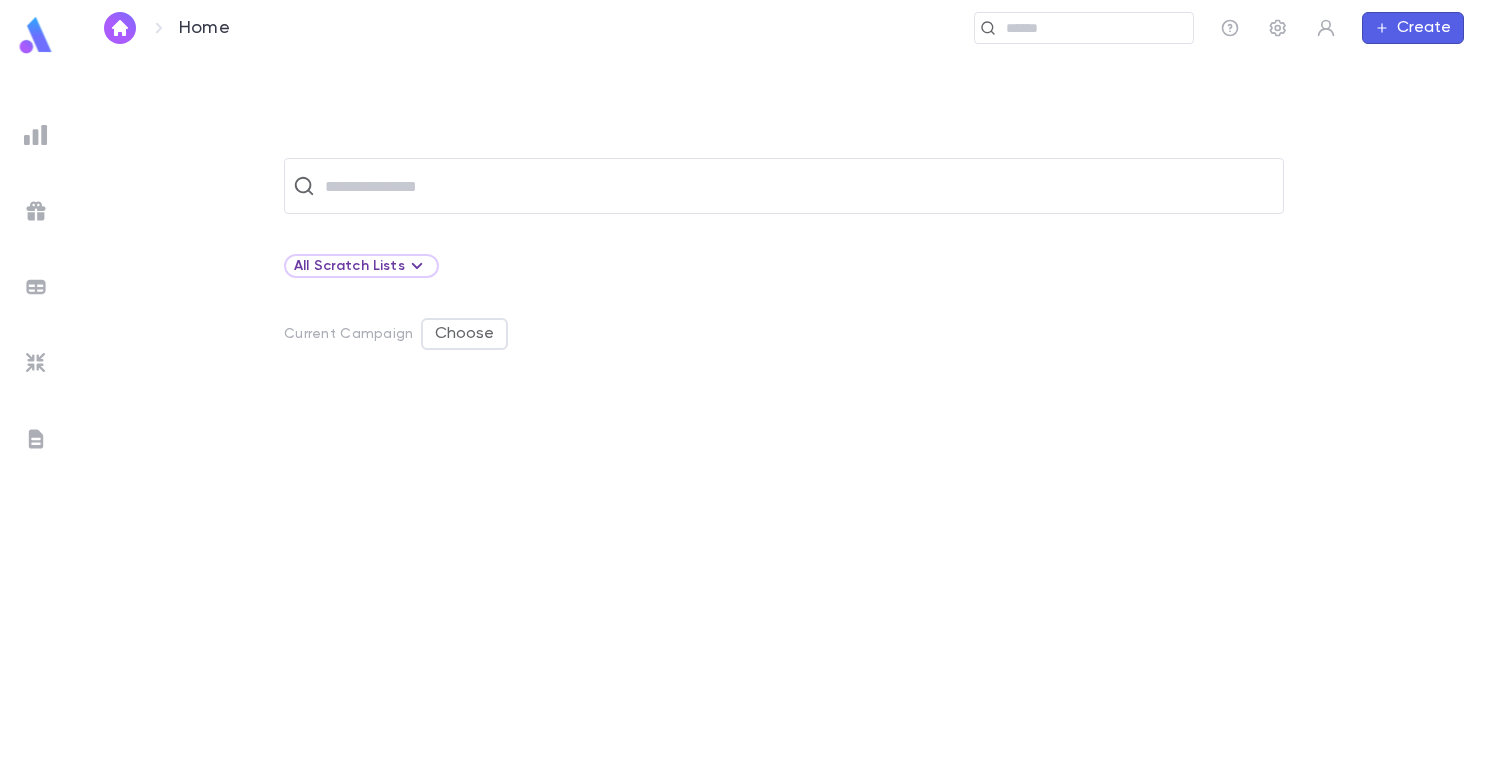 click on "Create" at bounding box center [1413, 28] 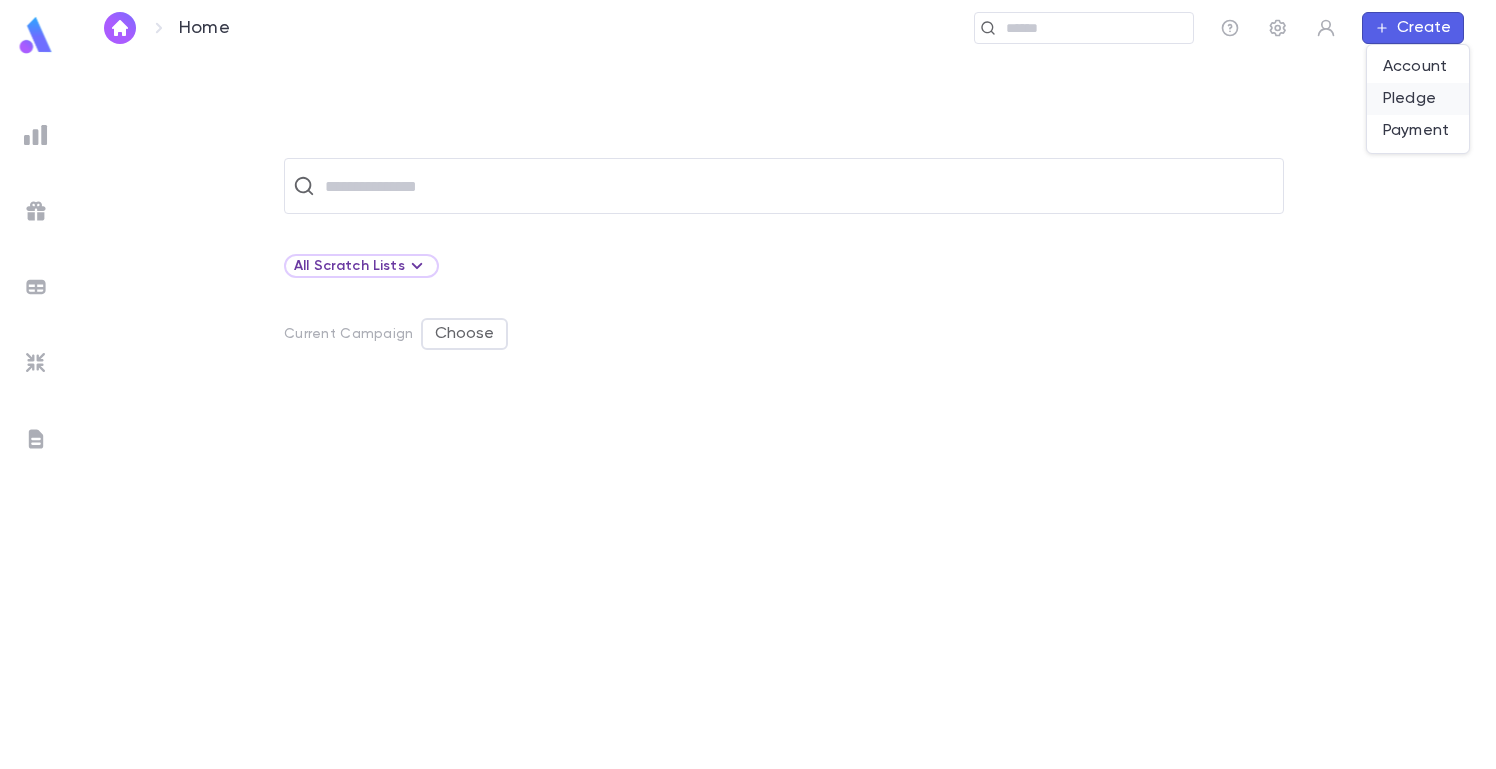click on "Pledge" at bounding box center (1418, 99) 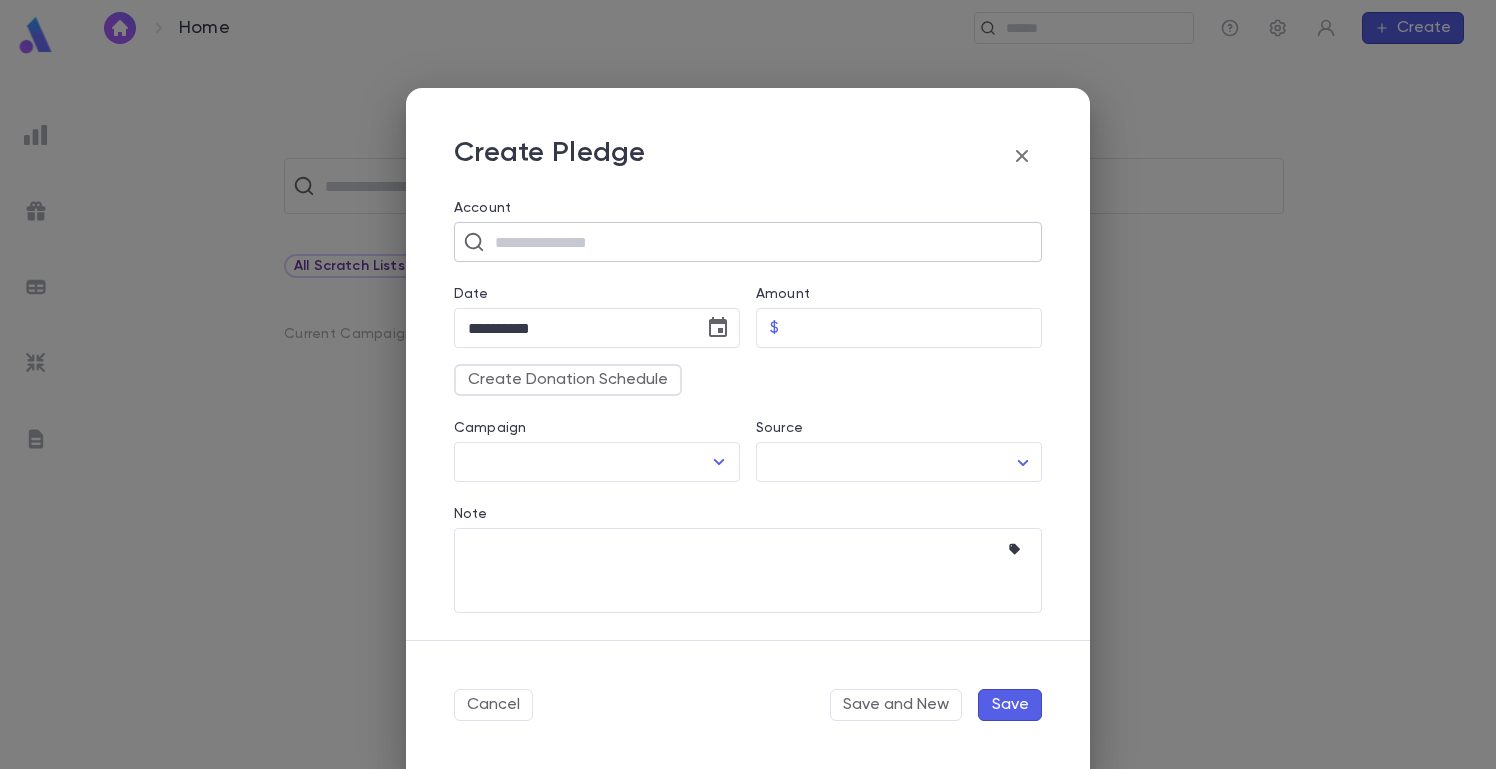 click at bounding box center (761, 242) 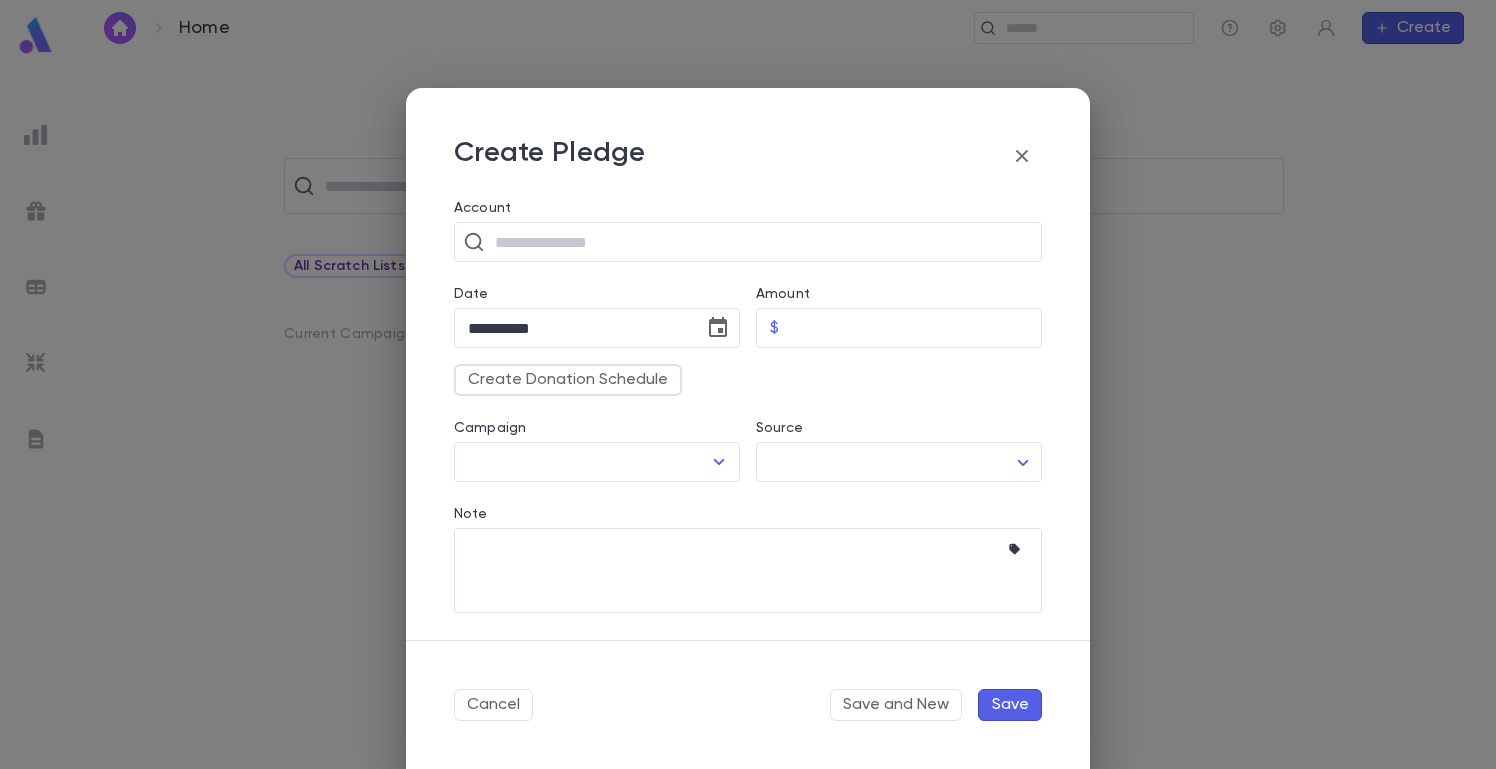 click on "Create Donation Schedule" at bounding box center [740, 372] 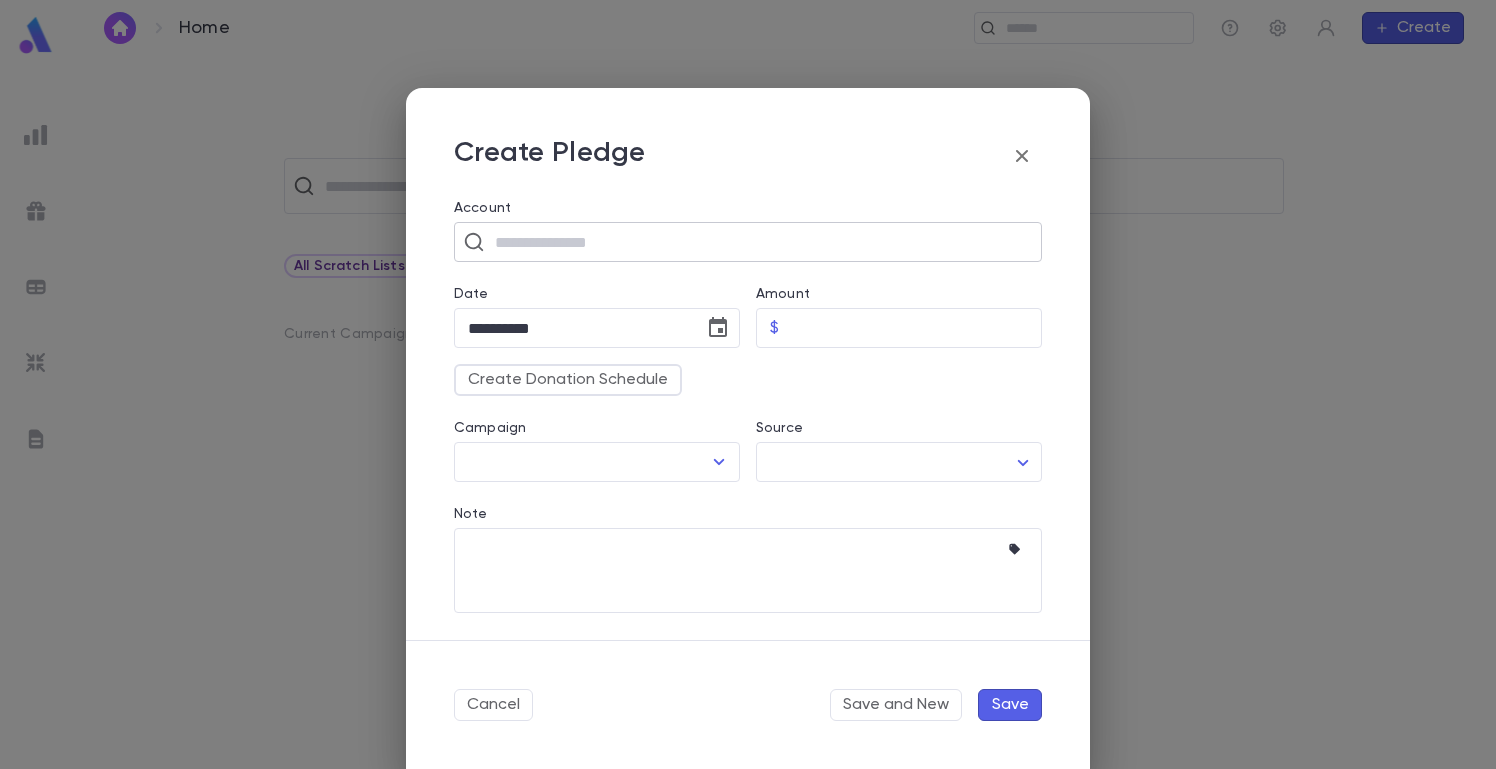 click at bounding box center (761, 242) 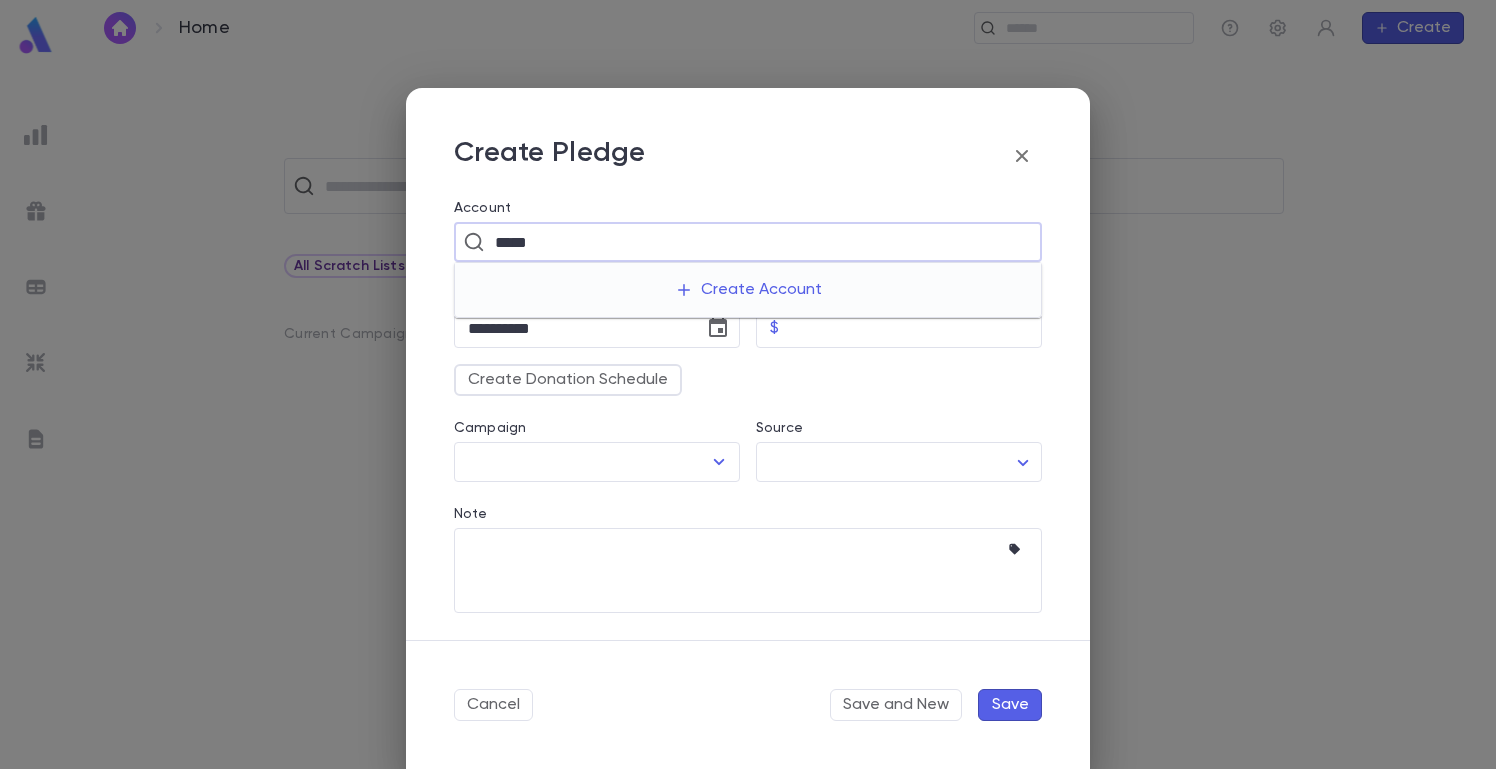 type on "*****" 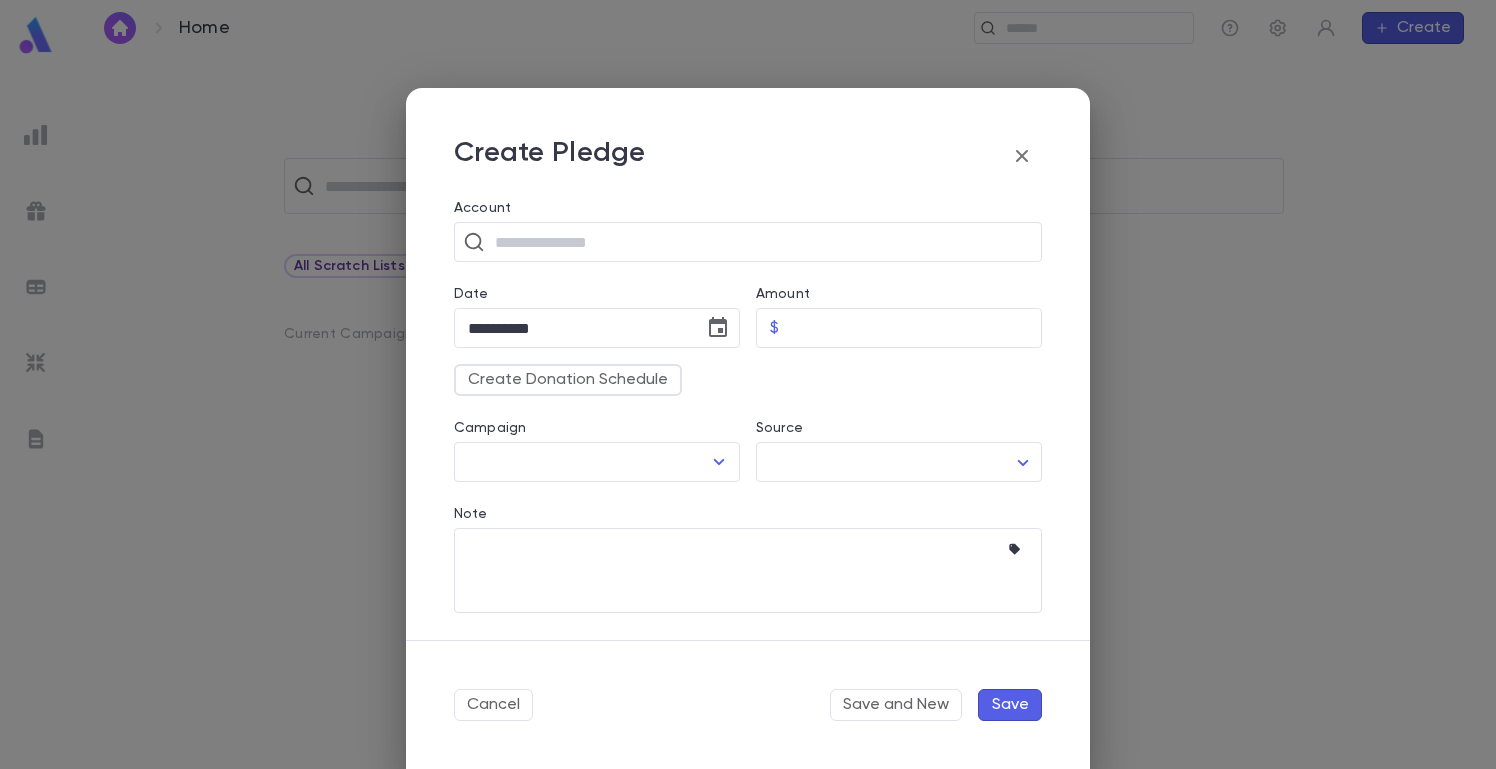 click on "Create Donation Schedule" at bounding box center (740, 372) 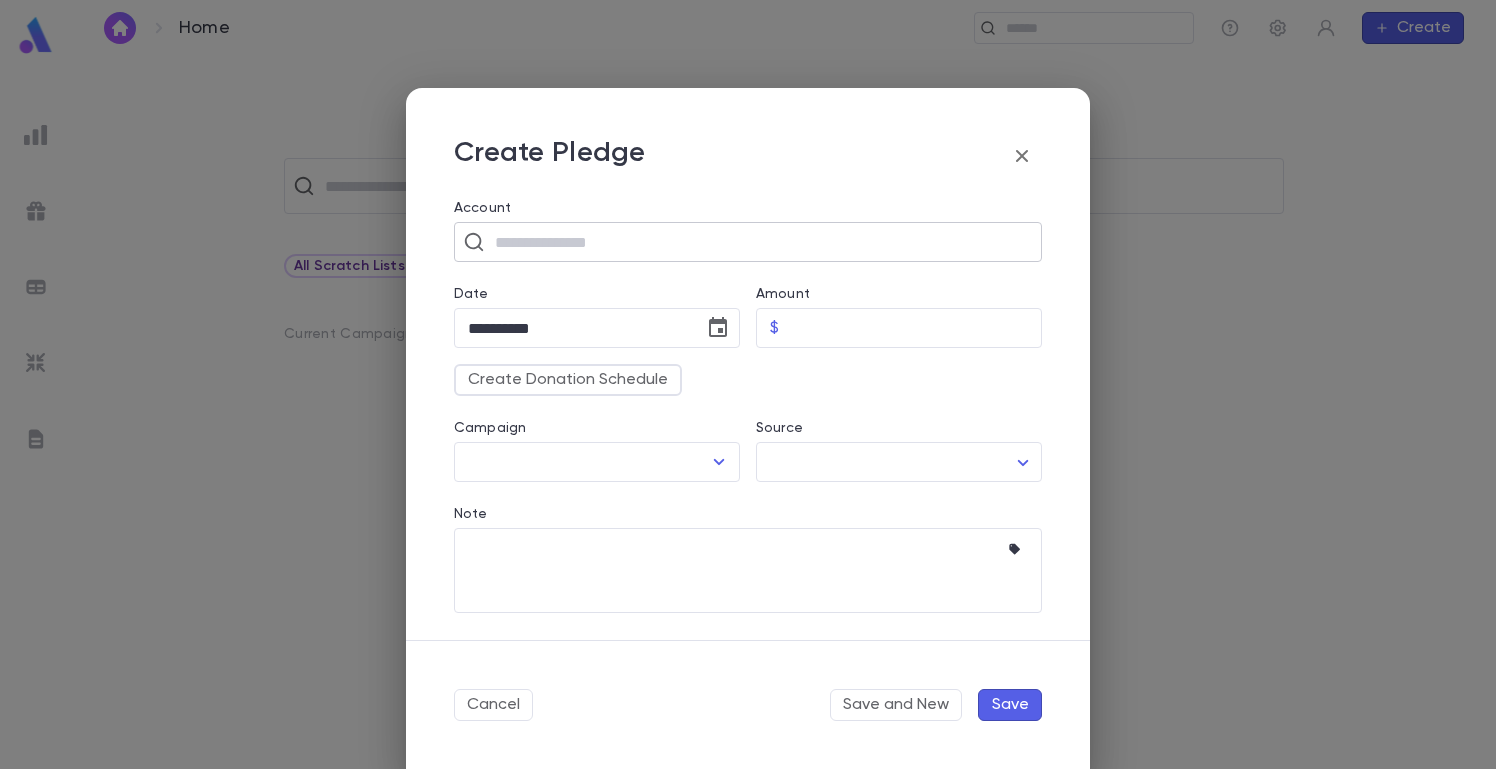click at bounding box center [761, 242] 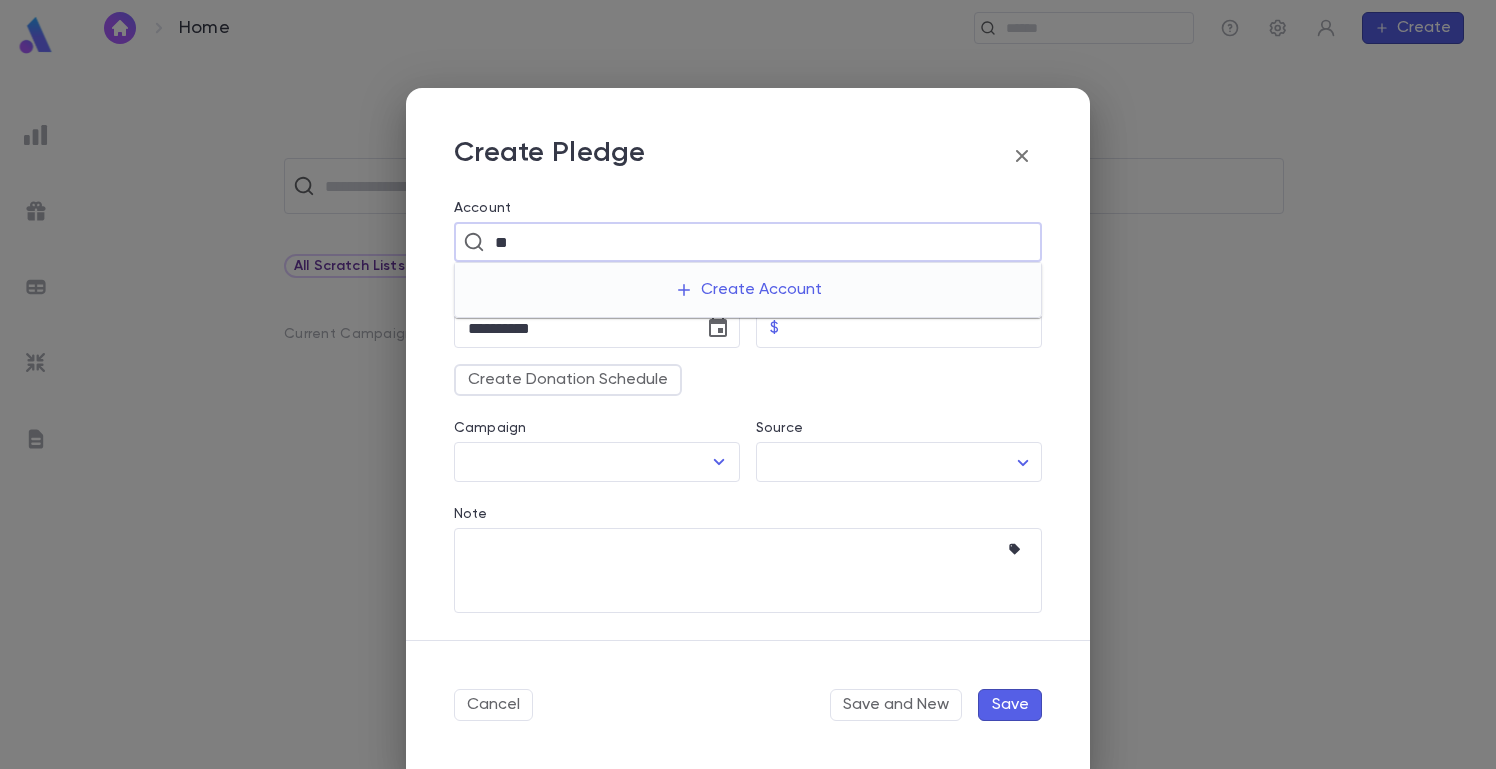 type on "*" 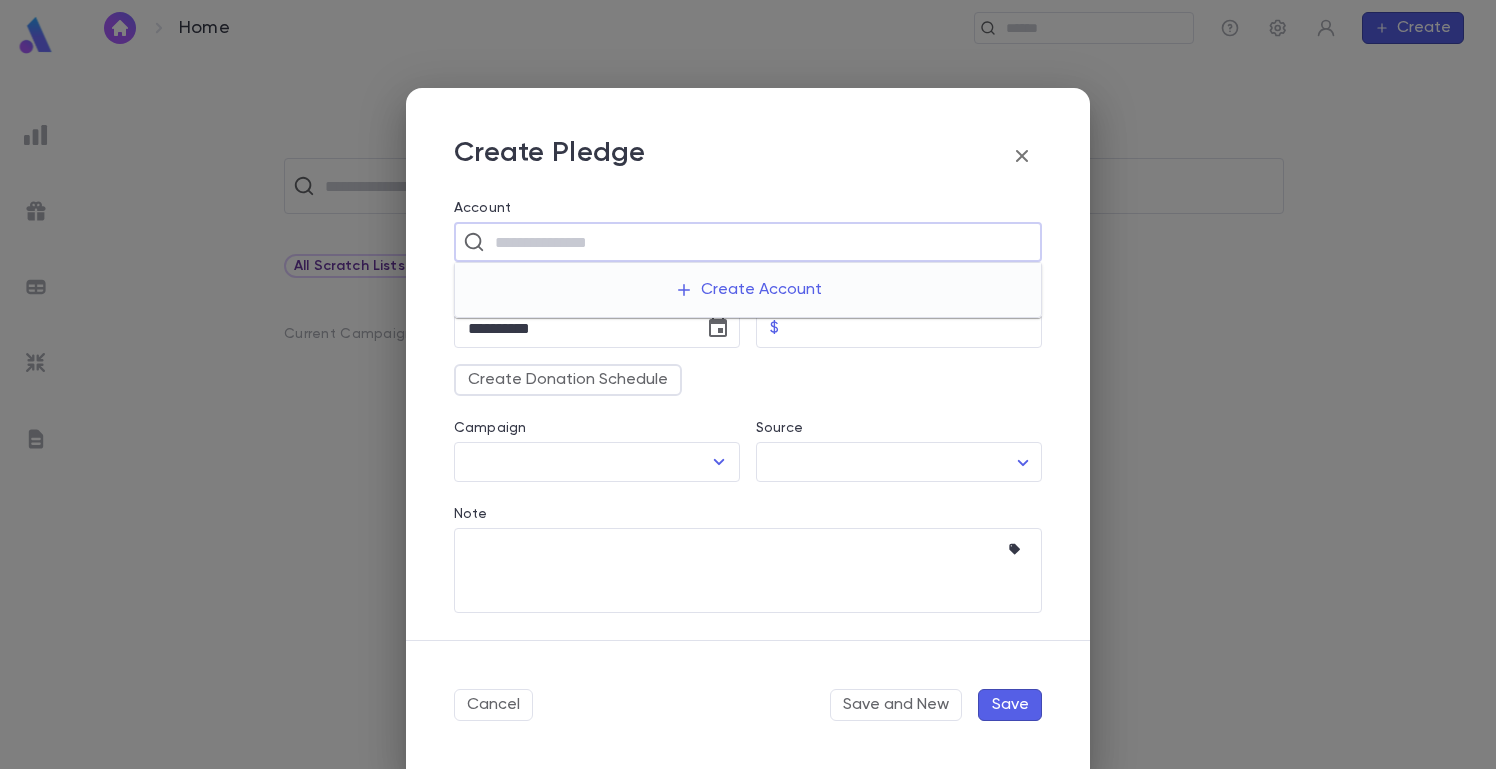 type on "*" 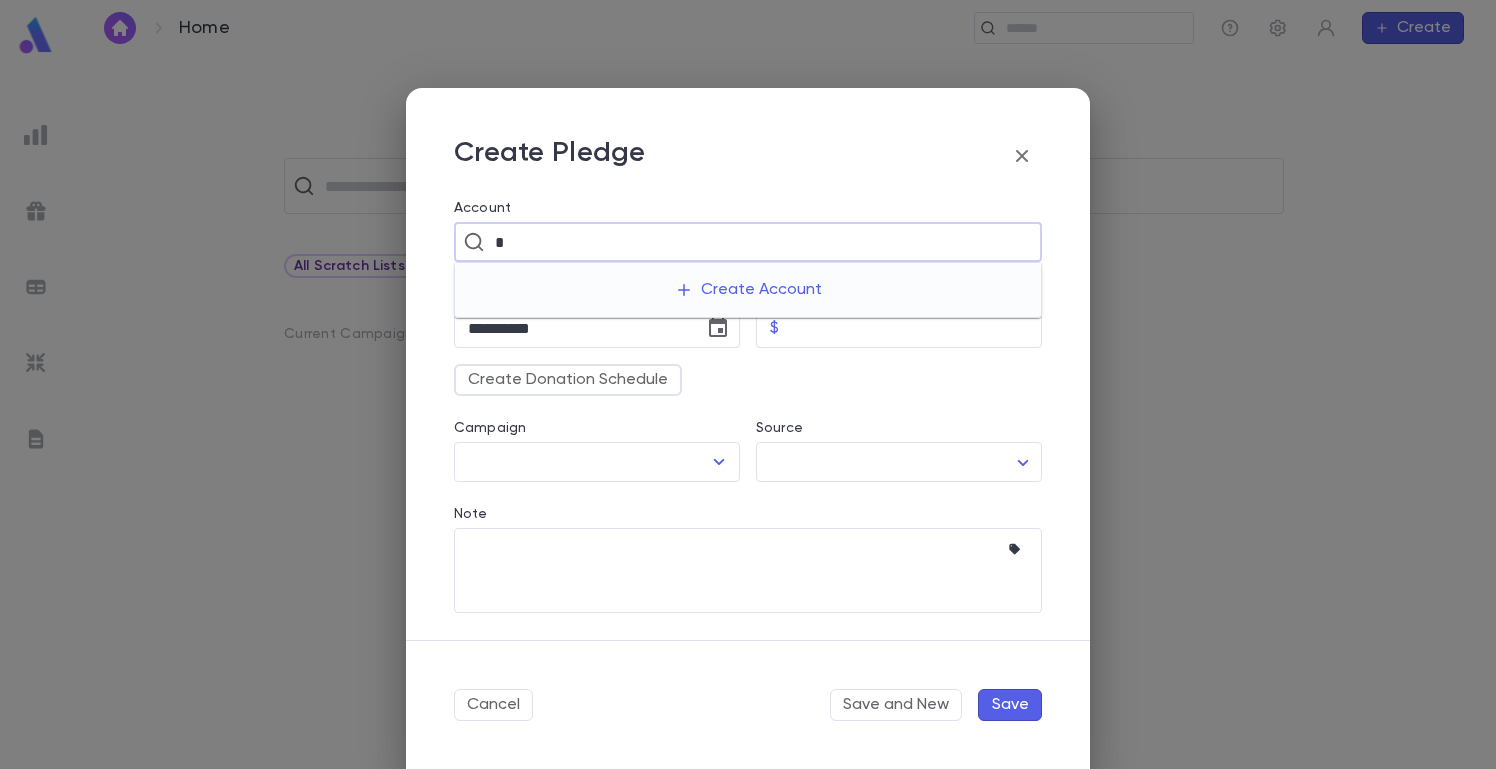 type 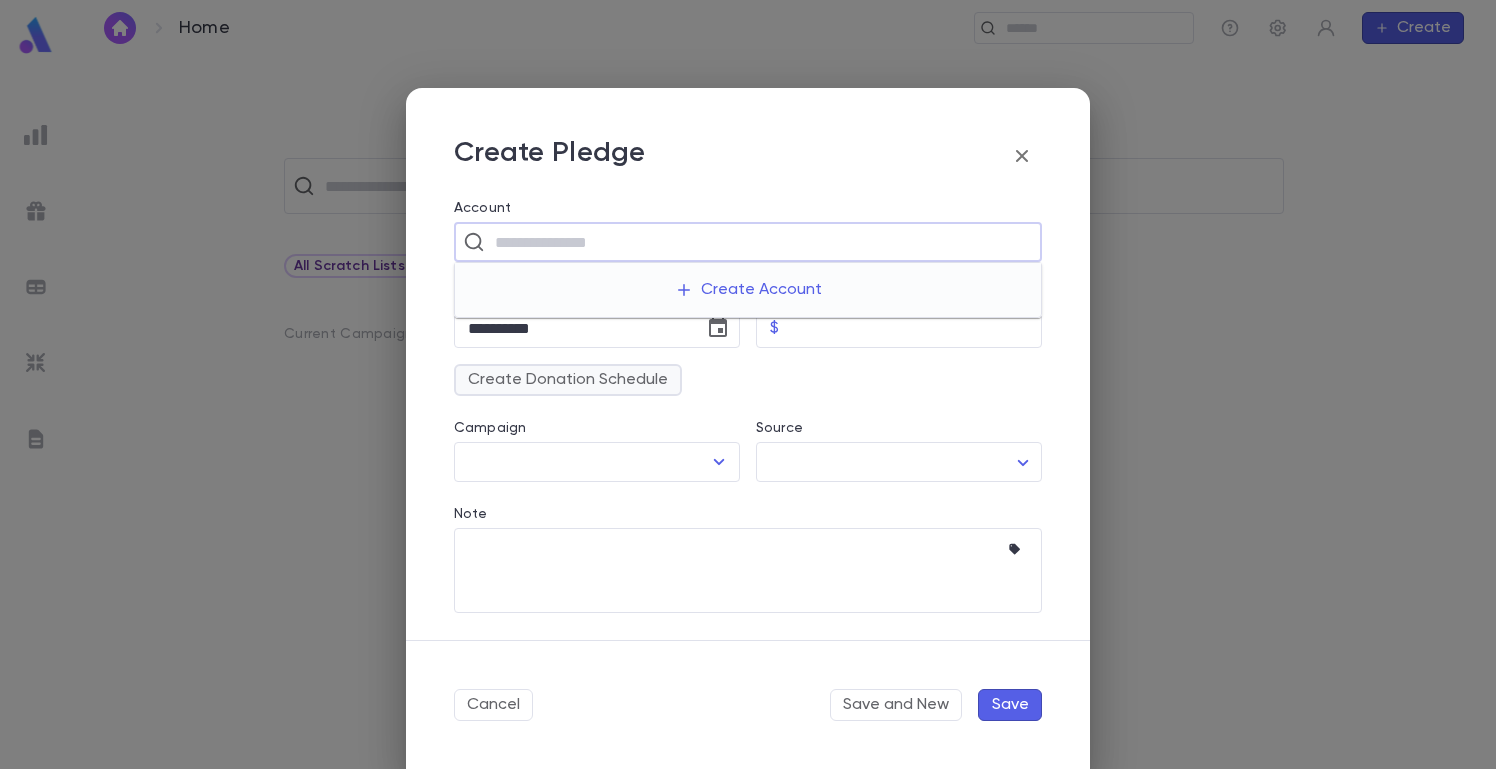click on "Create Donation Schedule" at bounding box center [568, 380] 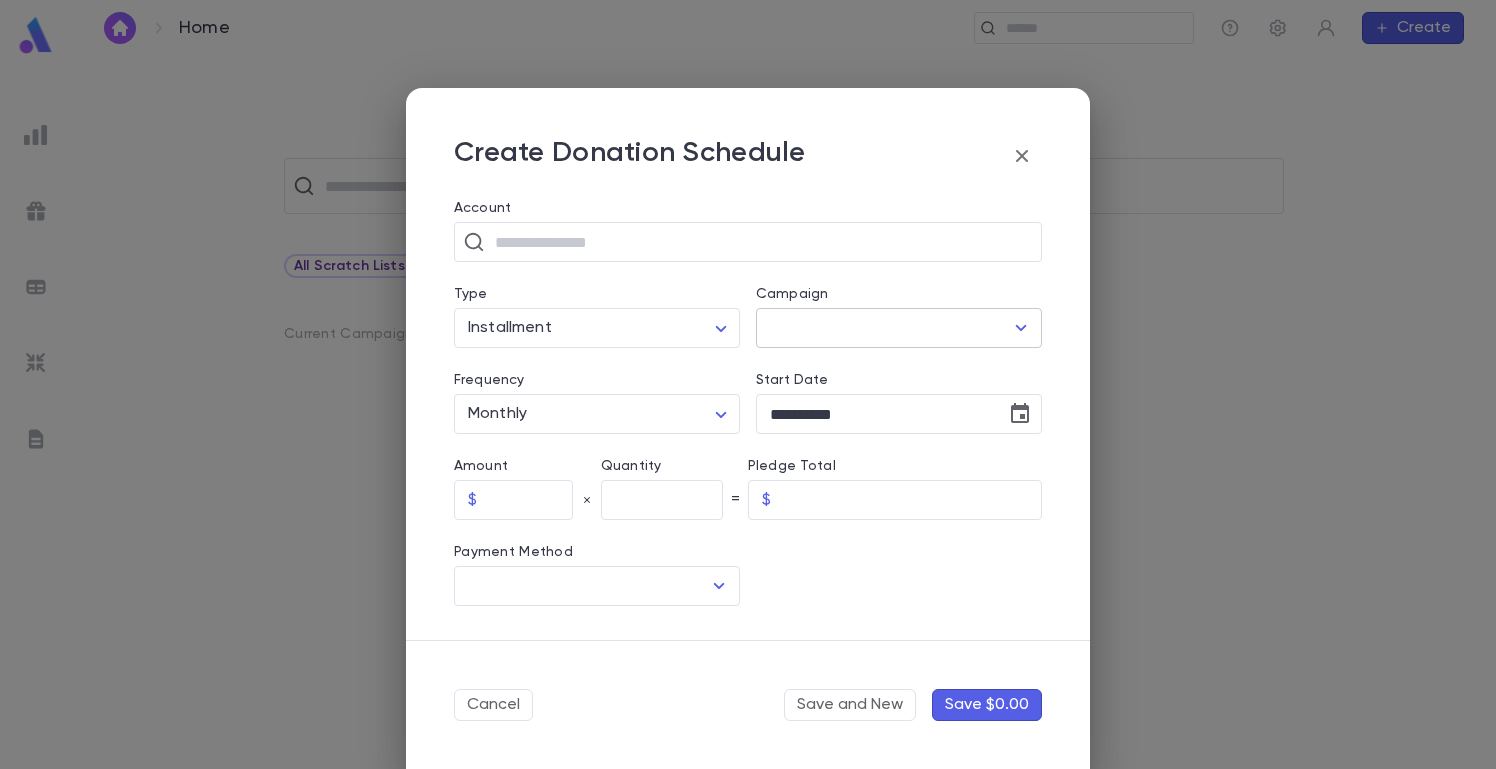 click on "Campaign" at bounding box center [884, 328] 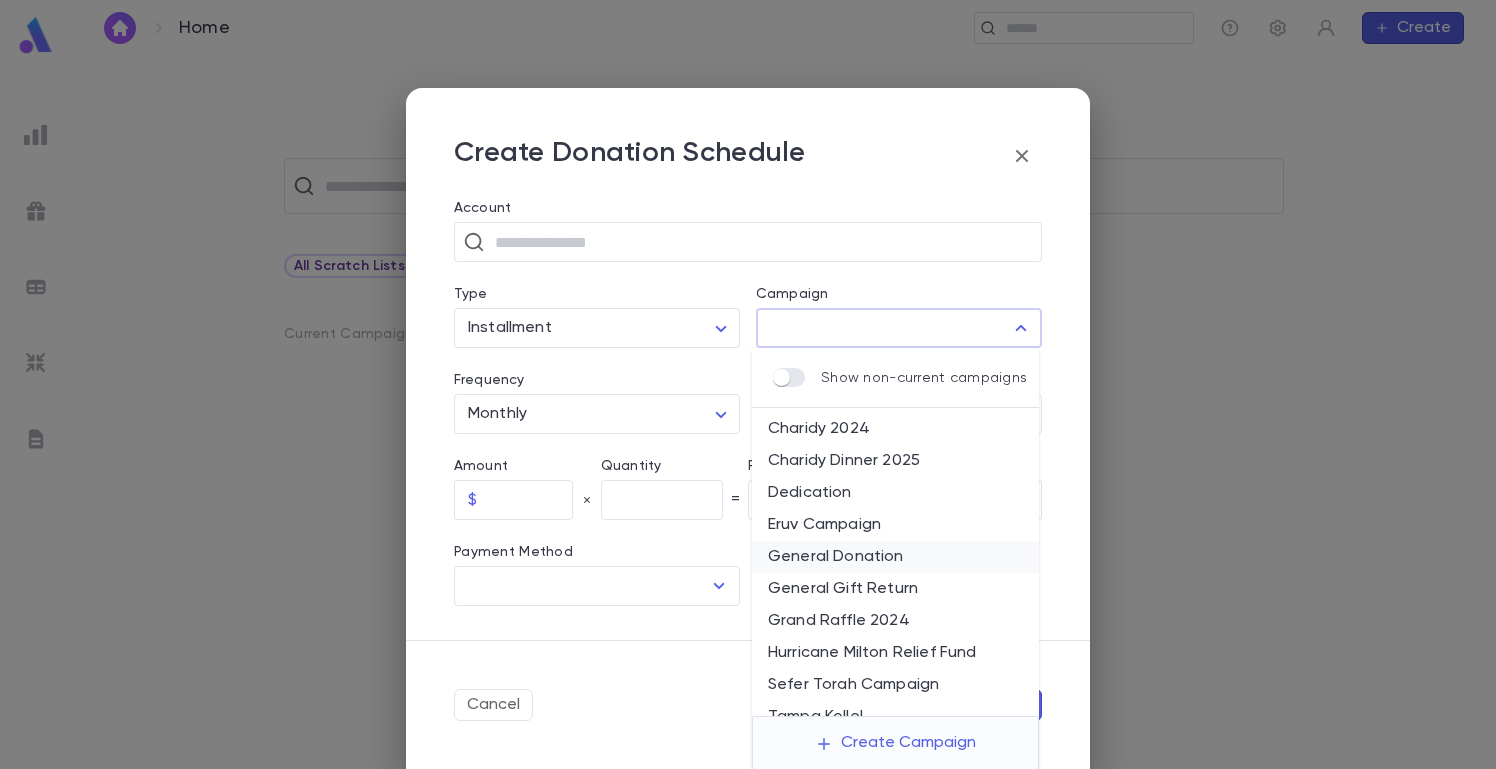 scroll, scrollTop: 0, scrollLeft: 0, axis: both 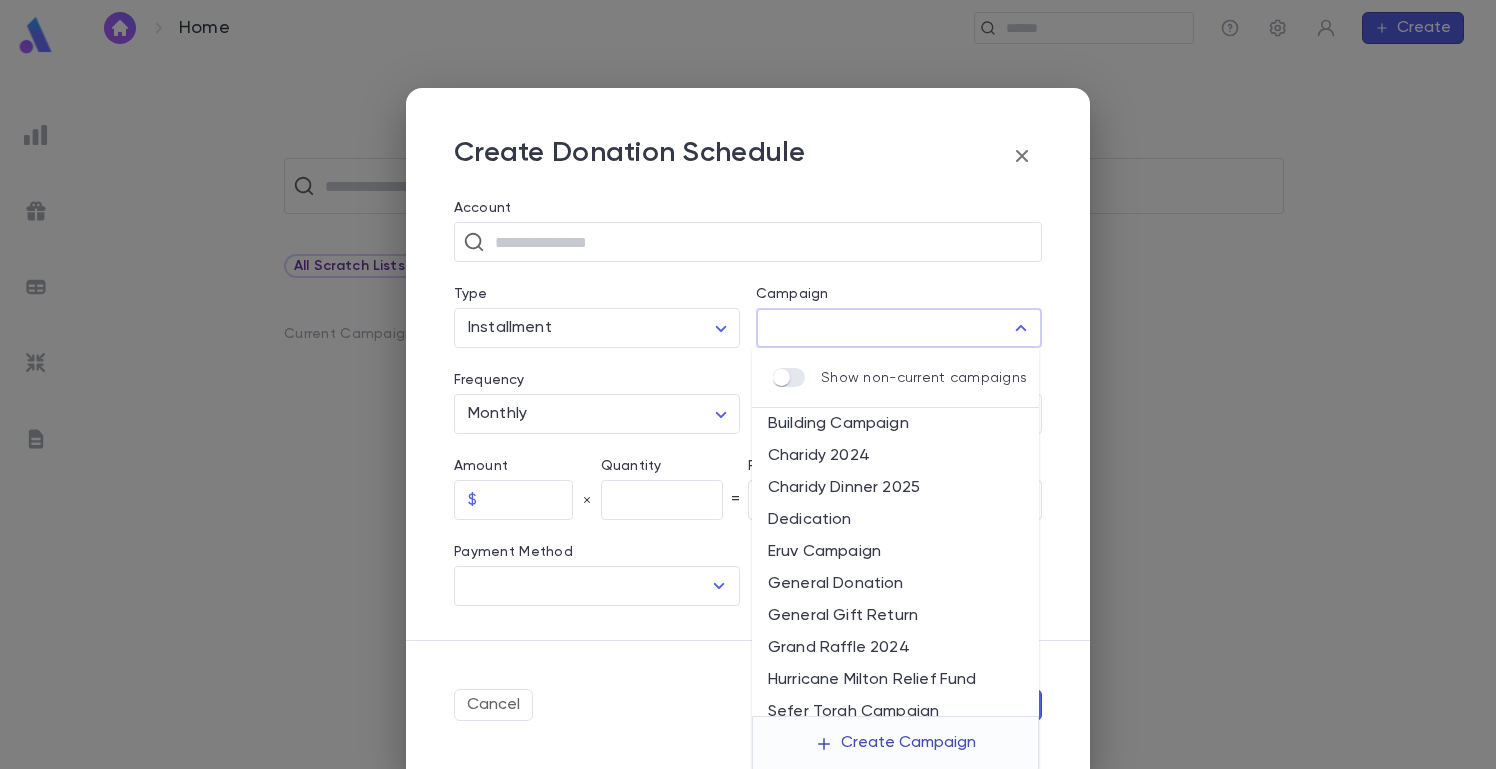 click on "Create Campaign" at bounding box center (895, 744) 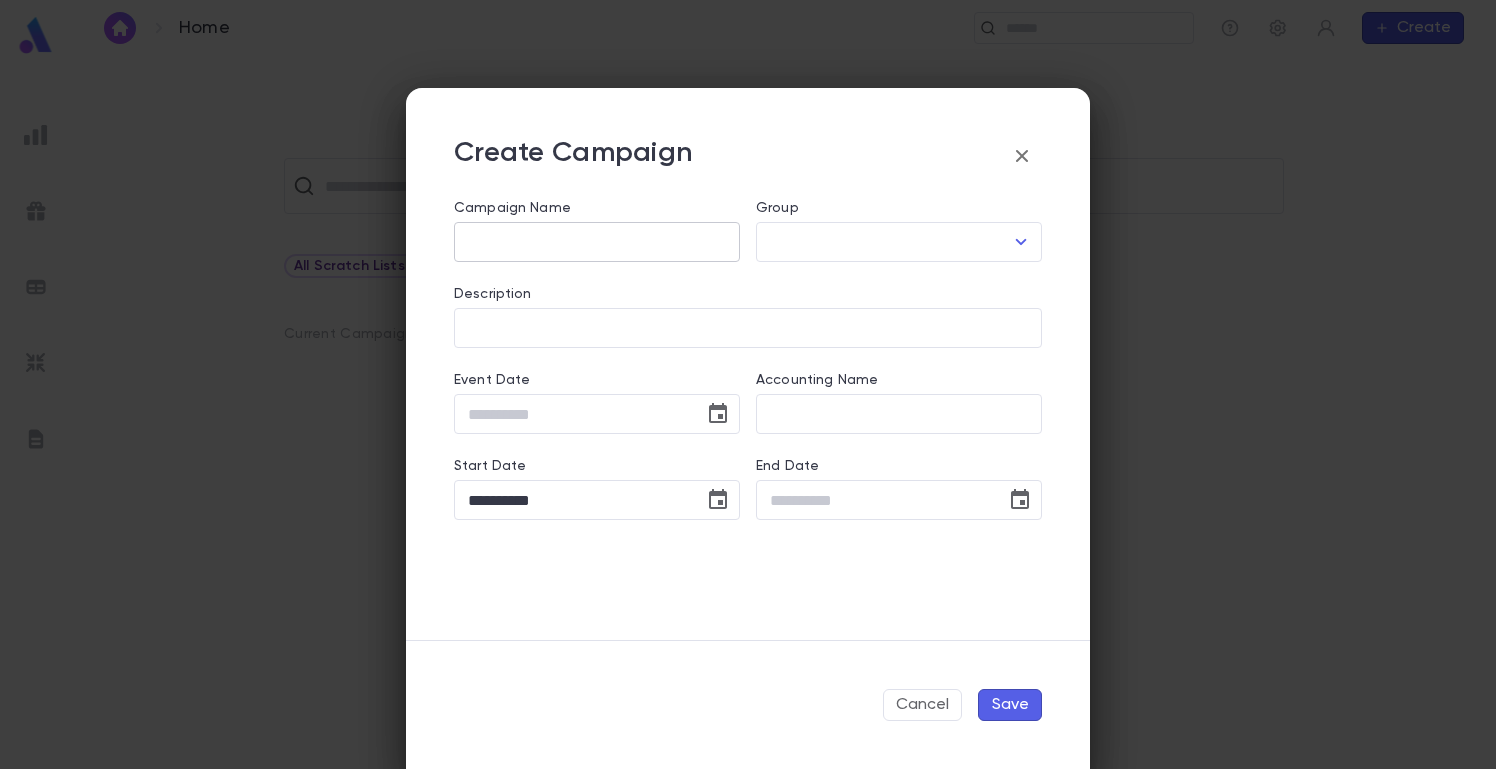 click on "Campaign Name" at bounding box center [597, 242] 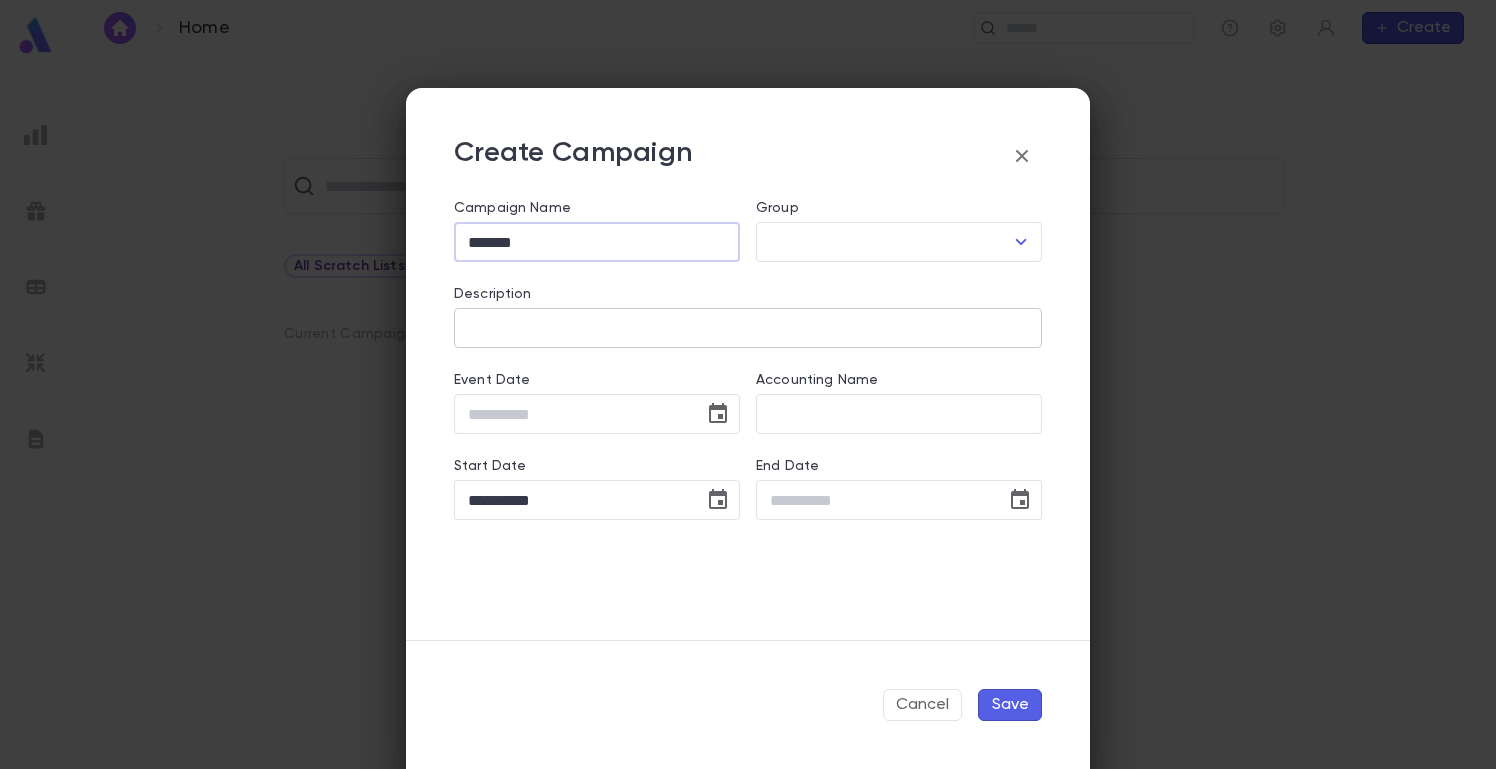 type on "*******" 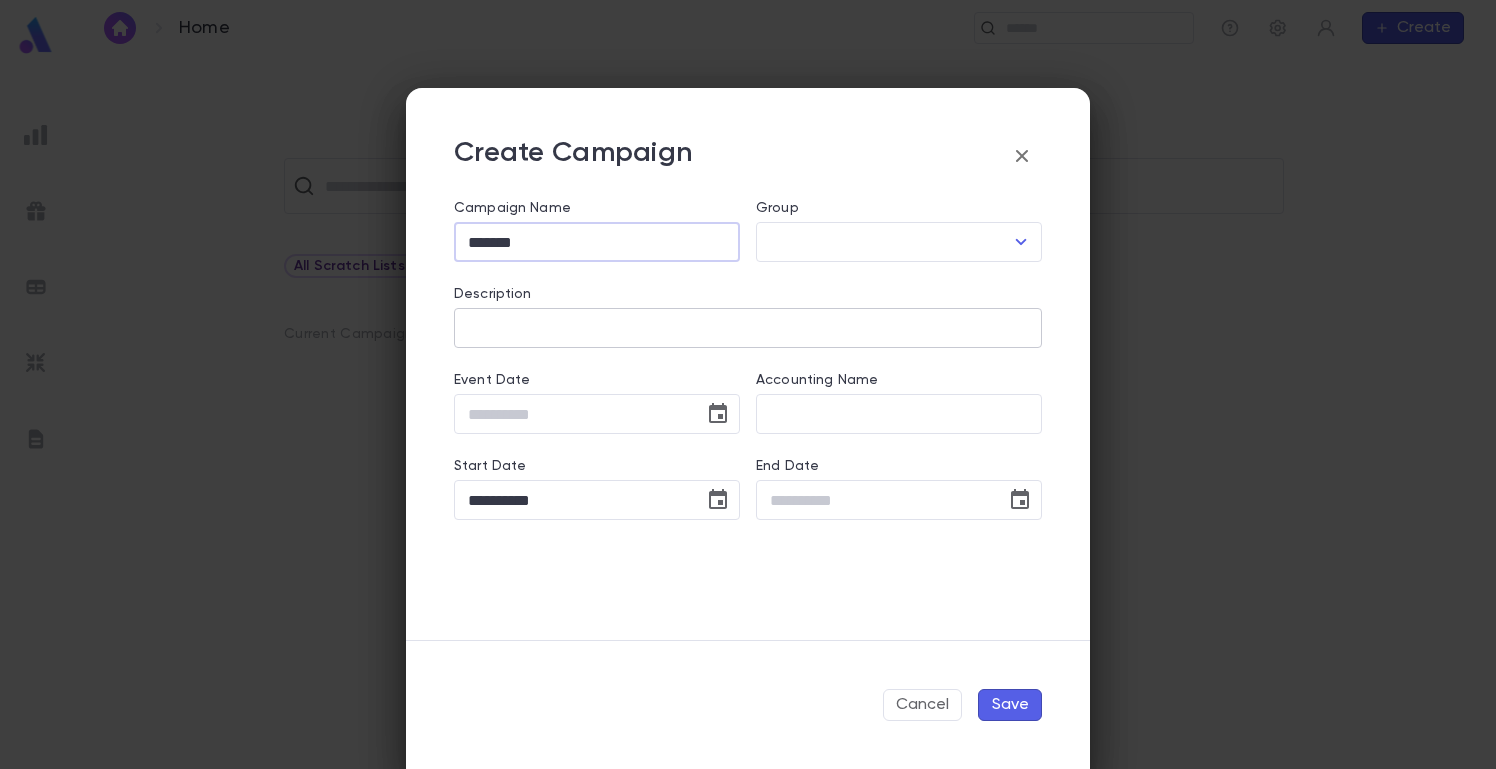 type on "*******" 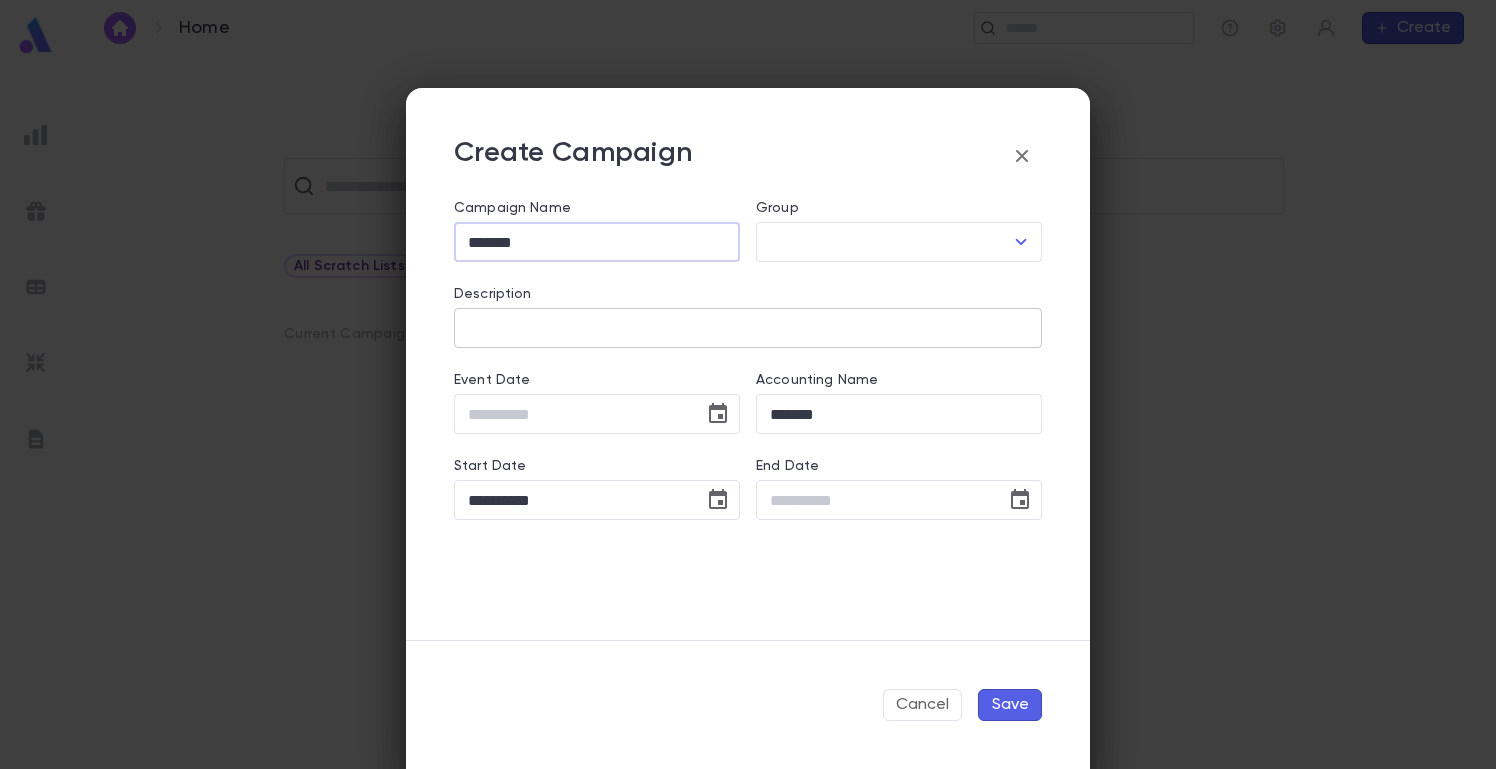 click on "Description" at bounding box center (748, 328) 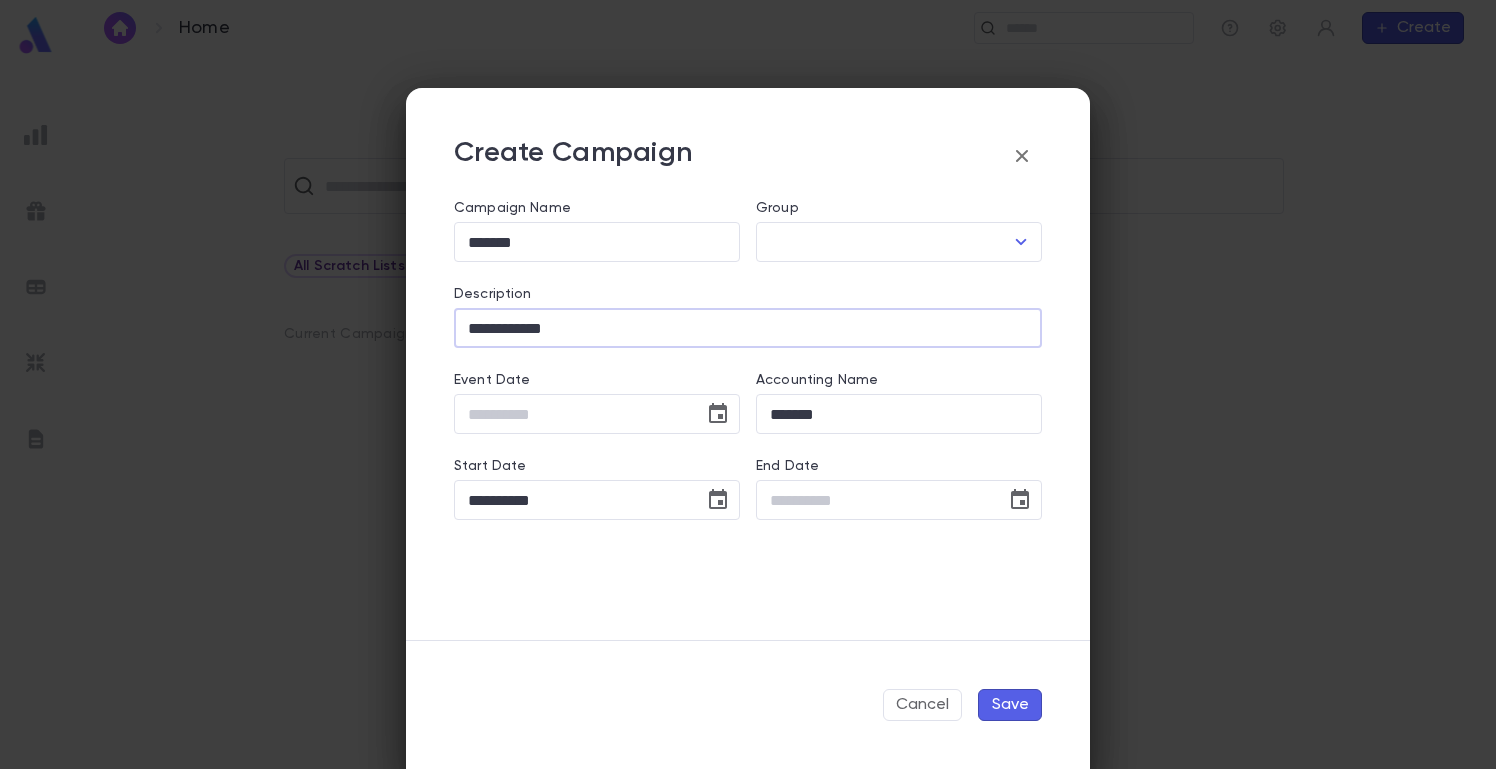 type on "**********" 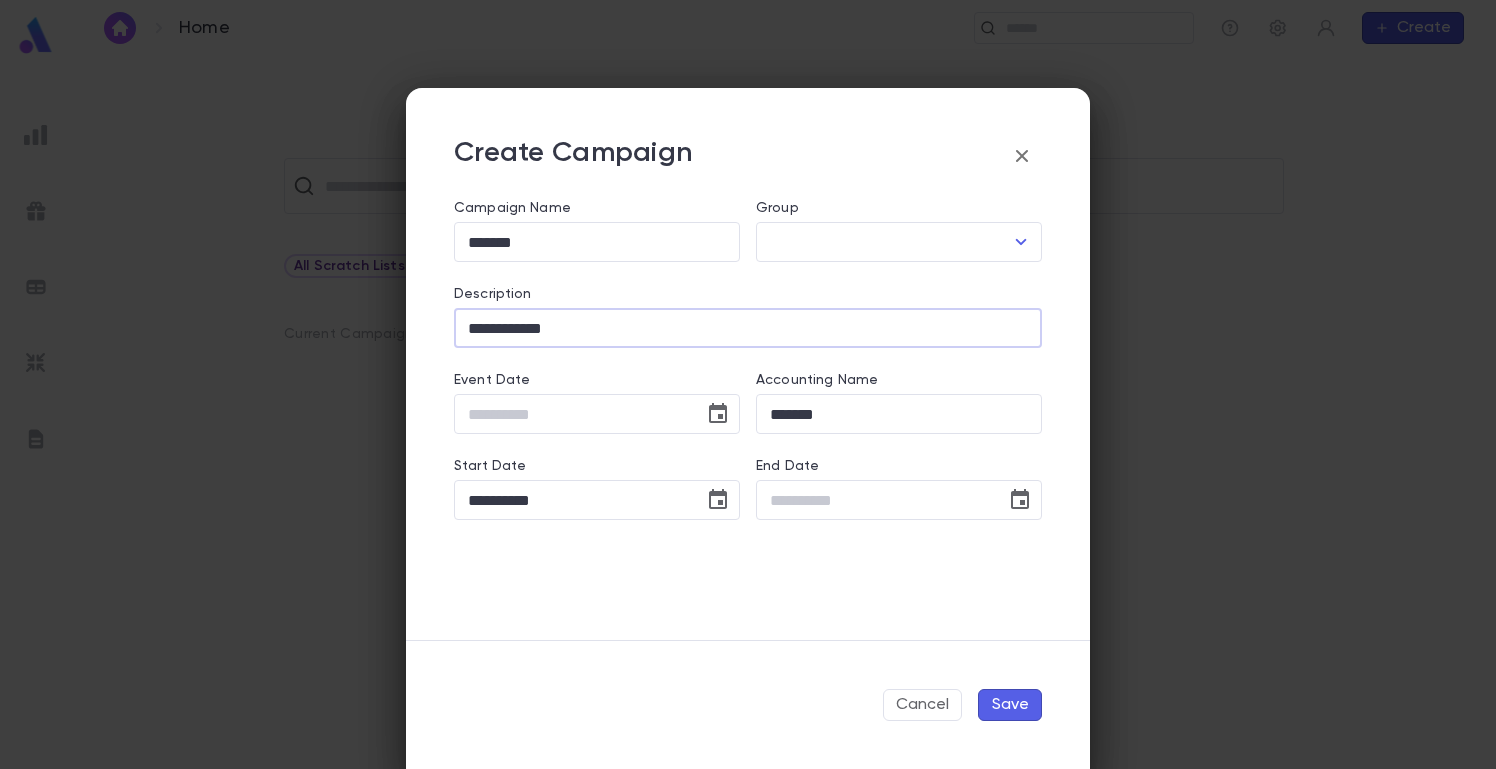 click on "Save" at bounding box center (1010, 705) 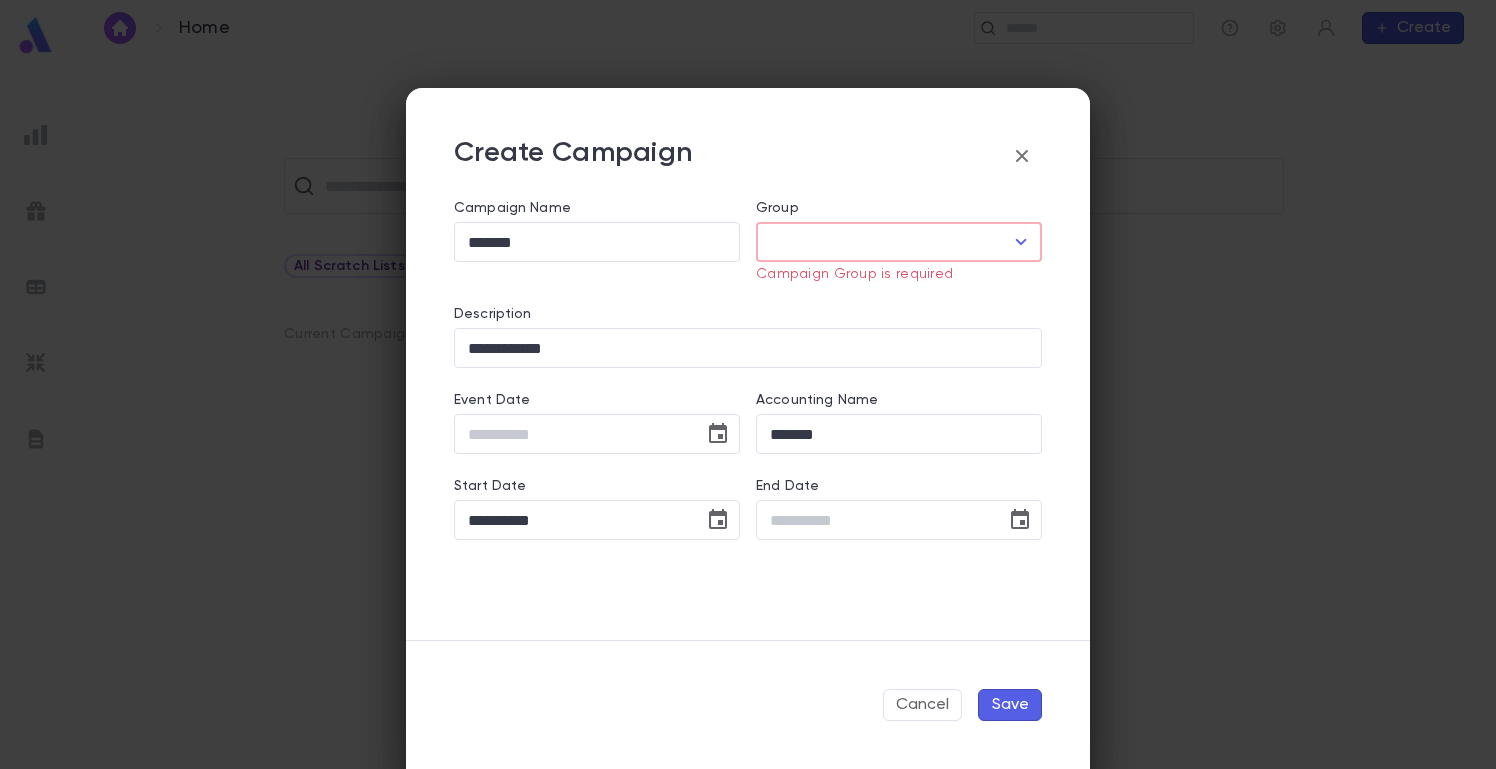 click on "Group" at bounding box center (884, 242) 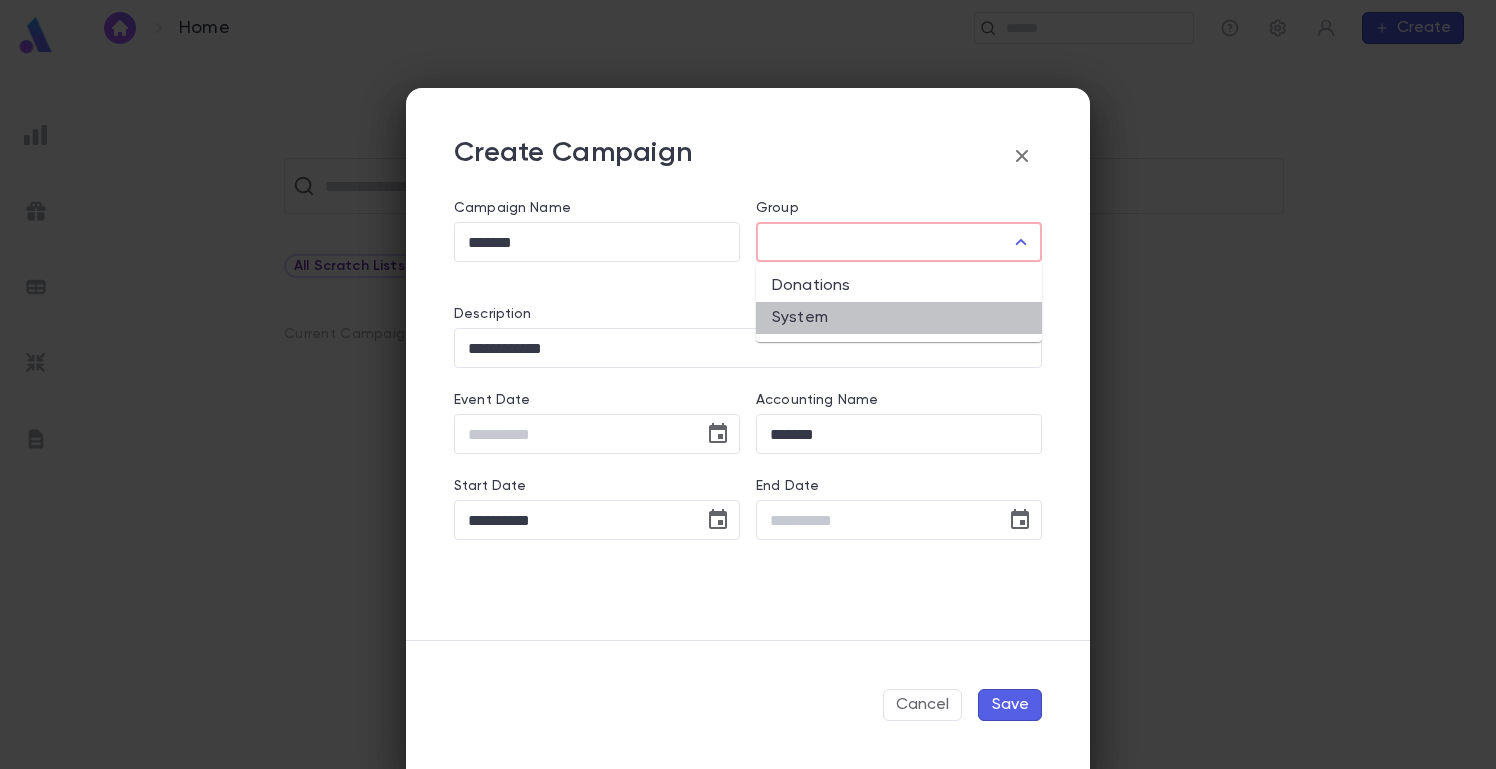 click on "System" at bounding box center [899, 318] 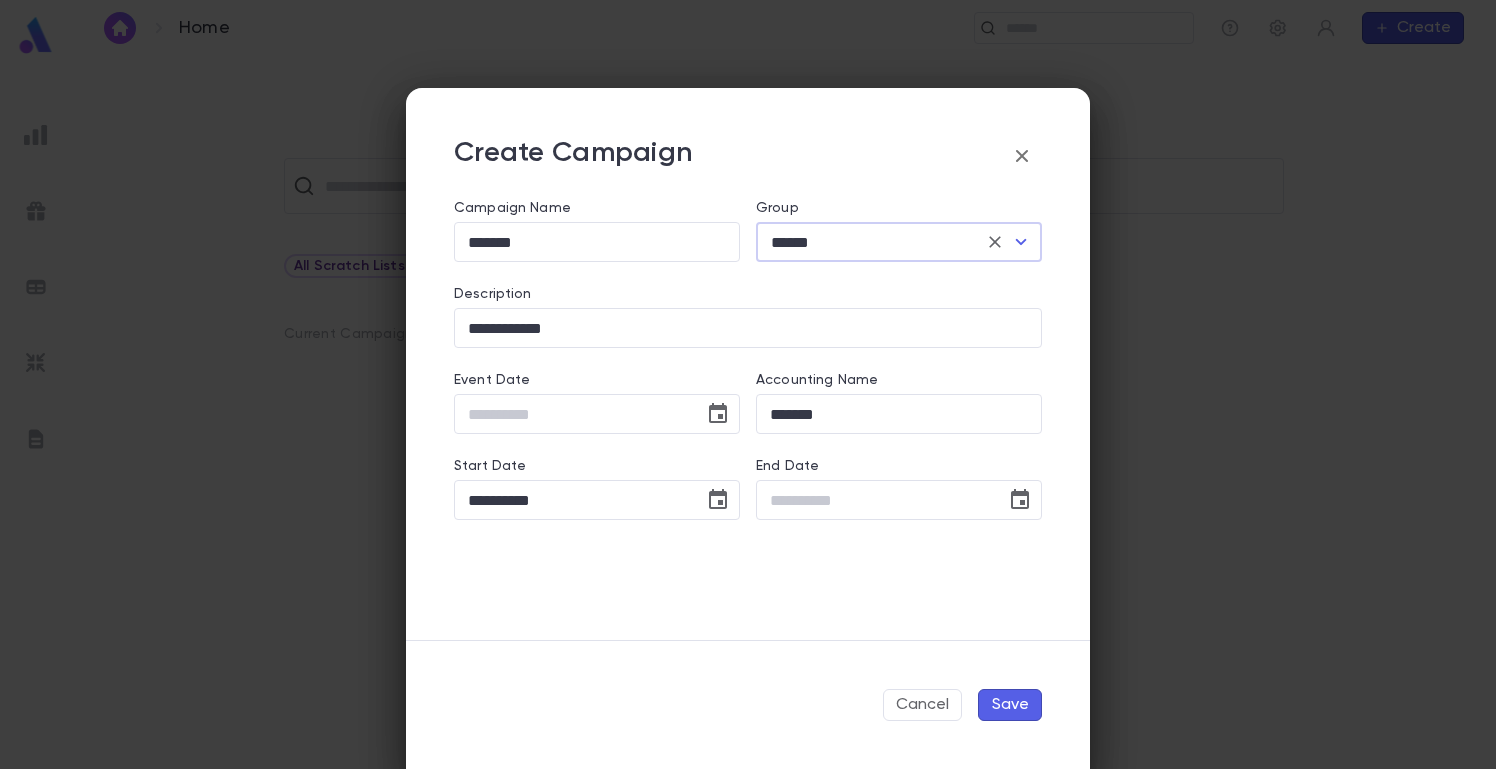 click on "Save" at bounding box center (1010, 705) 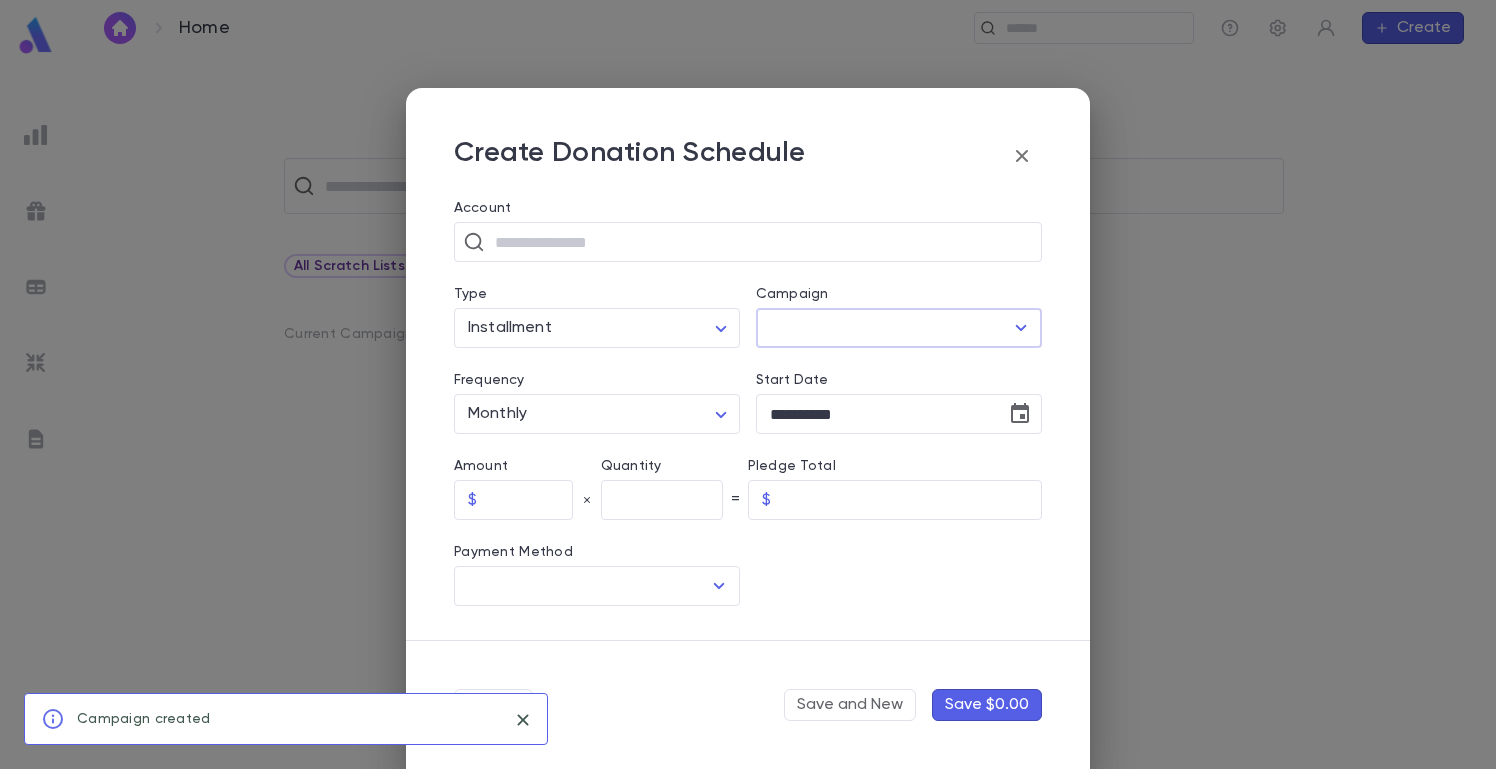 click on "Campaign" at bounding box center (884, 328) 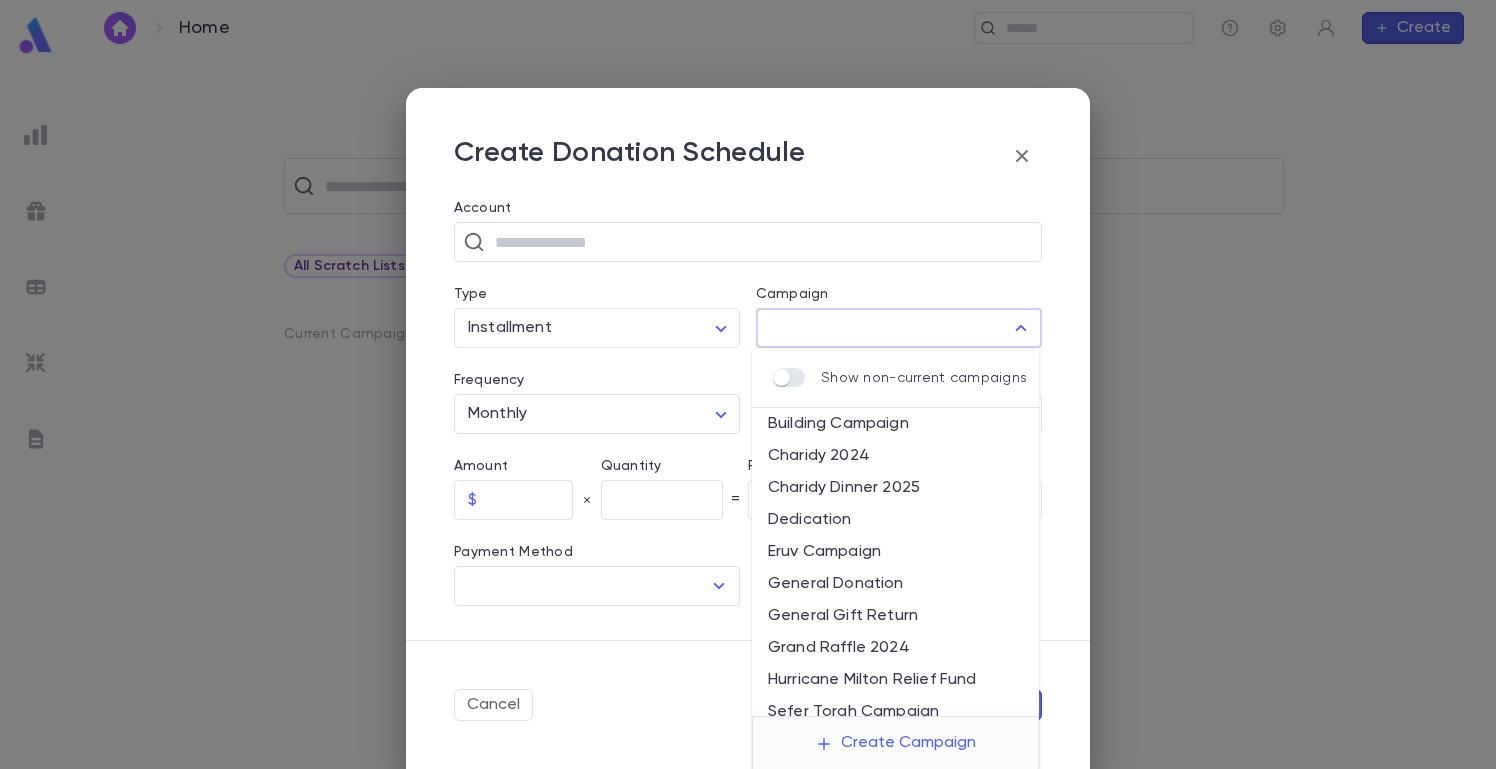 scroll, scrollTop: 108, scrollLeft: 0, axis: vertical 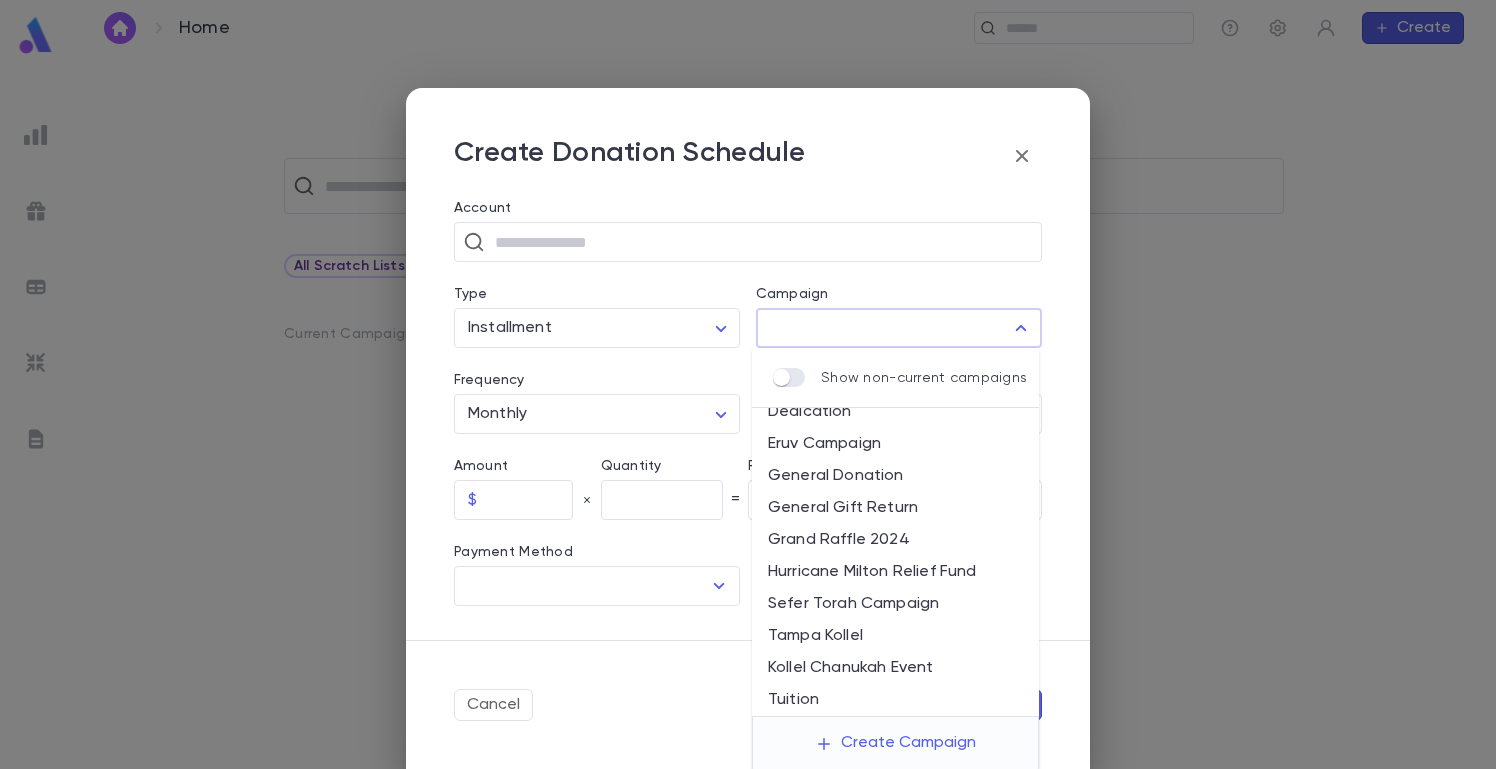 click on "Tuition" at bounding box center [895, 700] 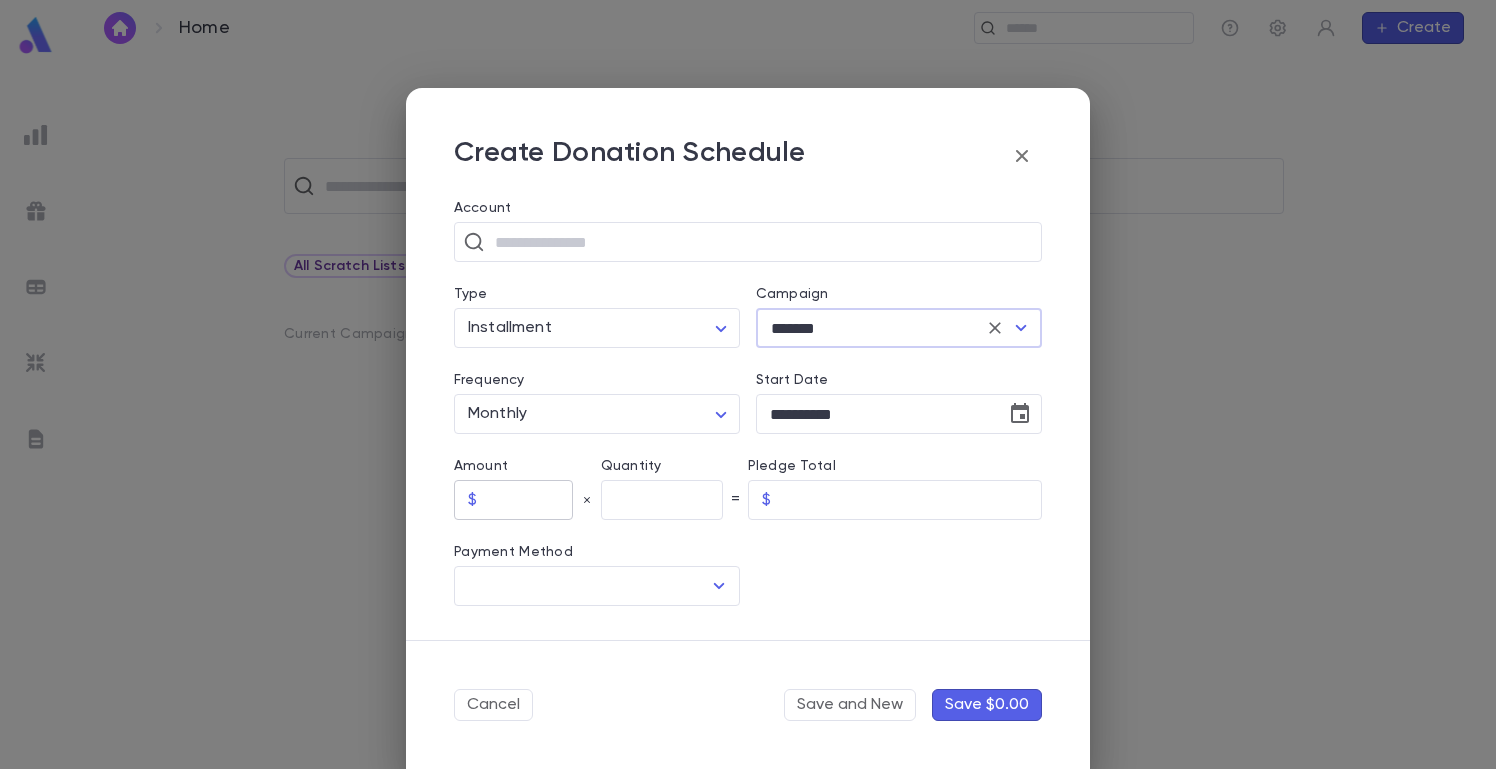 click at bounding box center [529, 500] 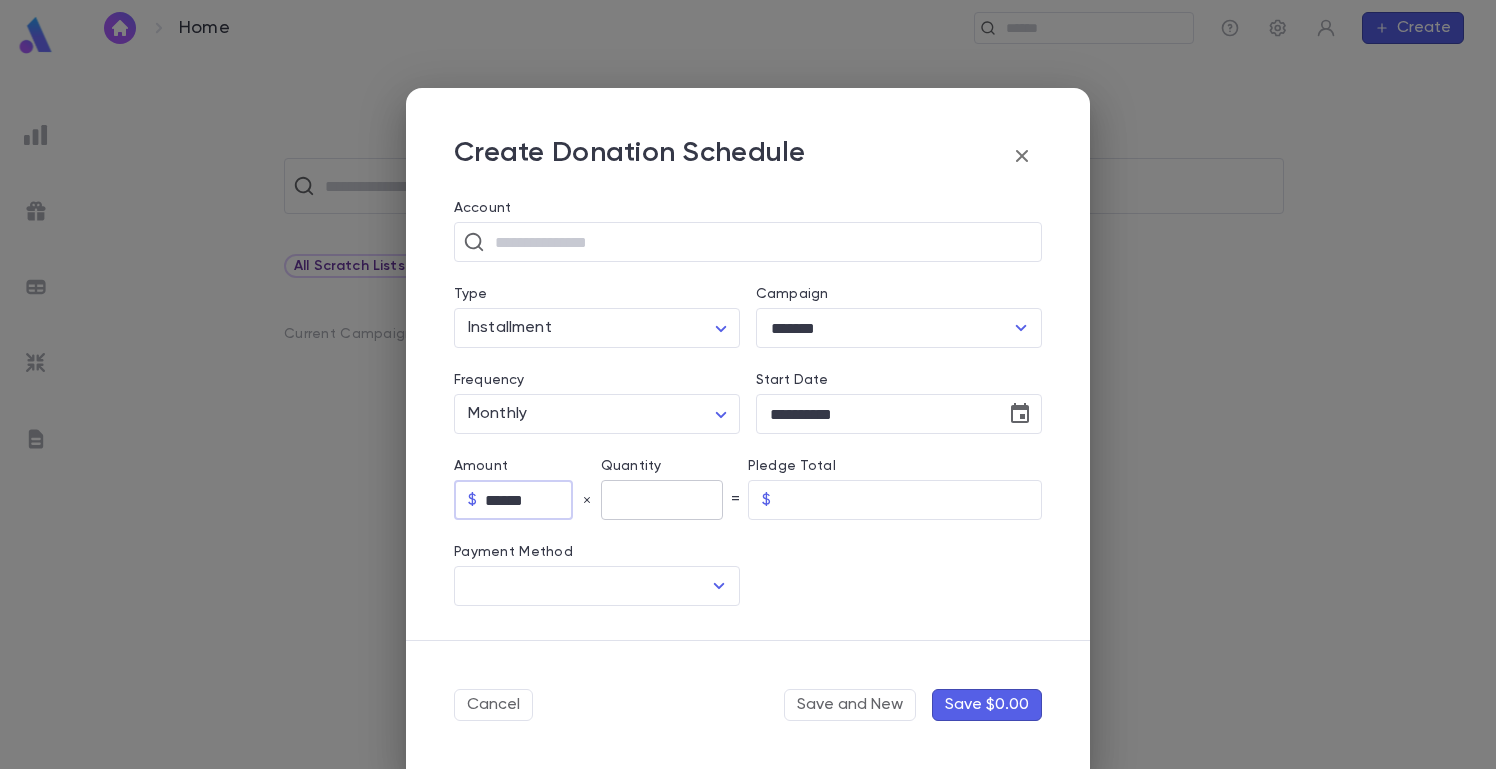 type on "******" 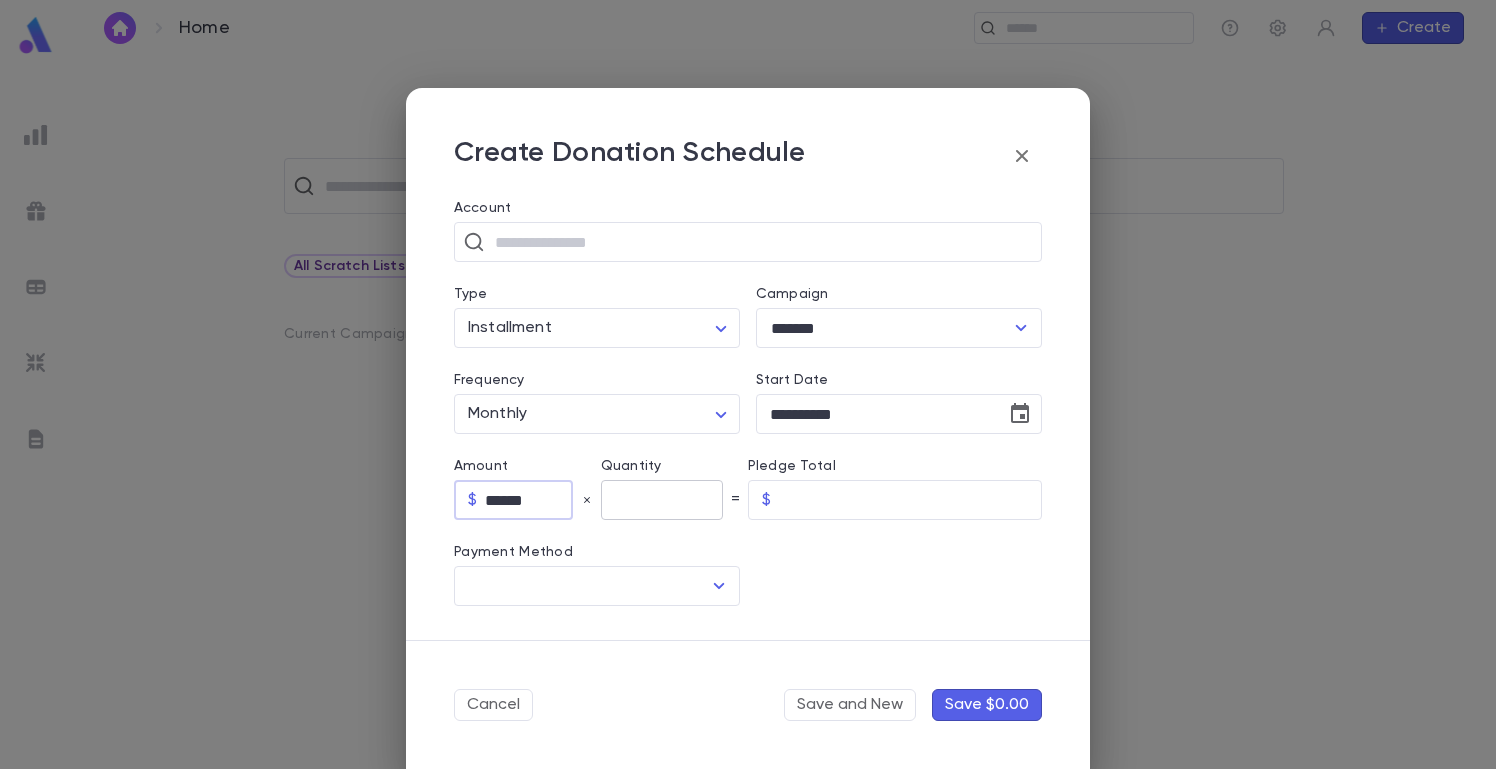 type on "******" 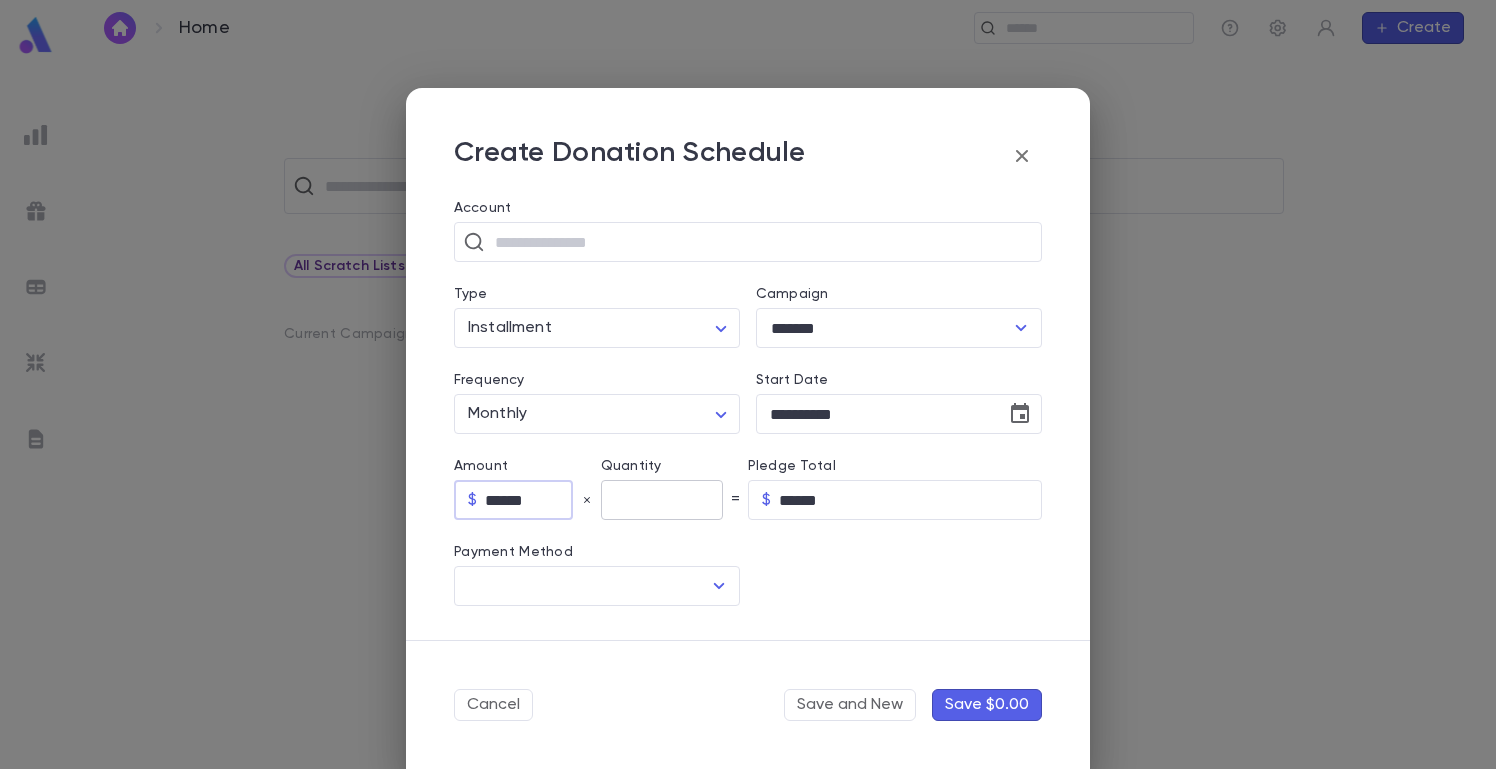 click at bounding box center [662, 500] 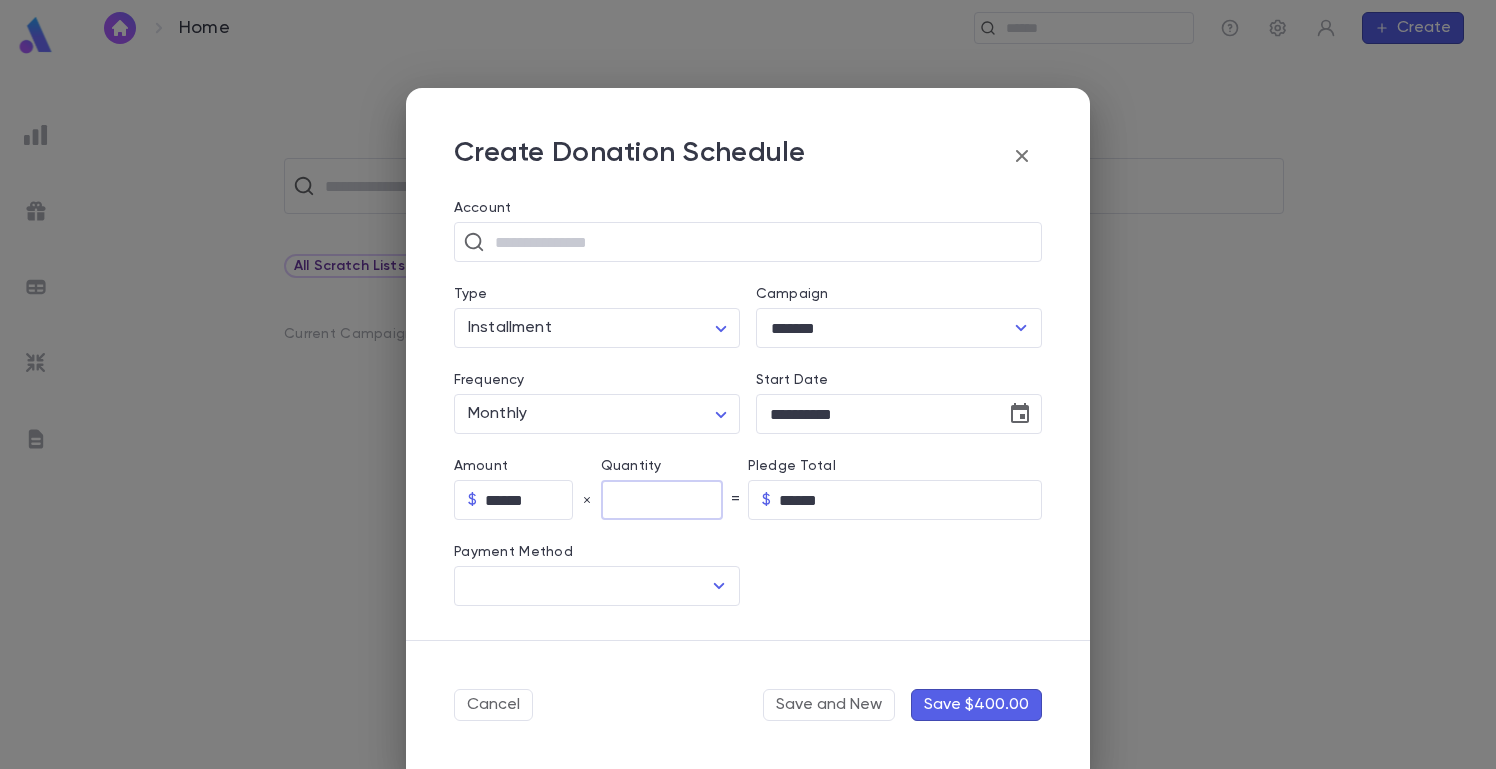 type on "**" 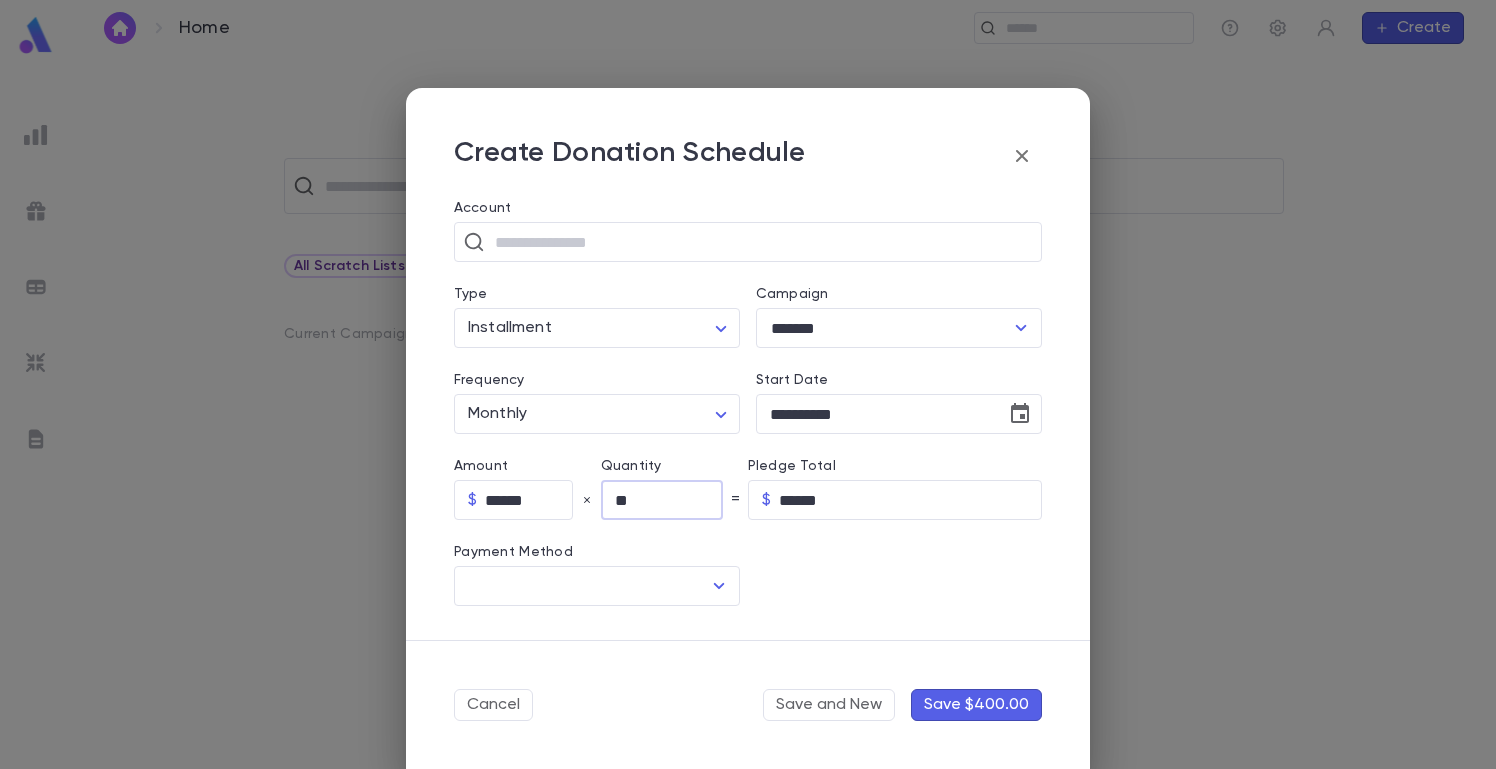 type on "********" 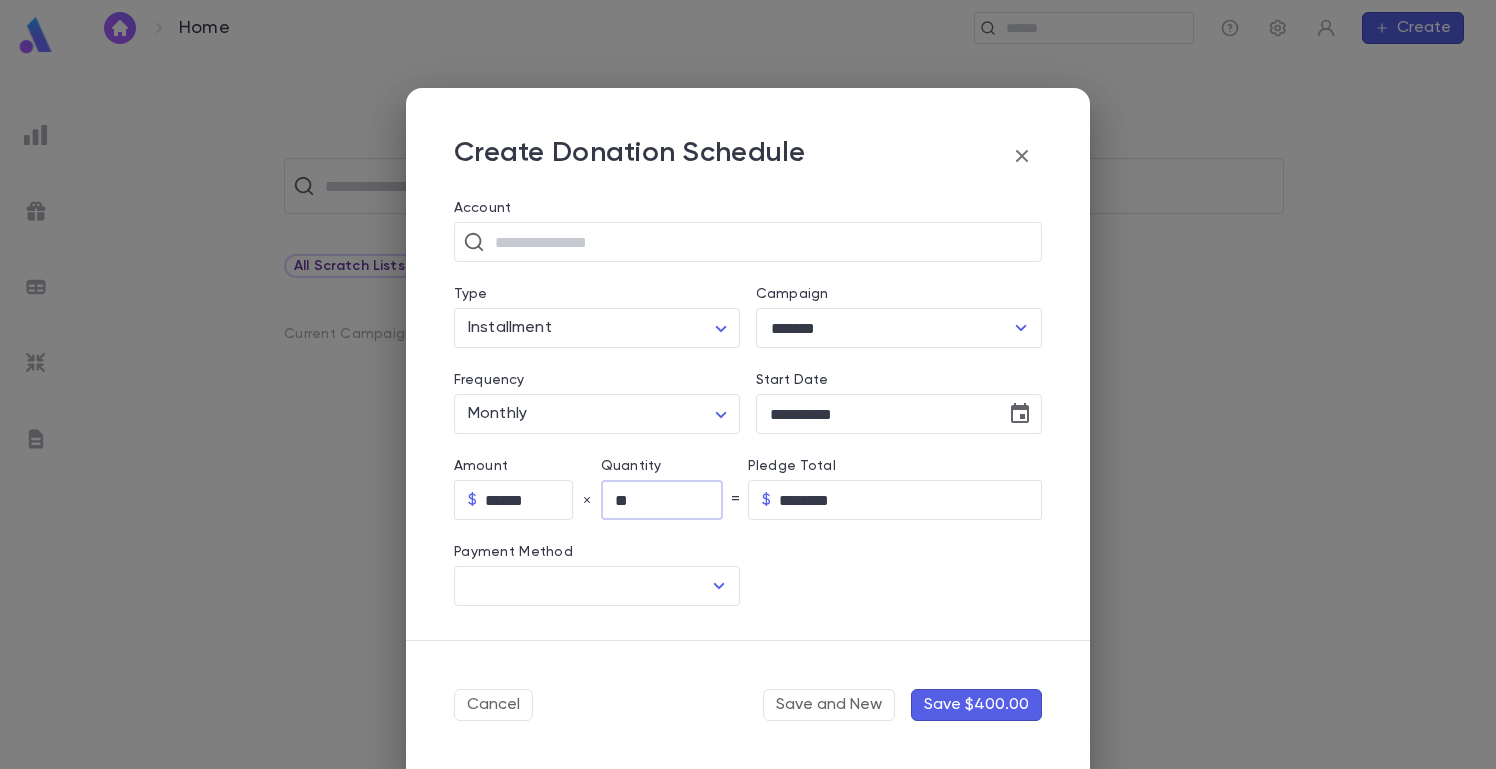 click at bounding box center (891, 563) 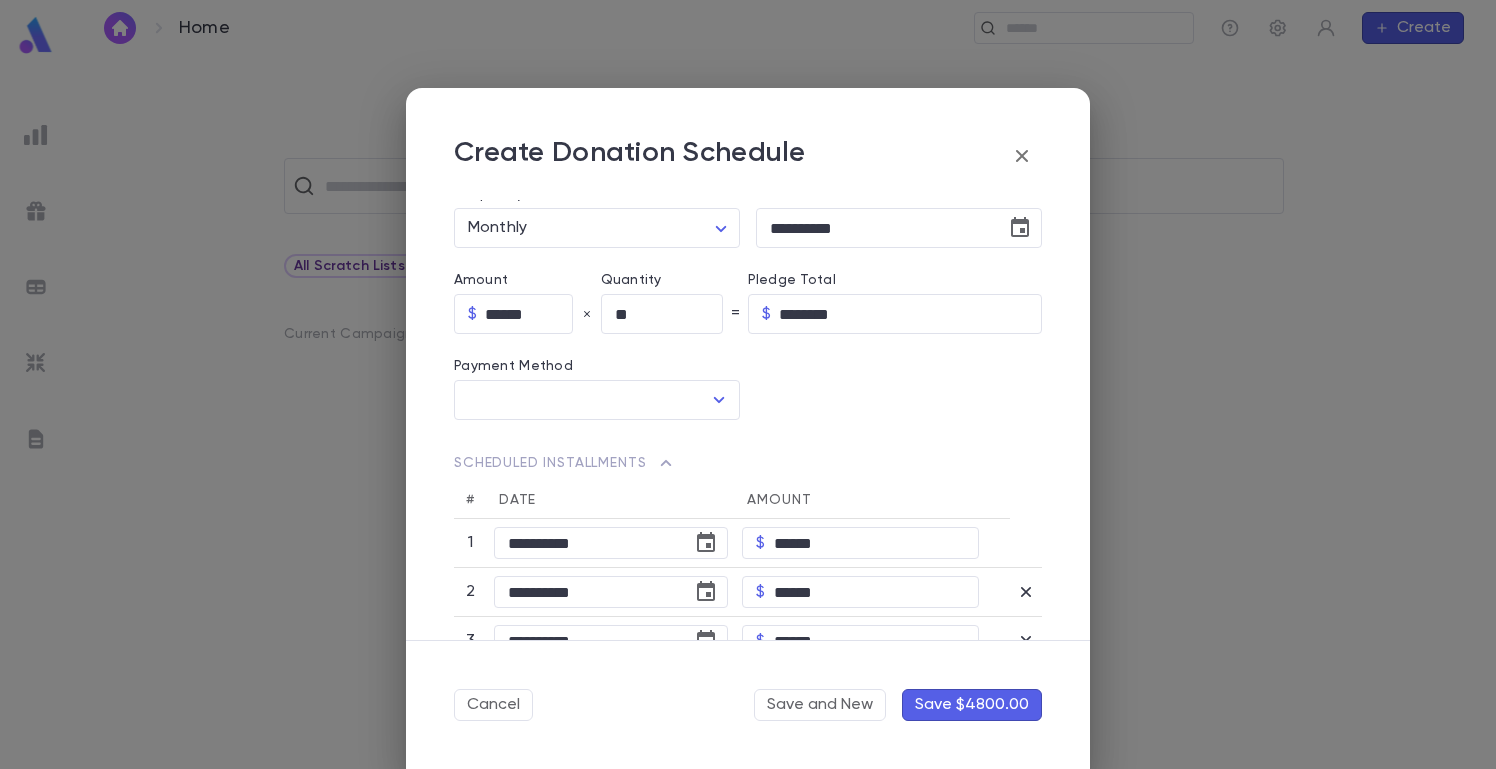 scroll, scrollTop: 198, scrollLeft: 0, axis: vertical 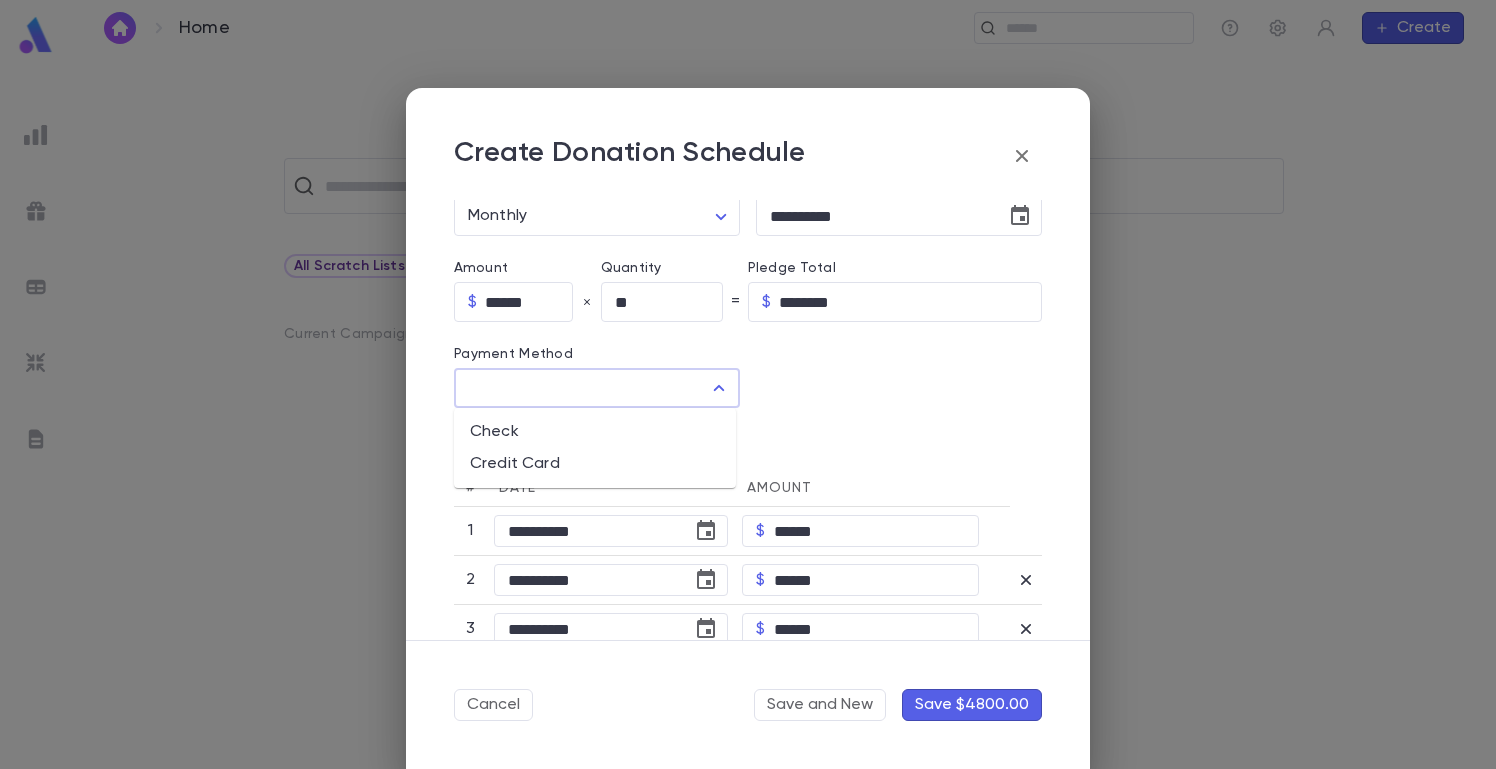 click at bounding box center (582, 388) 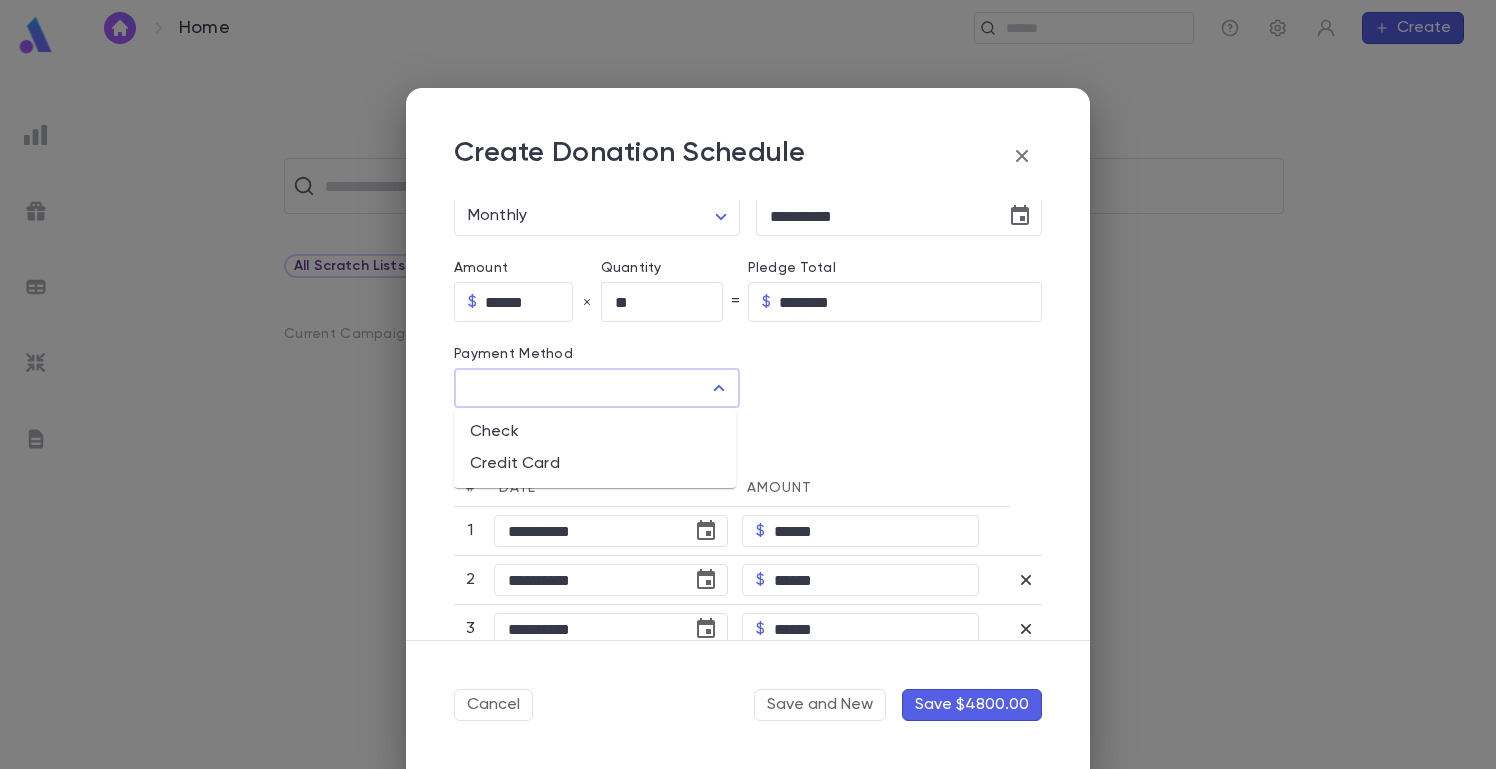 click on "Credit Card" at bounding box center (595, 464) 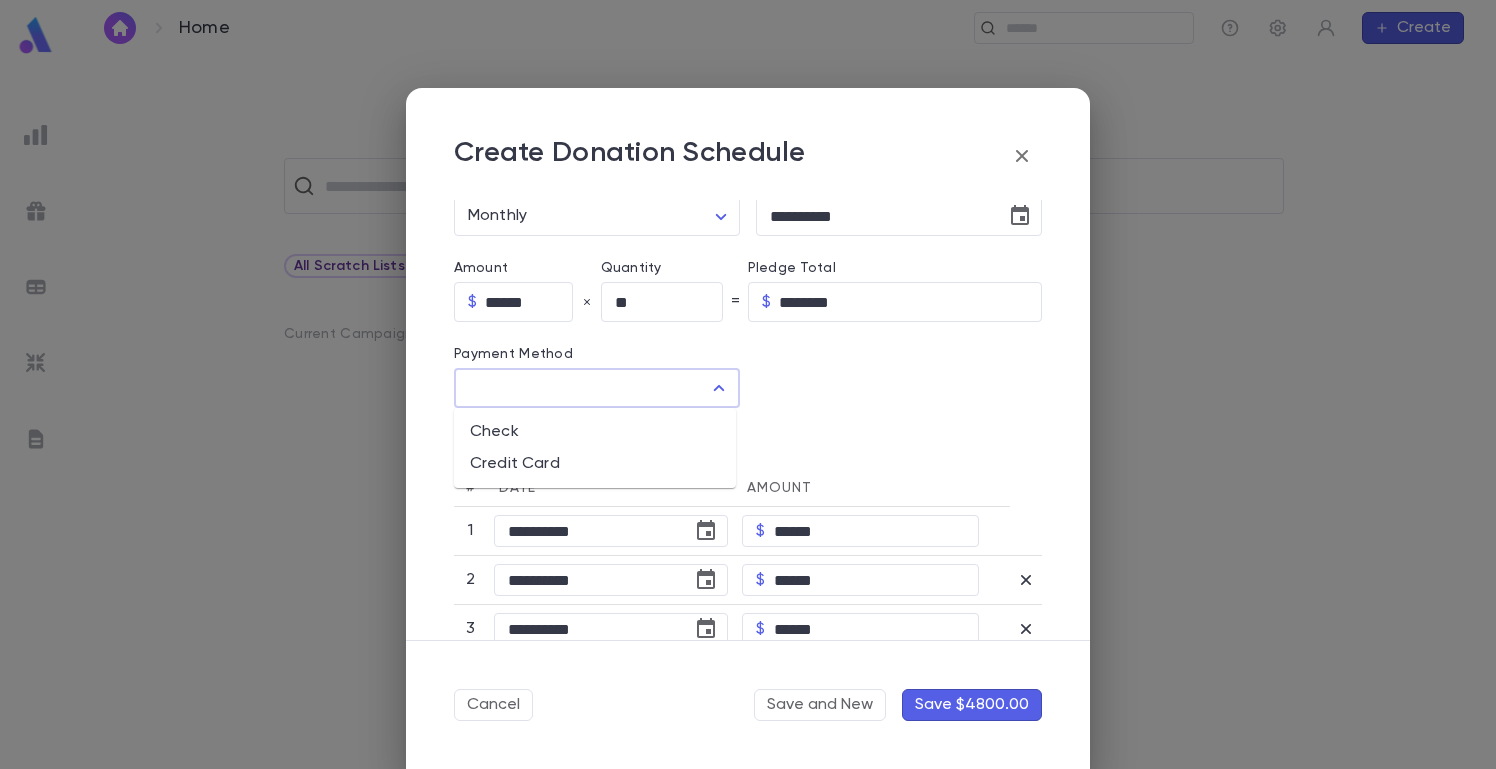 type on "**********" 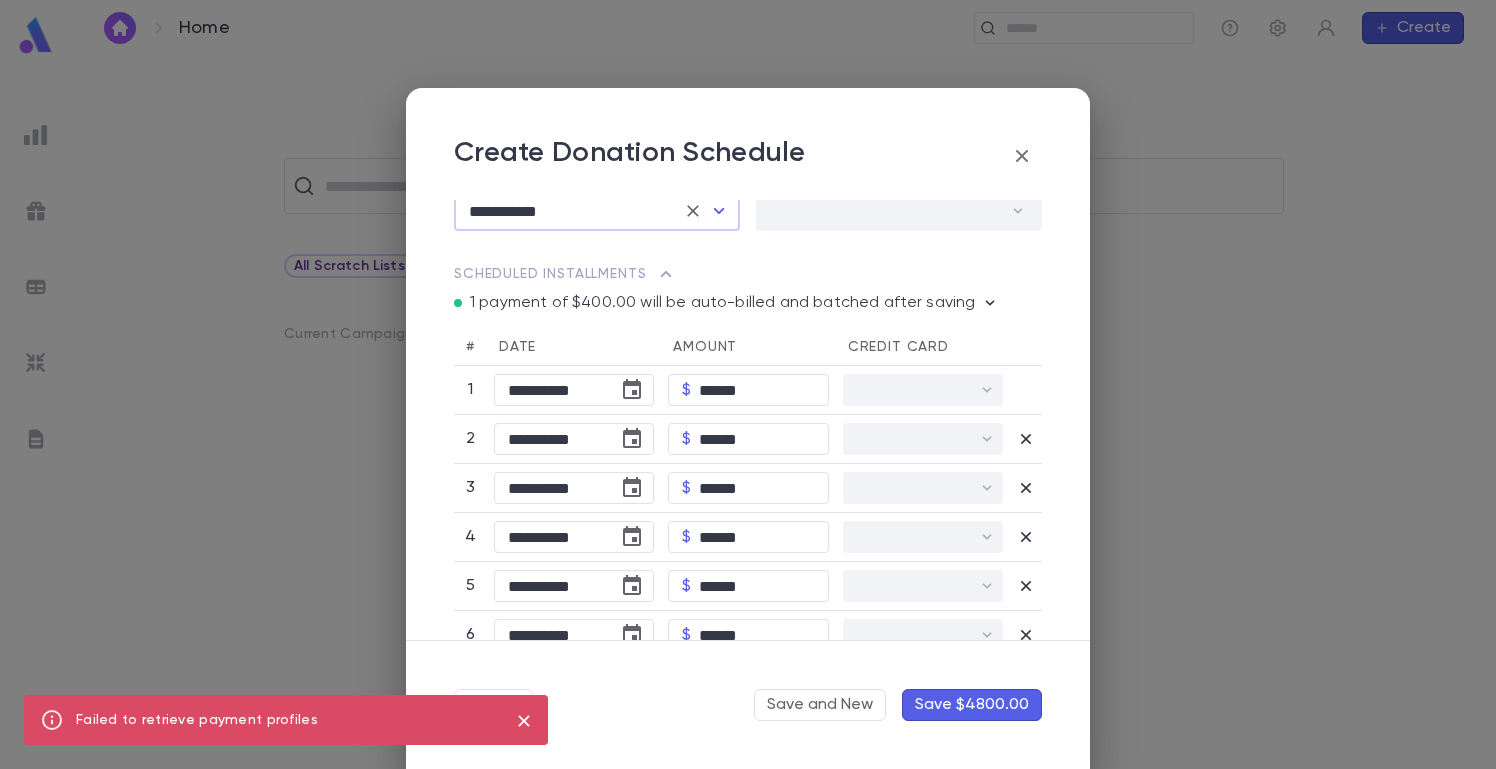 scroll, scrollTop: 0, scrollLeft: 0, axis: both 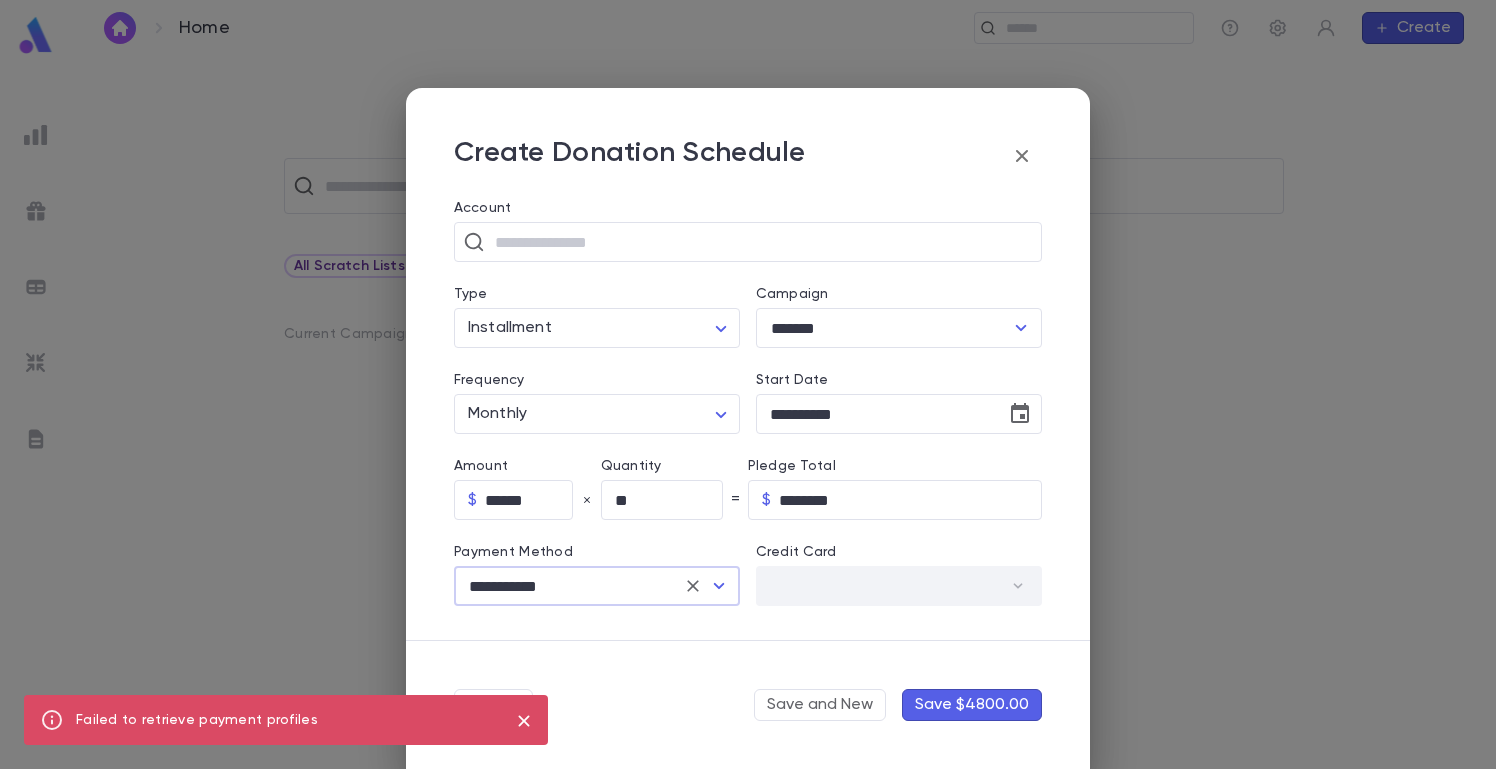 click 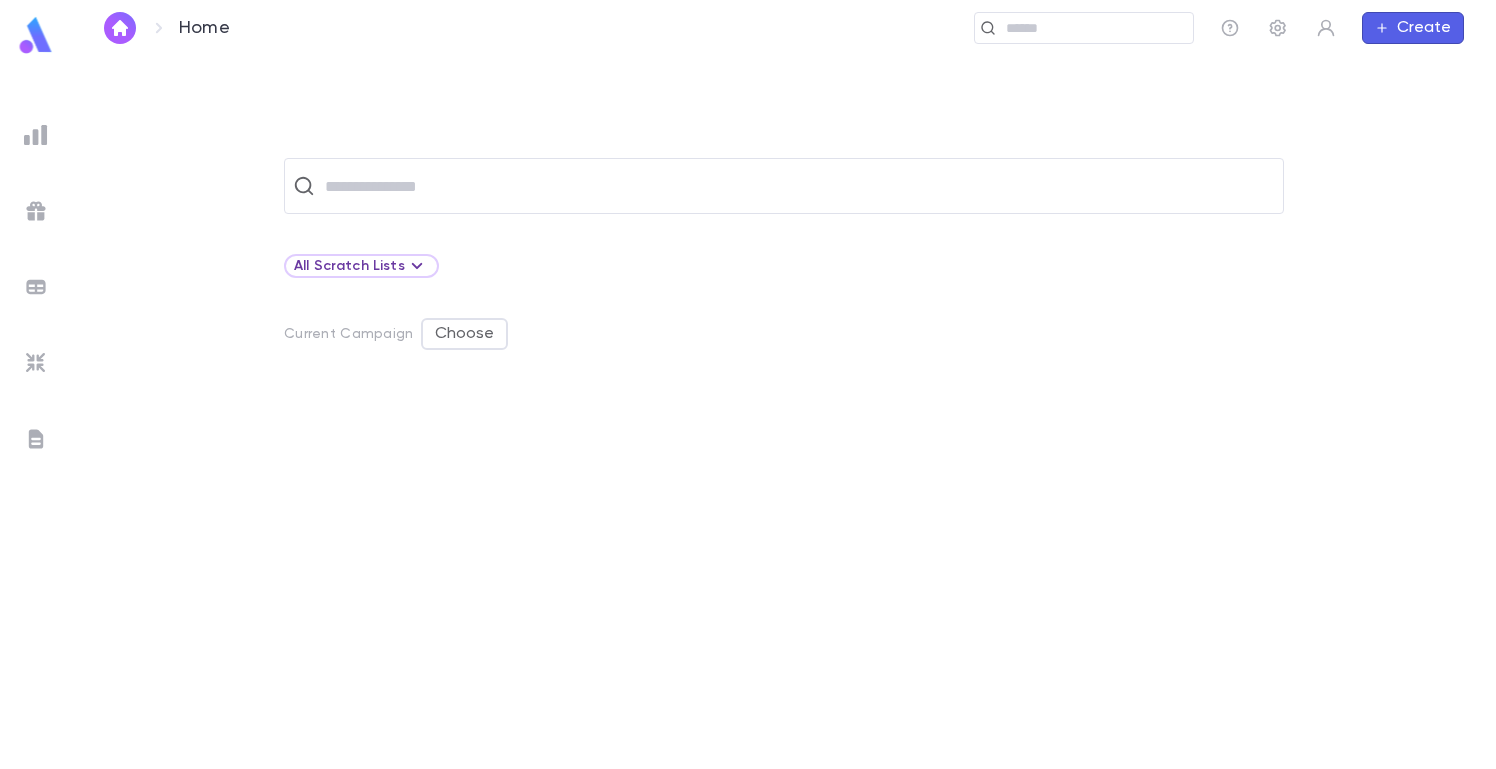 click 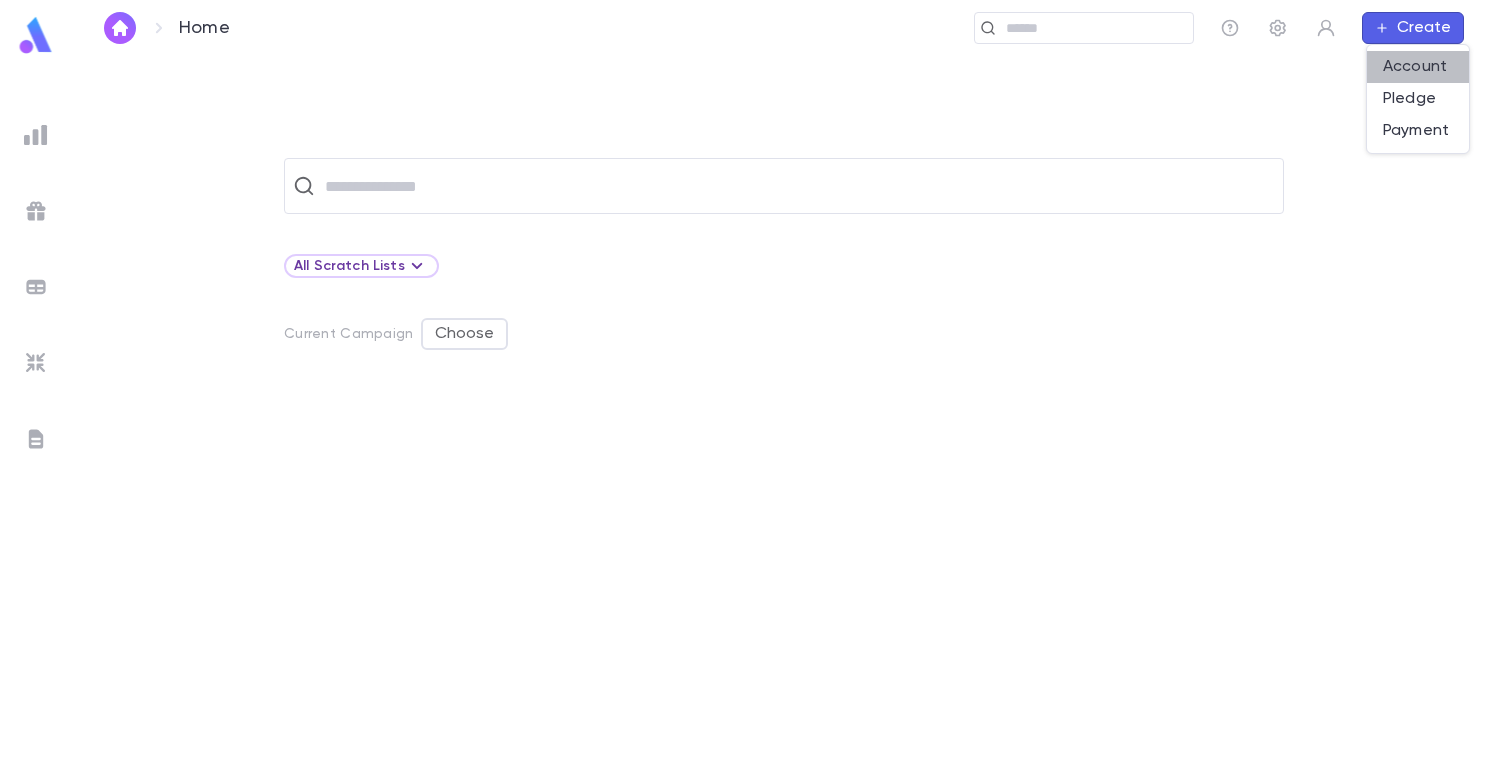 click on "Account" at bounding box center (1418, 67) 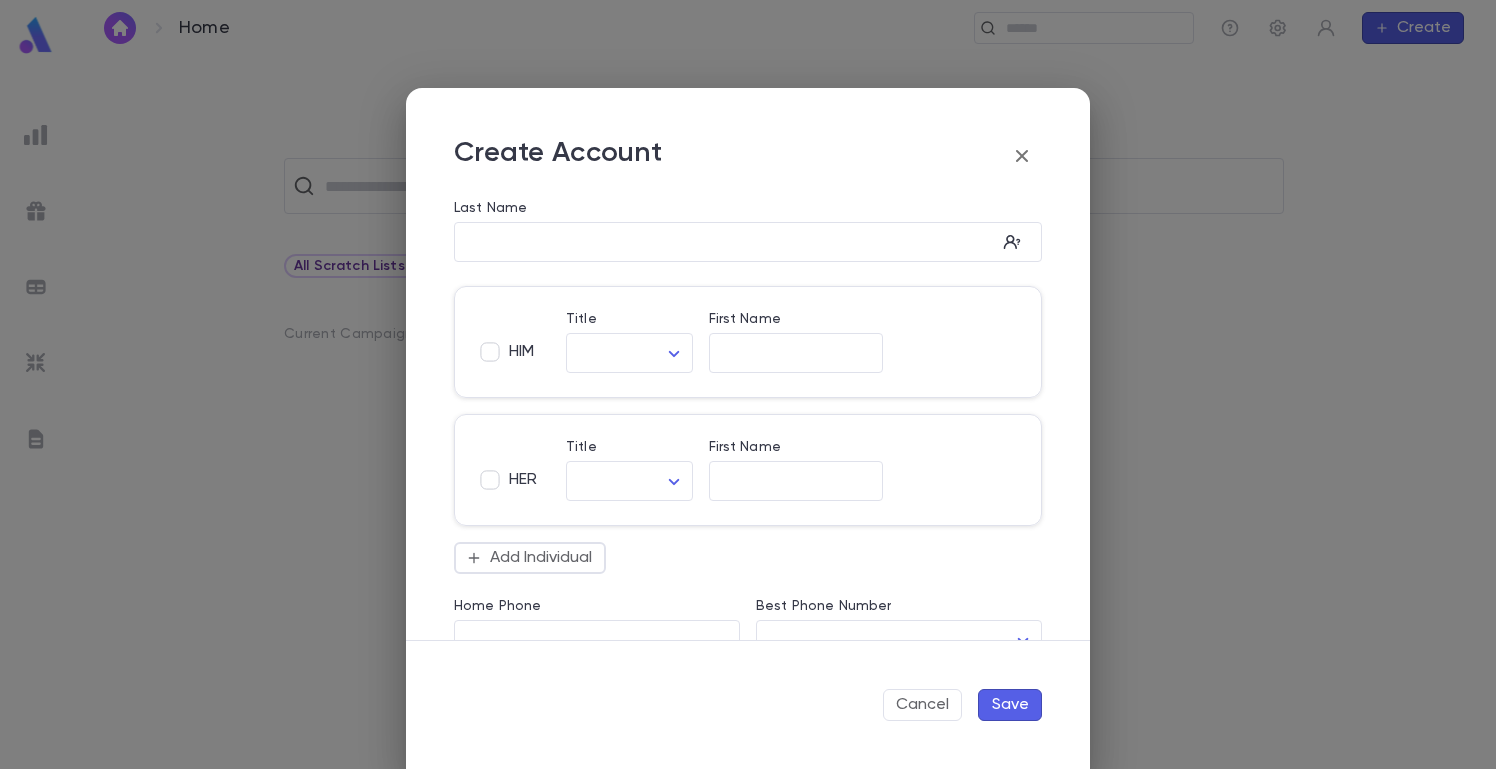 click 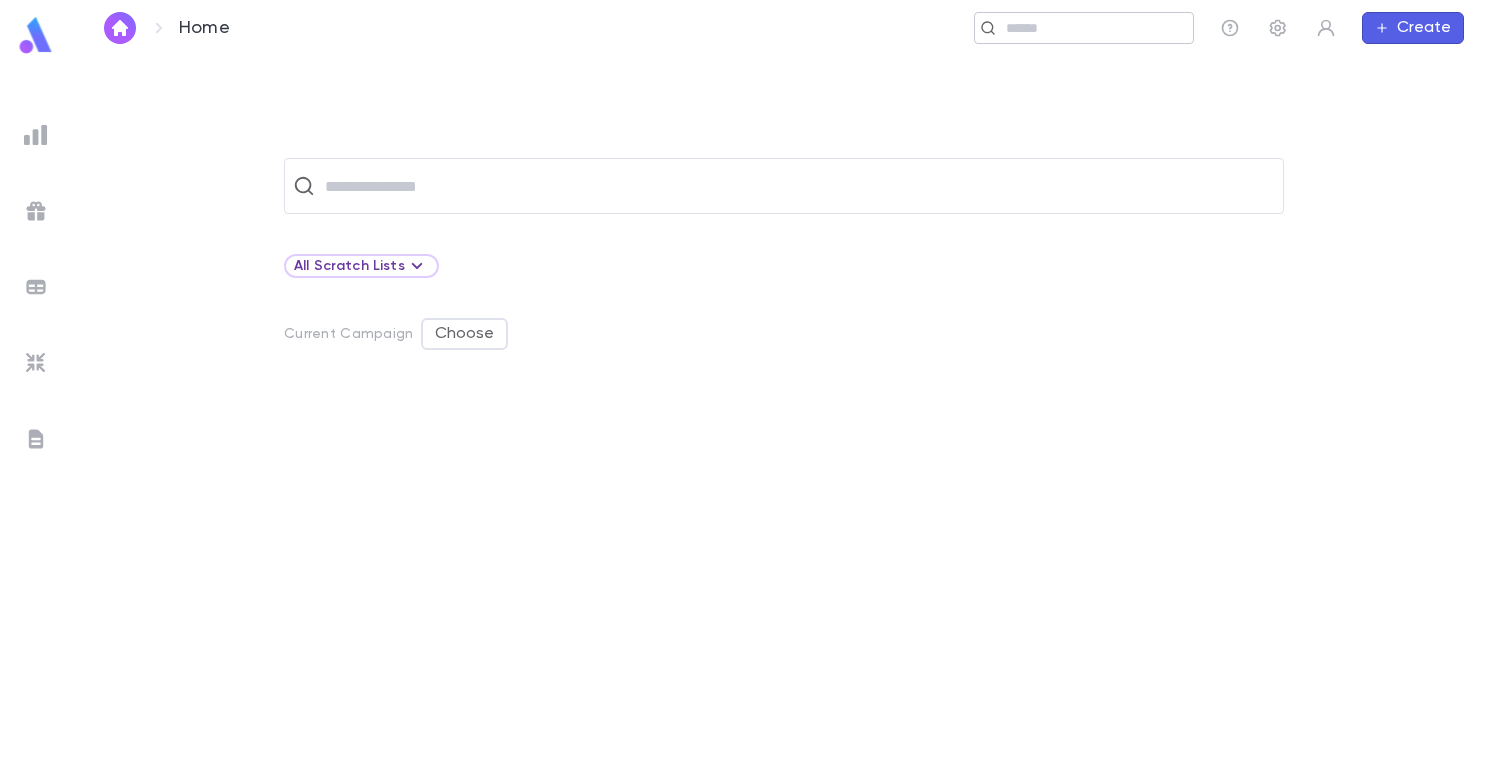 click at bounding box center (1092, 28) 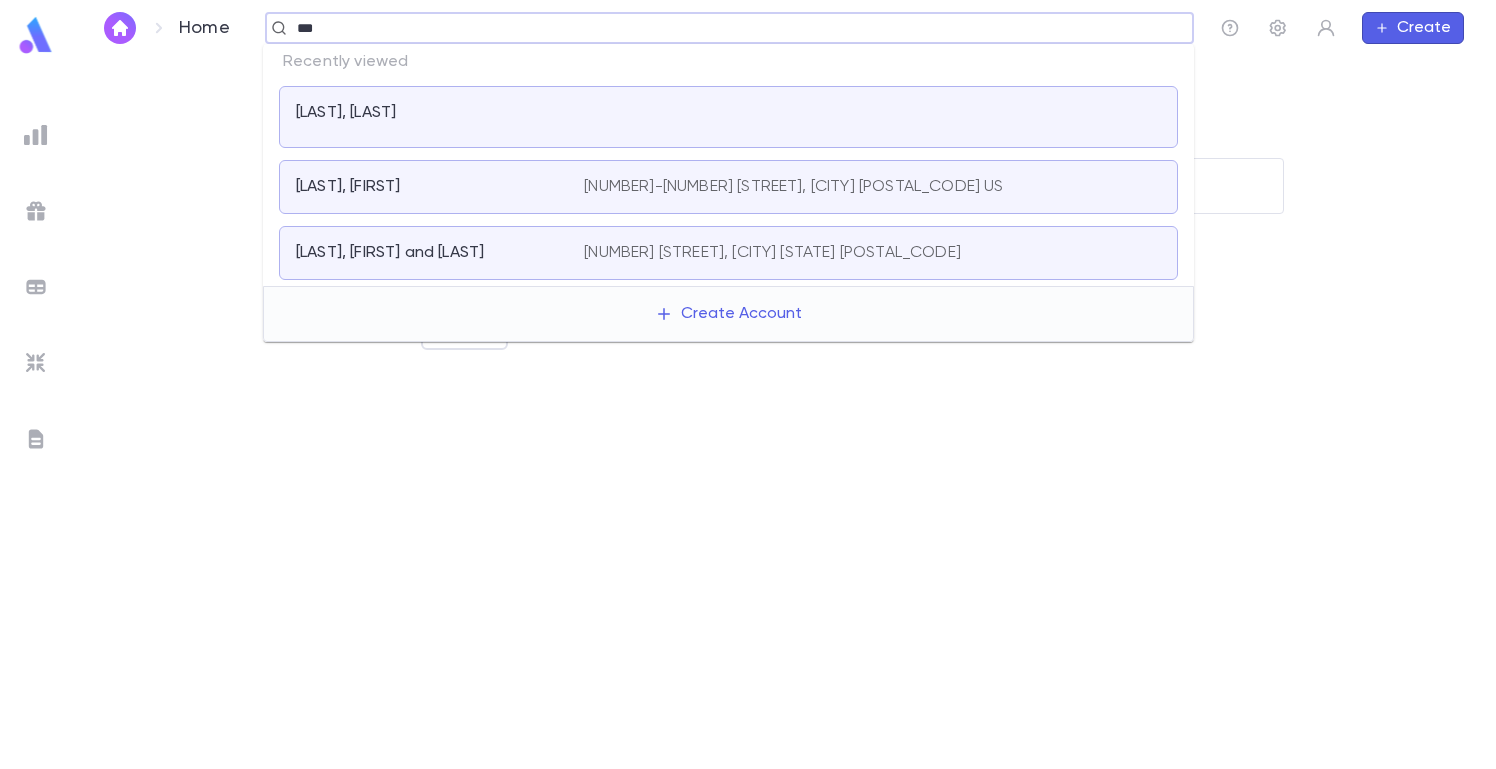 type on "****" 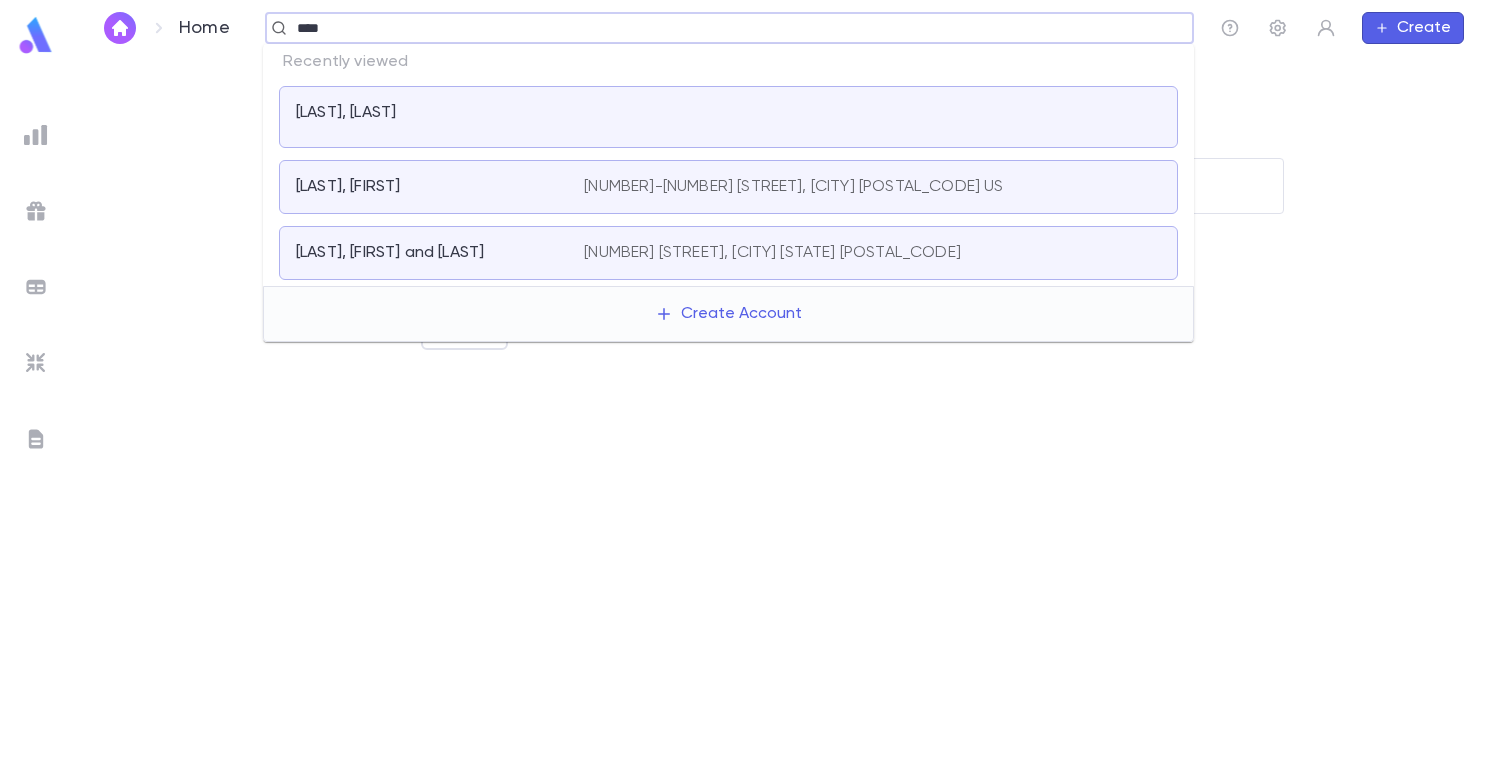 click on "[LAST], [LAST]" at bounding box center (346, 113) 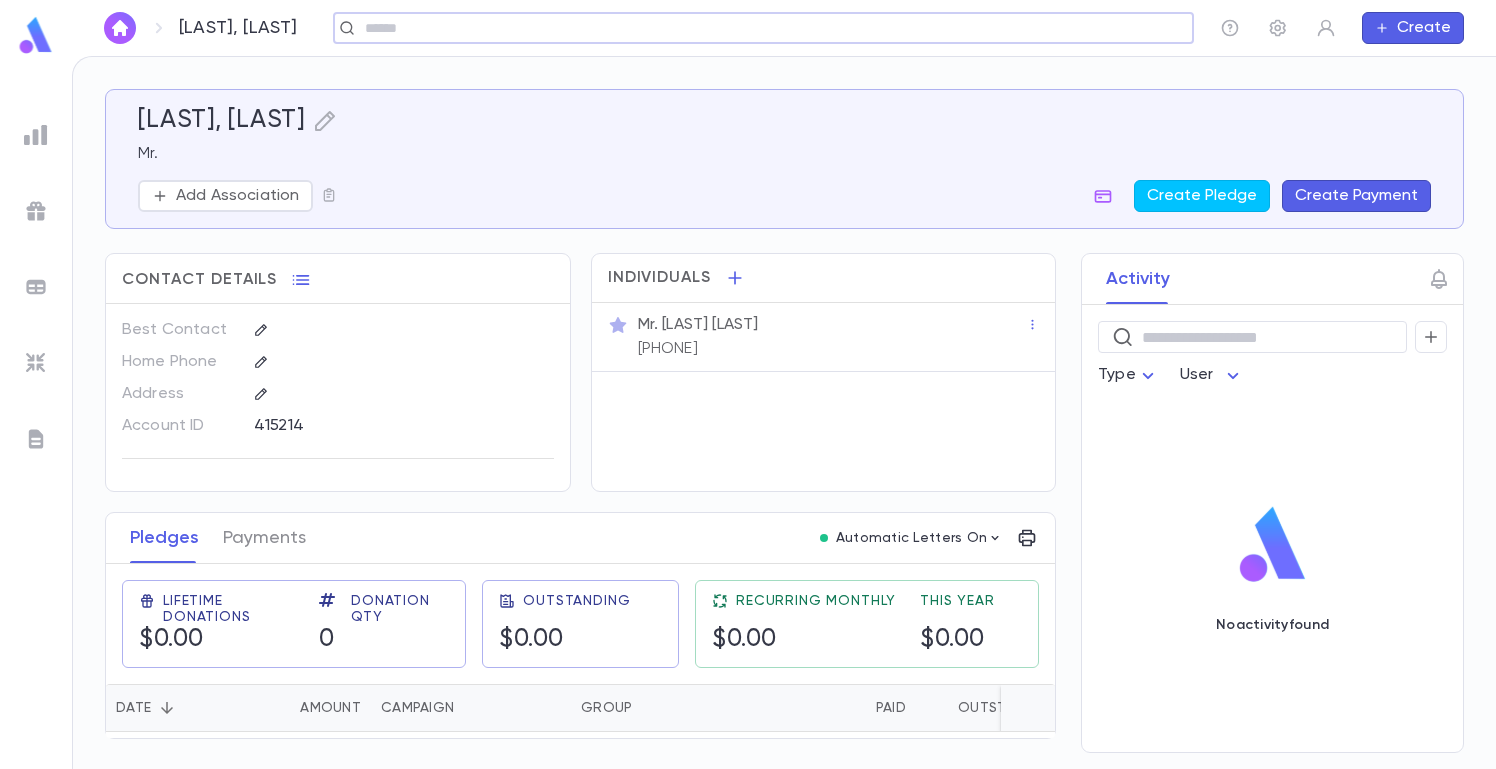 click on "Create Payment" at bounding box center [1356, 196] 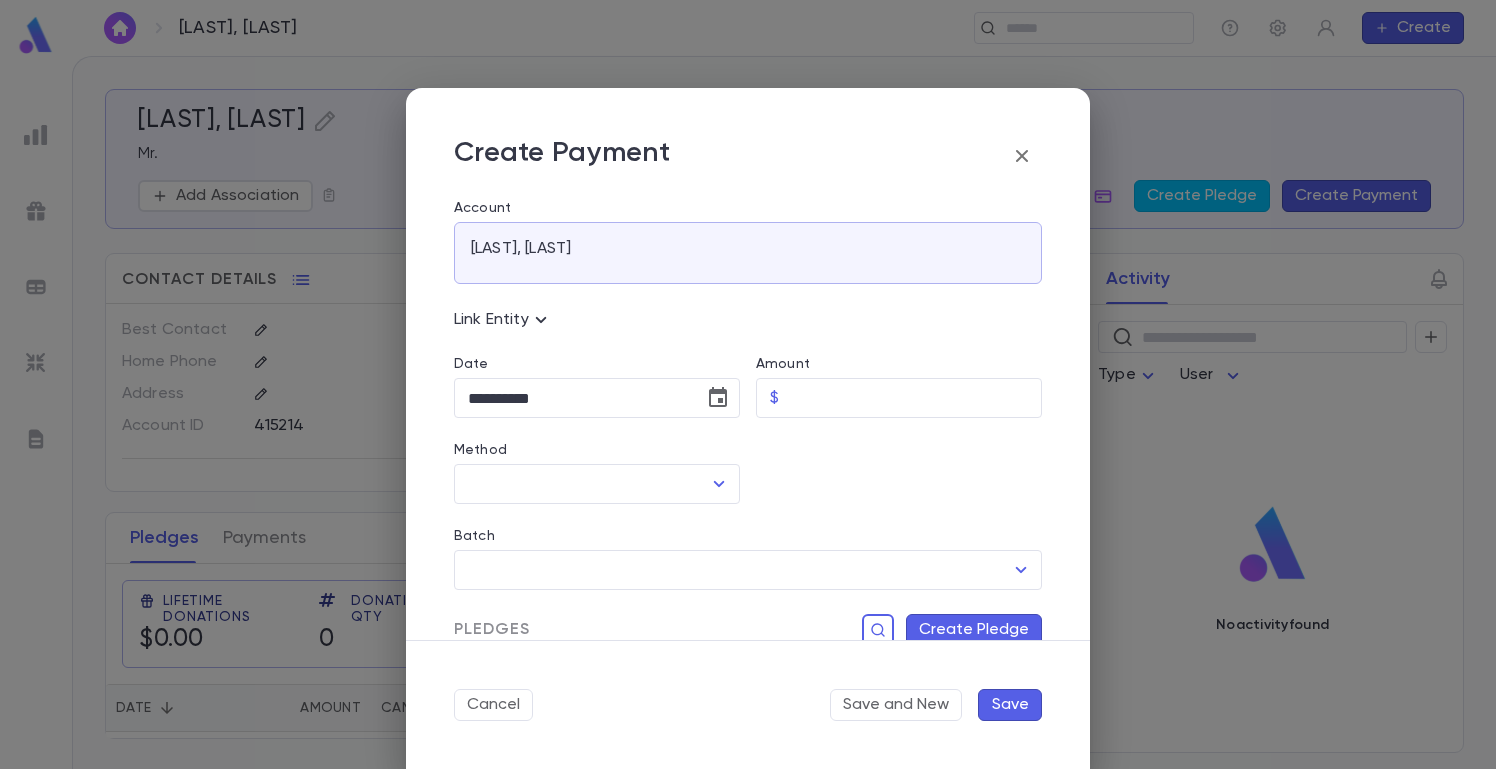 click 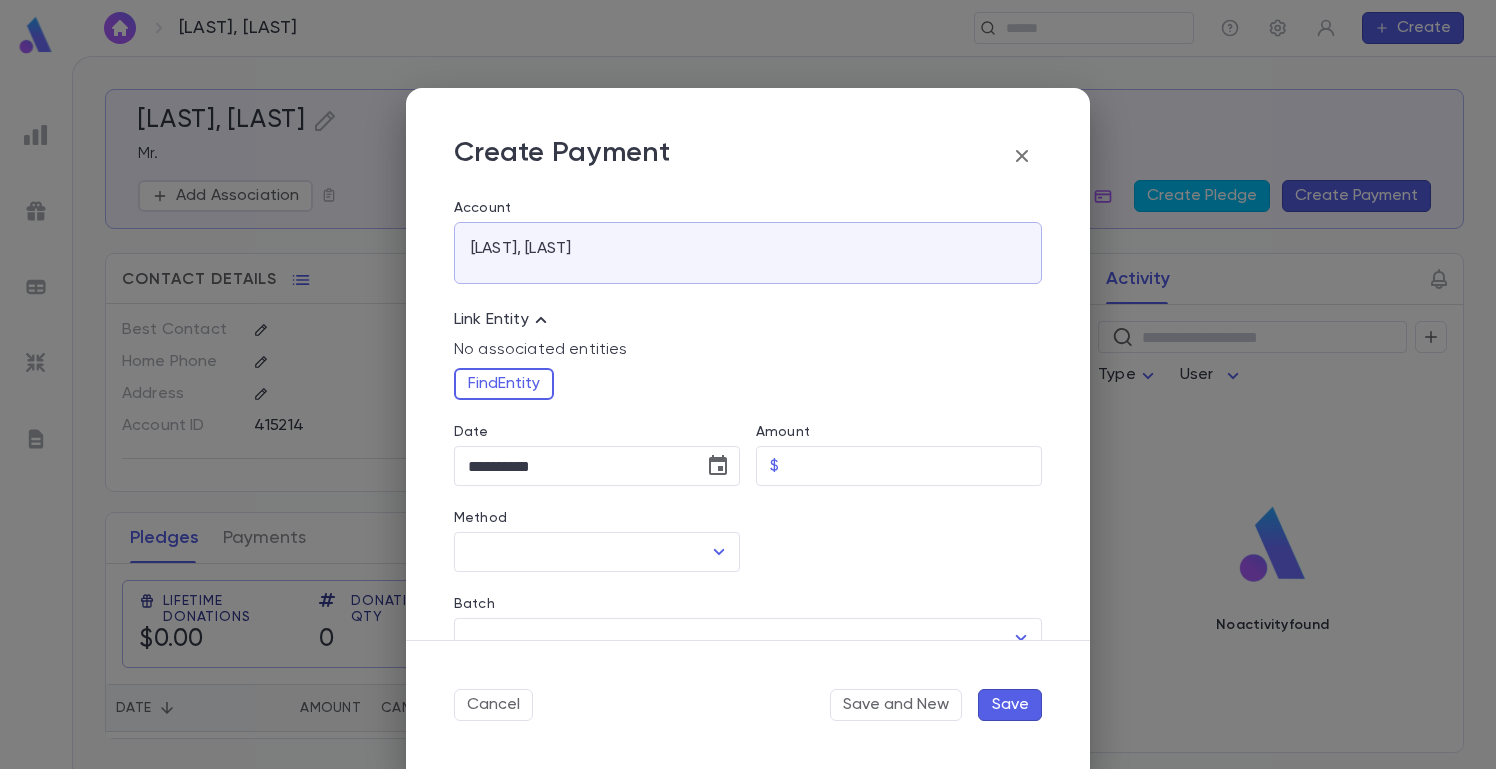 click 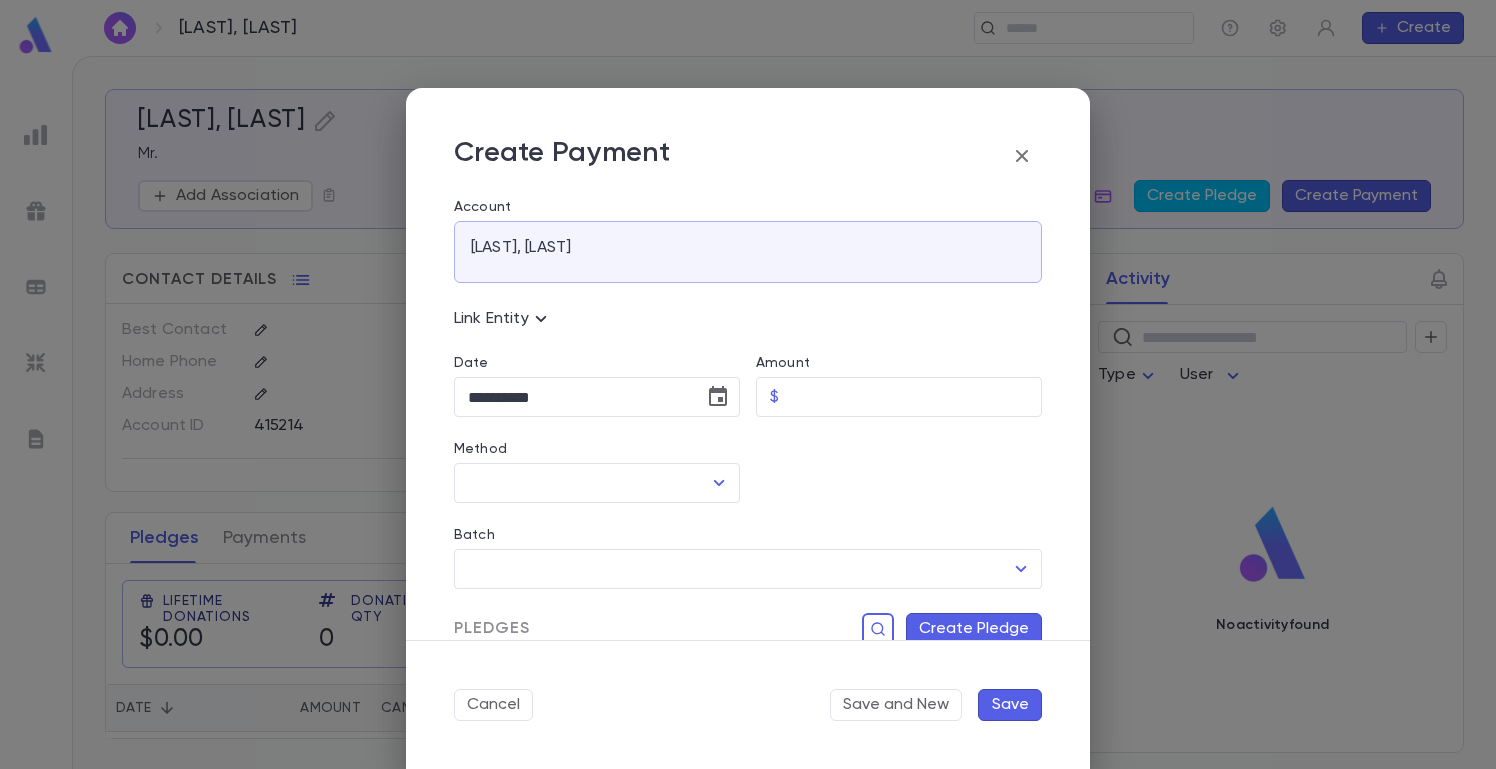 scroll, scrollTop: 0, scrollLeft: 0, axis: both 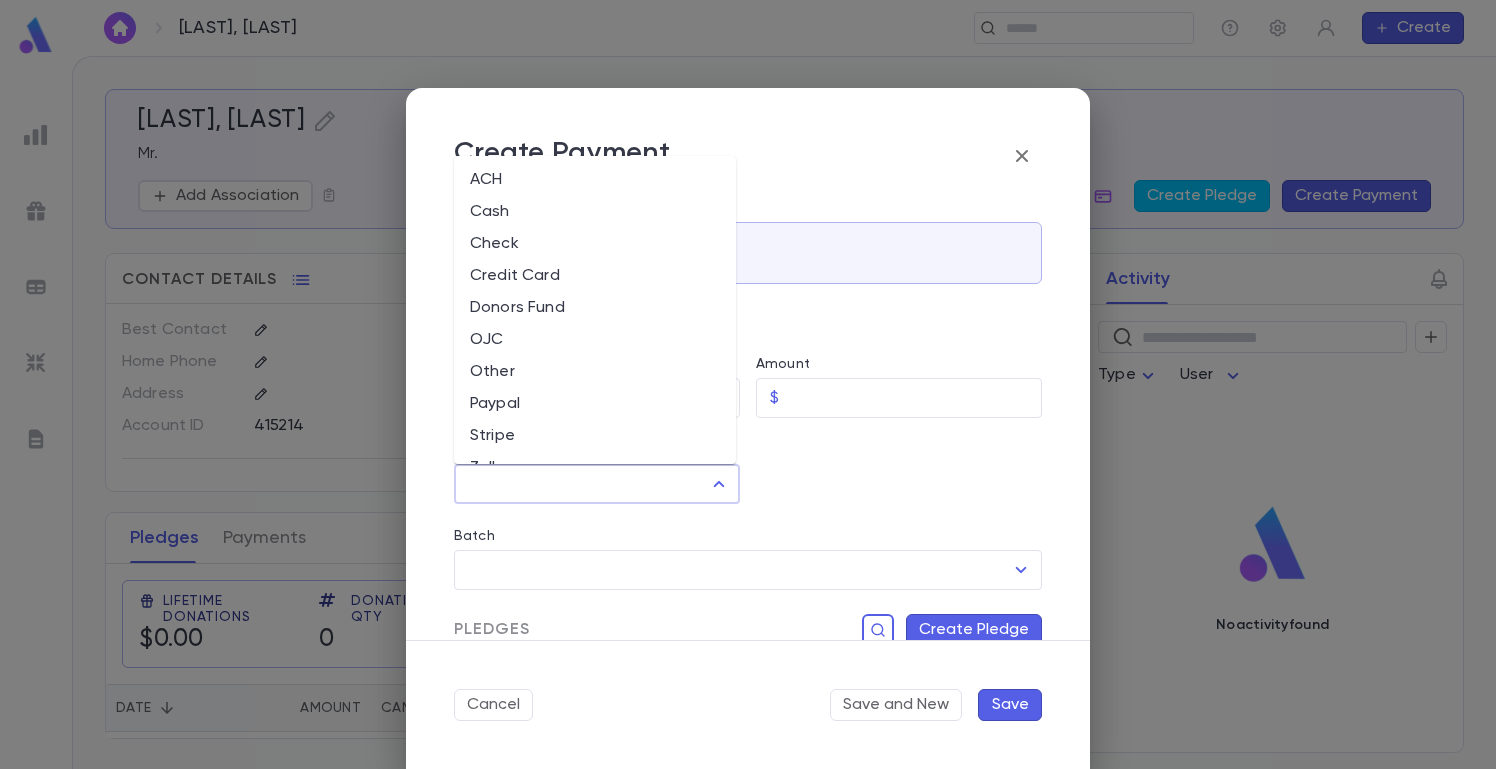 click on "Method" at bounding box center (582, 484) 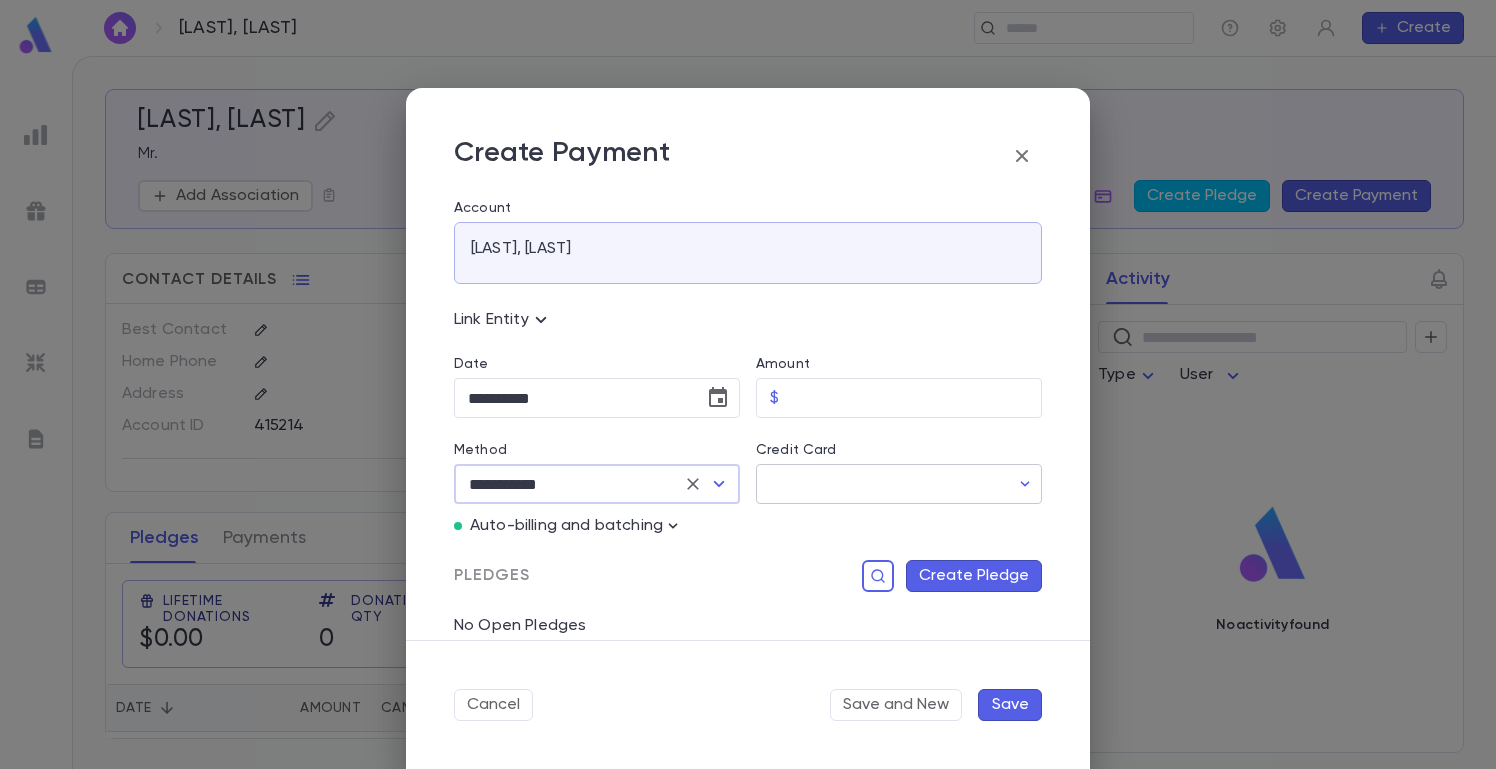 click on "Credit Card" at bounding box center (882, 484) 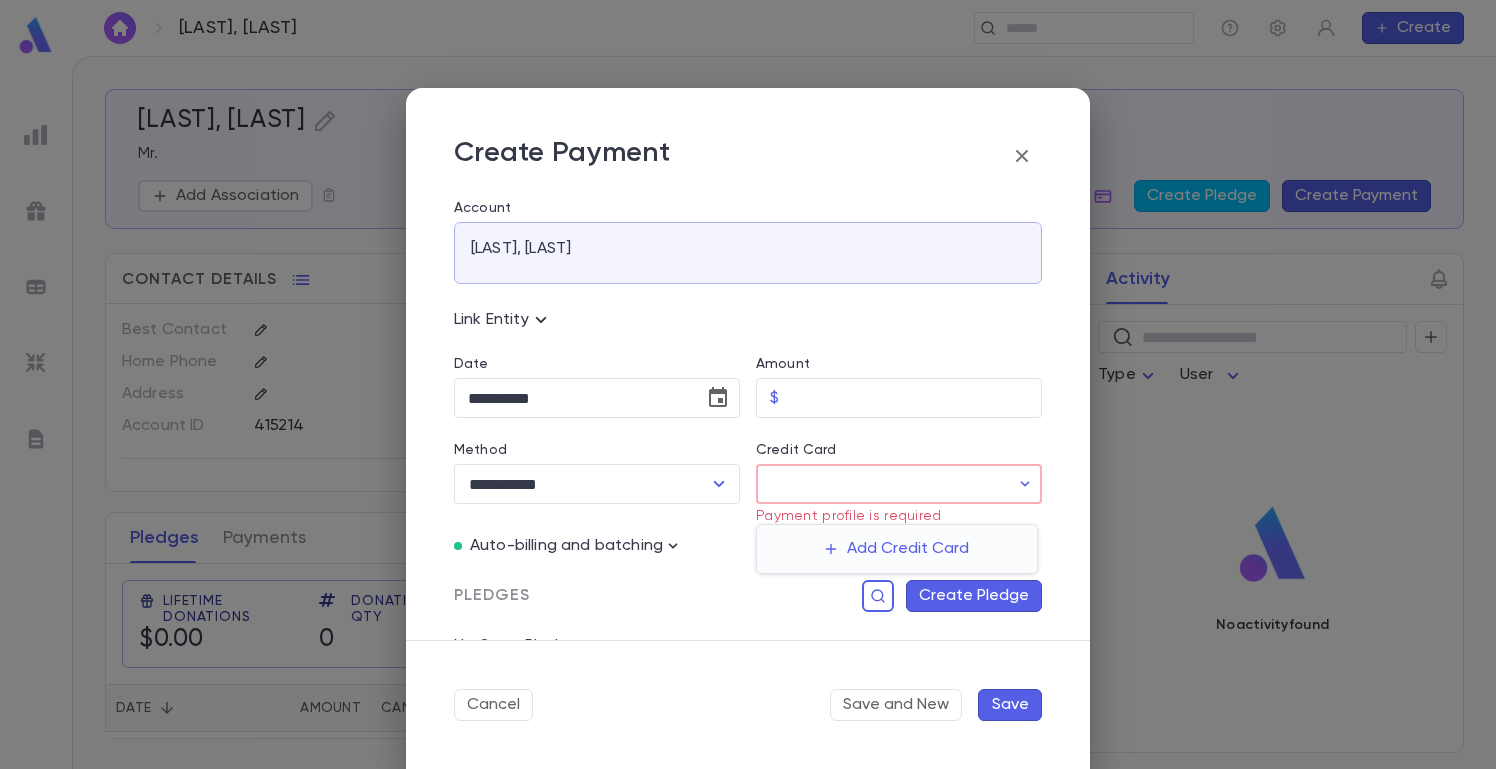 click at bounding box center (748, 384) 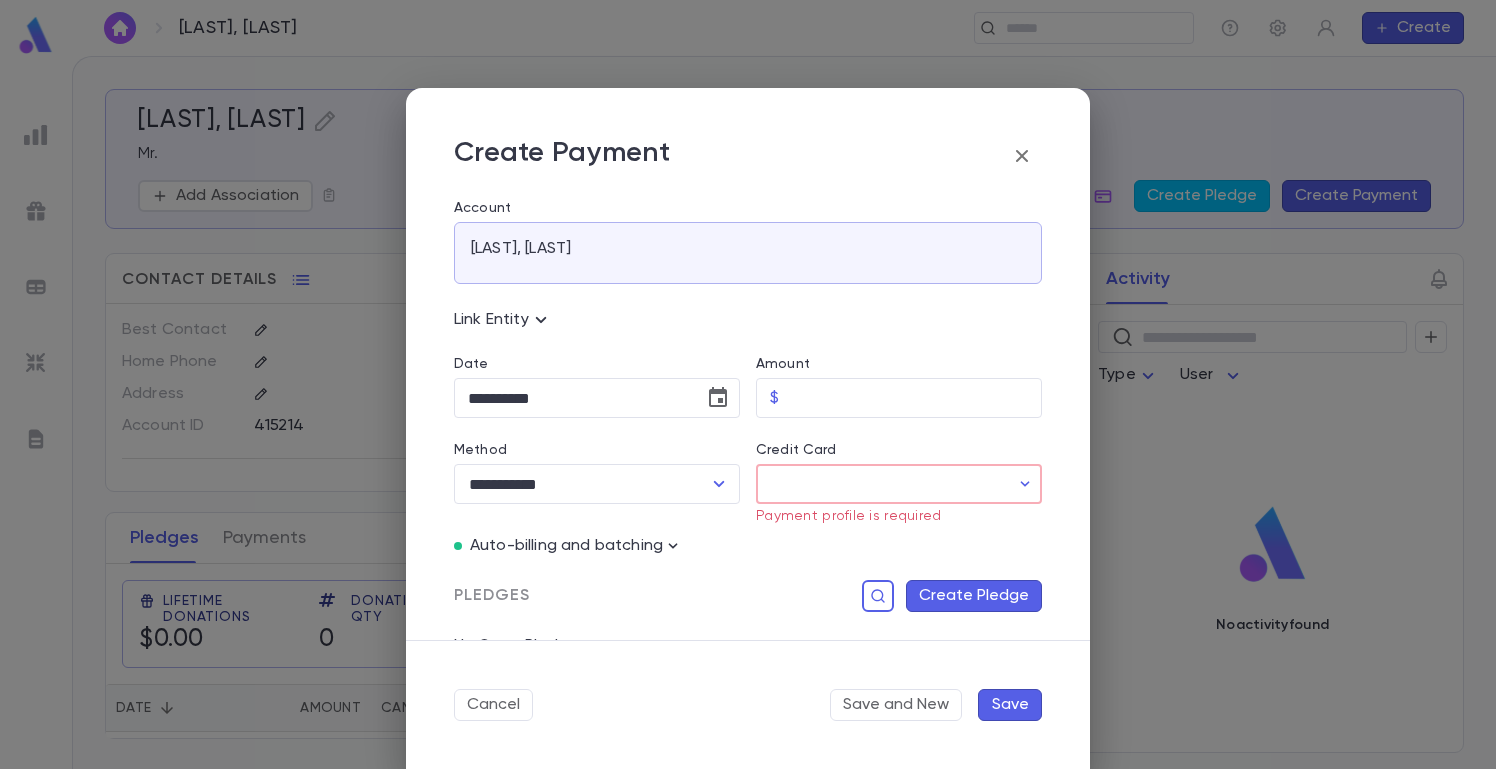 scroll, scrollTop: 171, scrollLeft: 0, axis: vertical 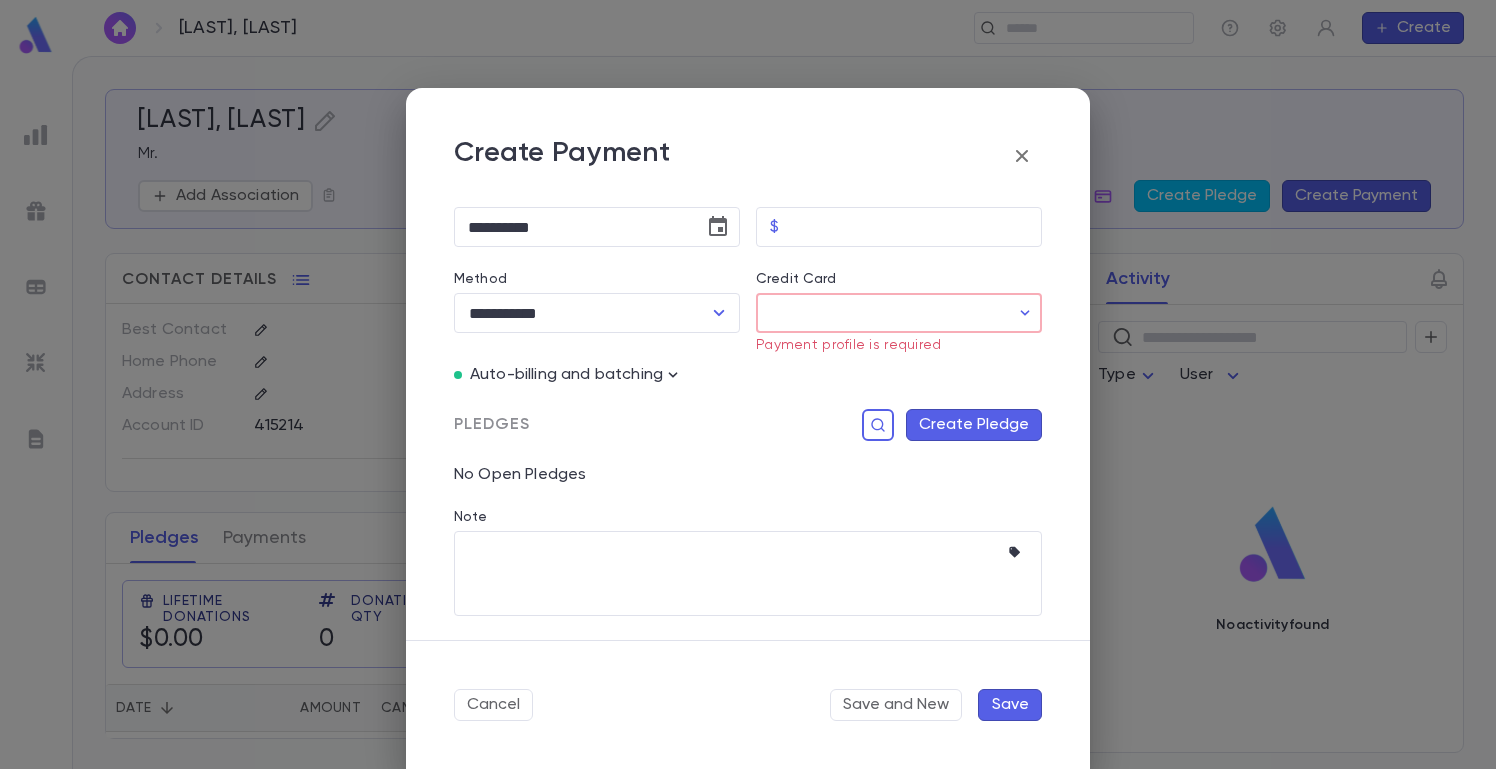 click 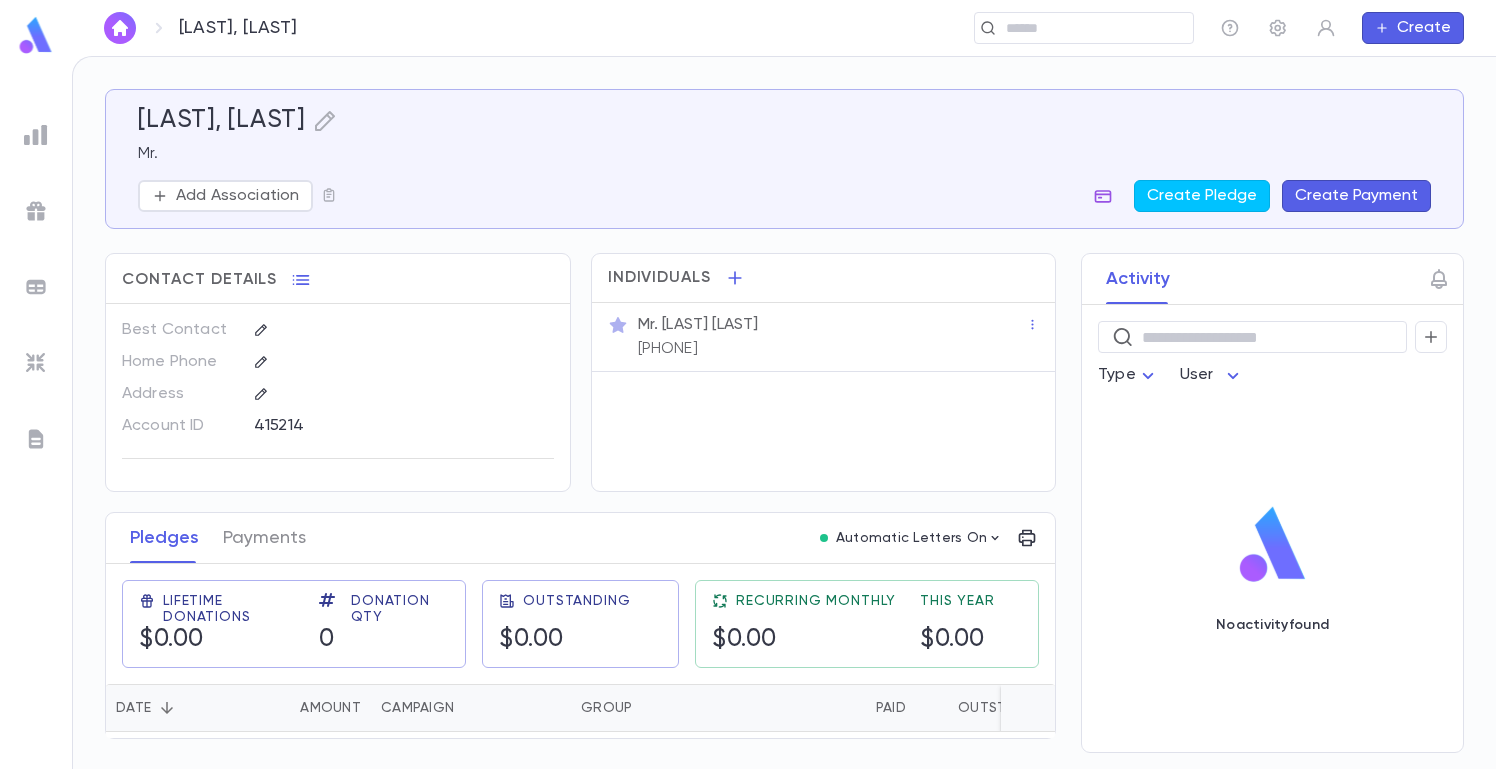 click 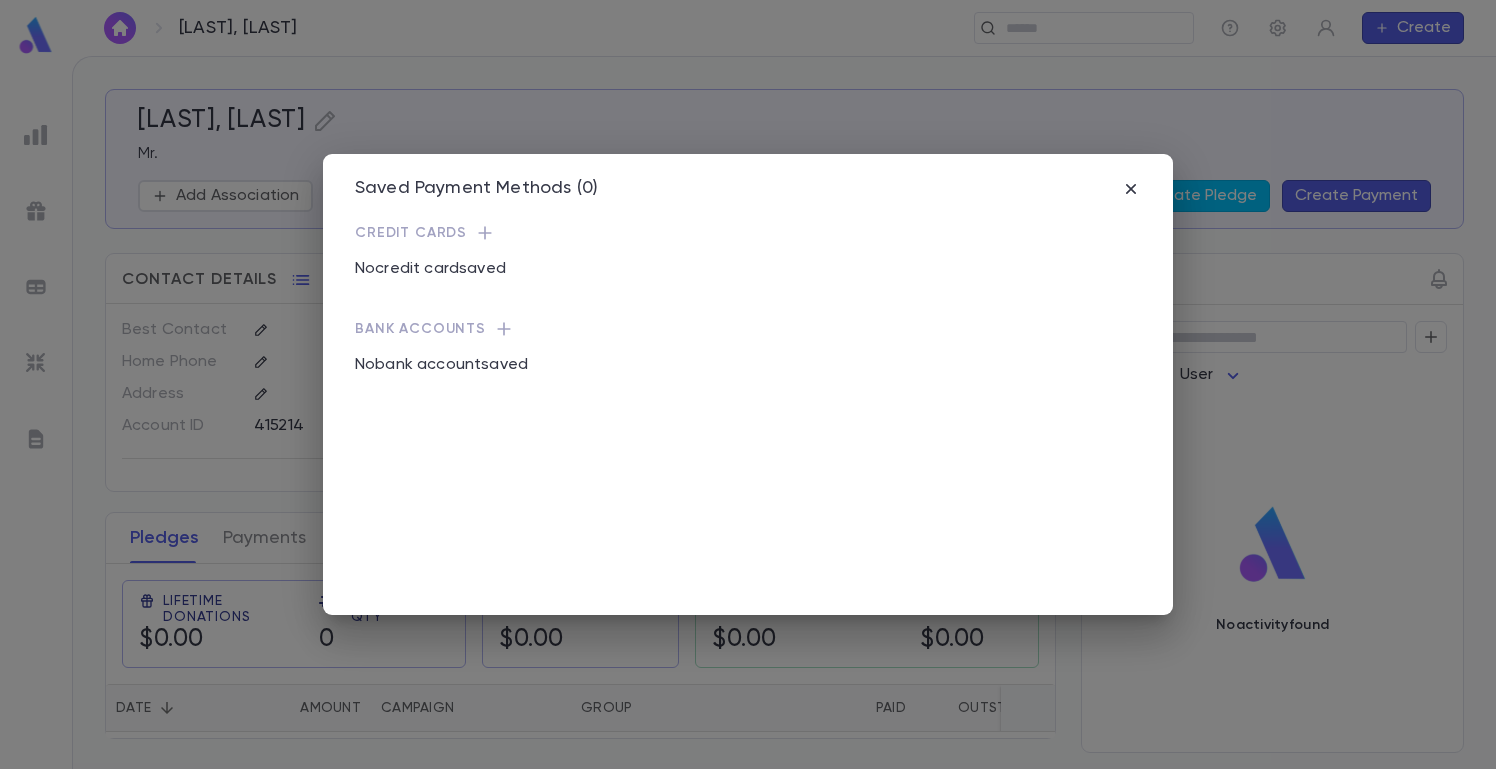 click on "Saved Payment Methods (0) Credit Cards No  credit card  saved Bank Accounts No  bank account  saved" at bounding box center (748, 384) 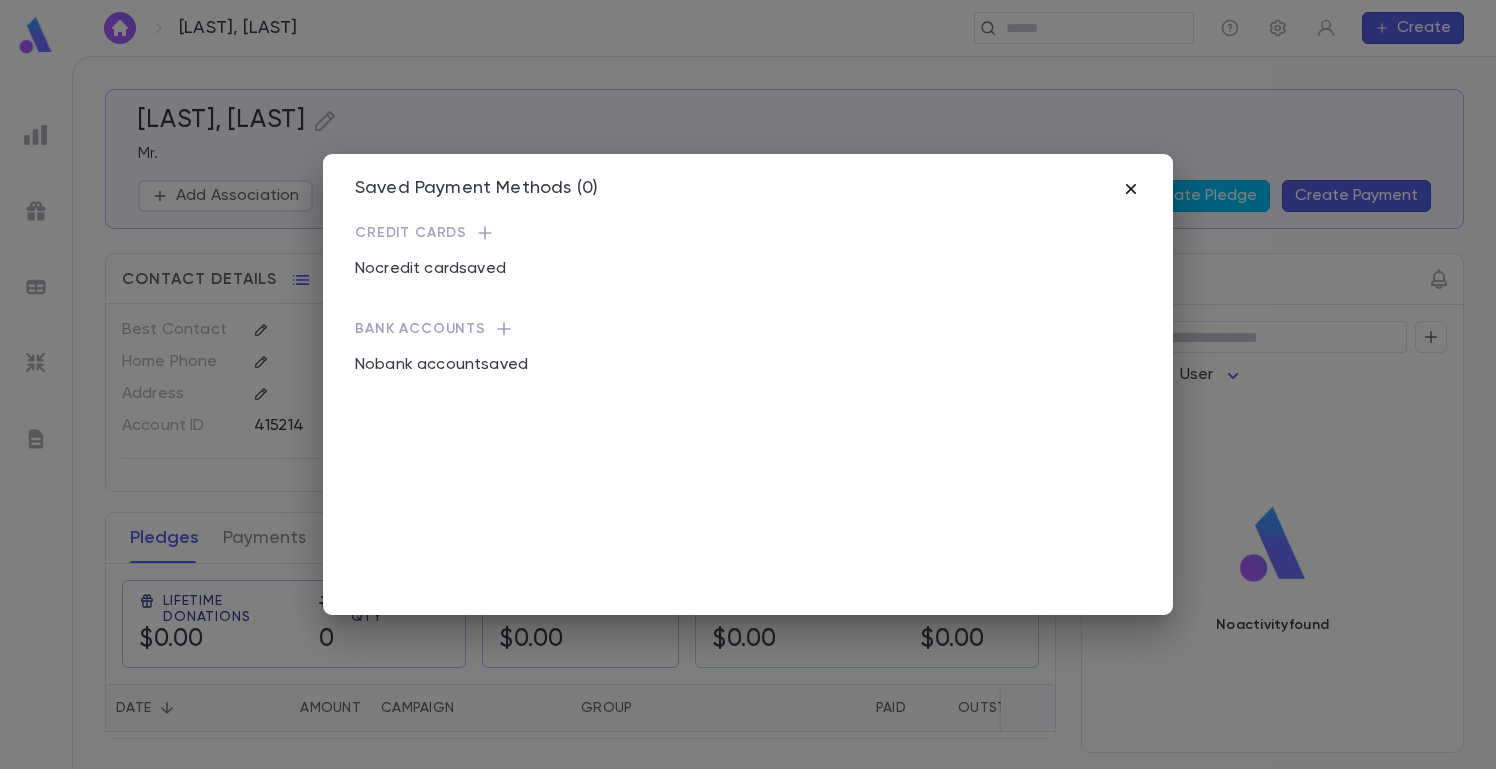 click 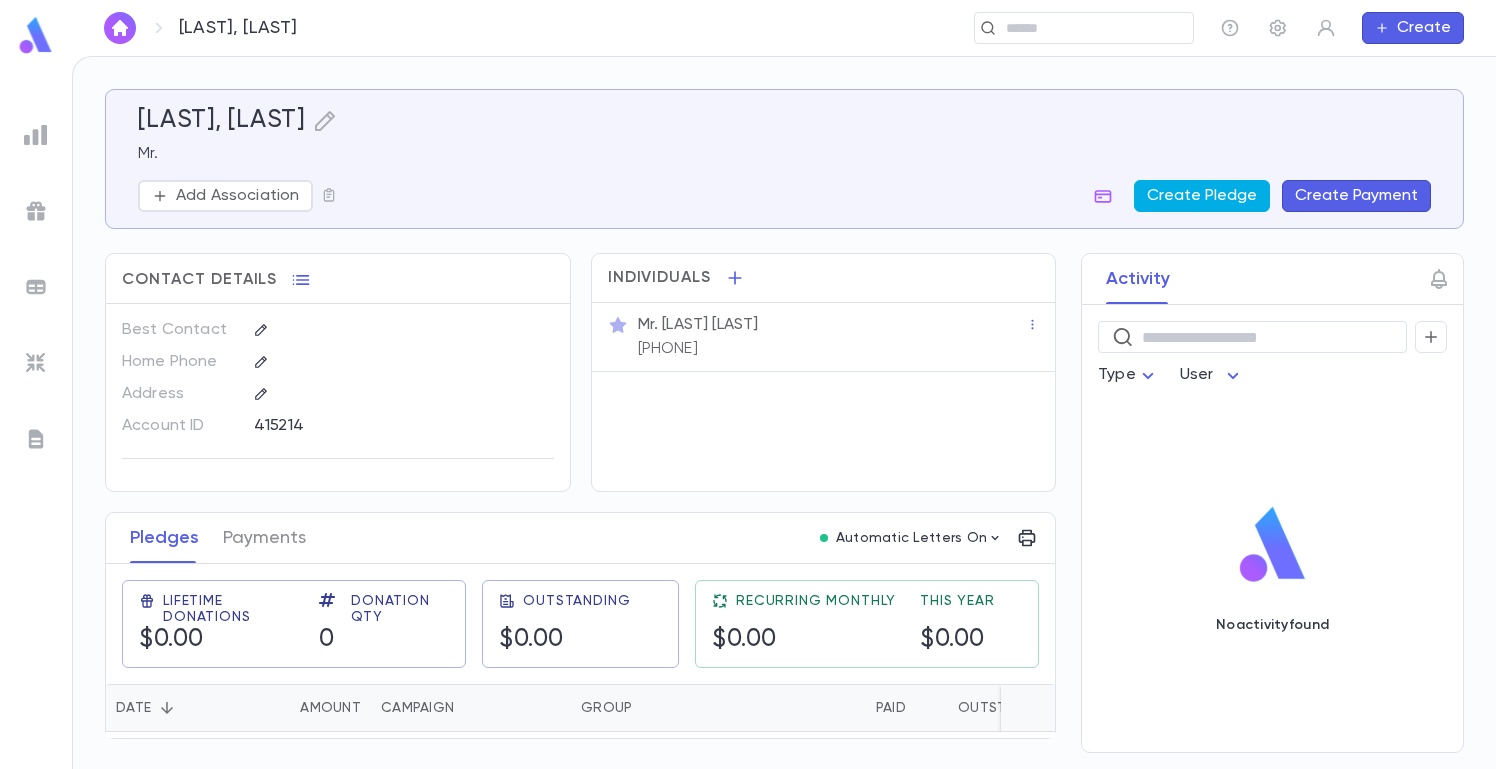 click on "Create Pledge" at bounding box center [1202, 196] 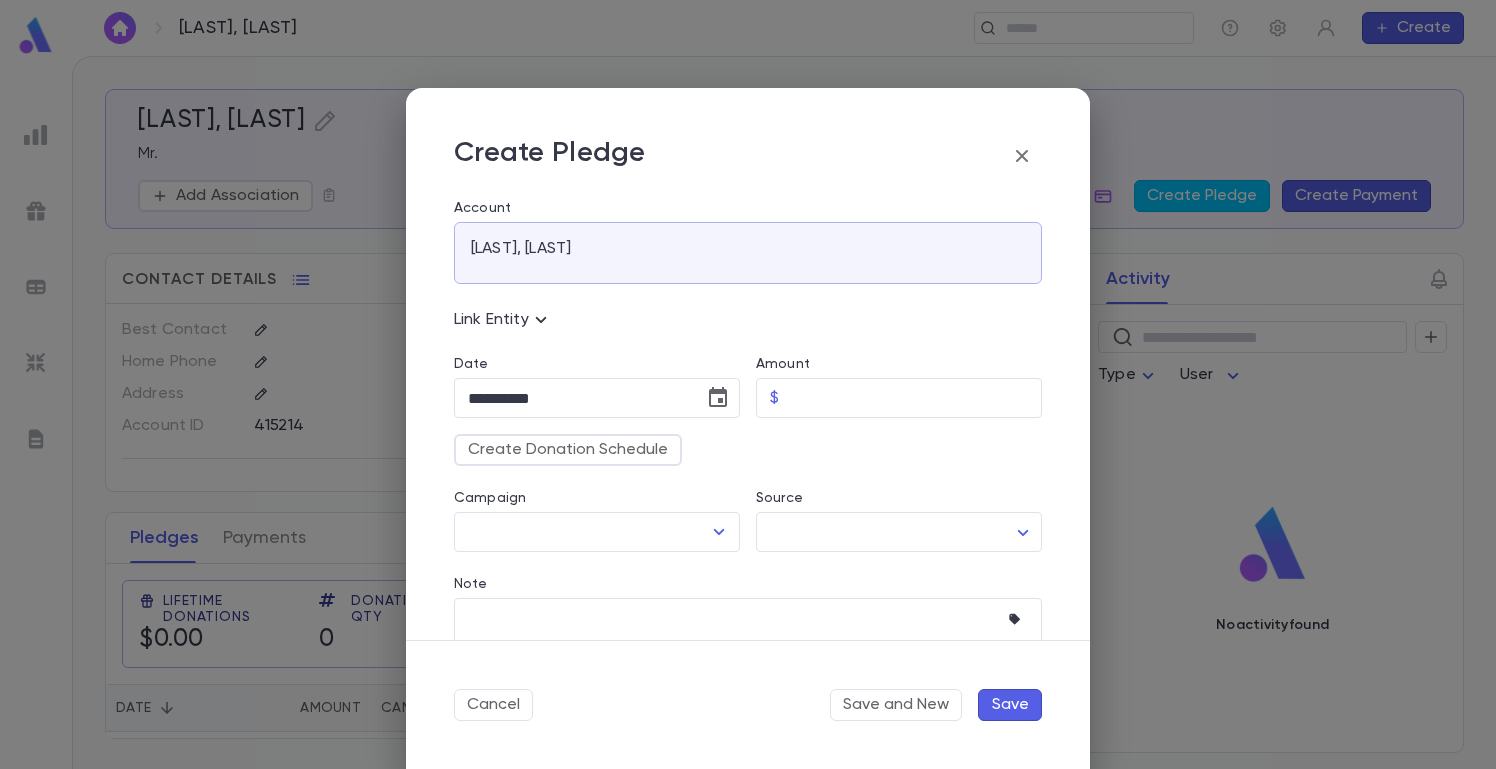 scroll, scrollTop: 67, scrollLeft: 0, axis: vertical 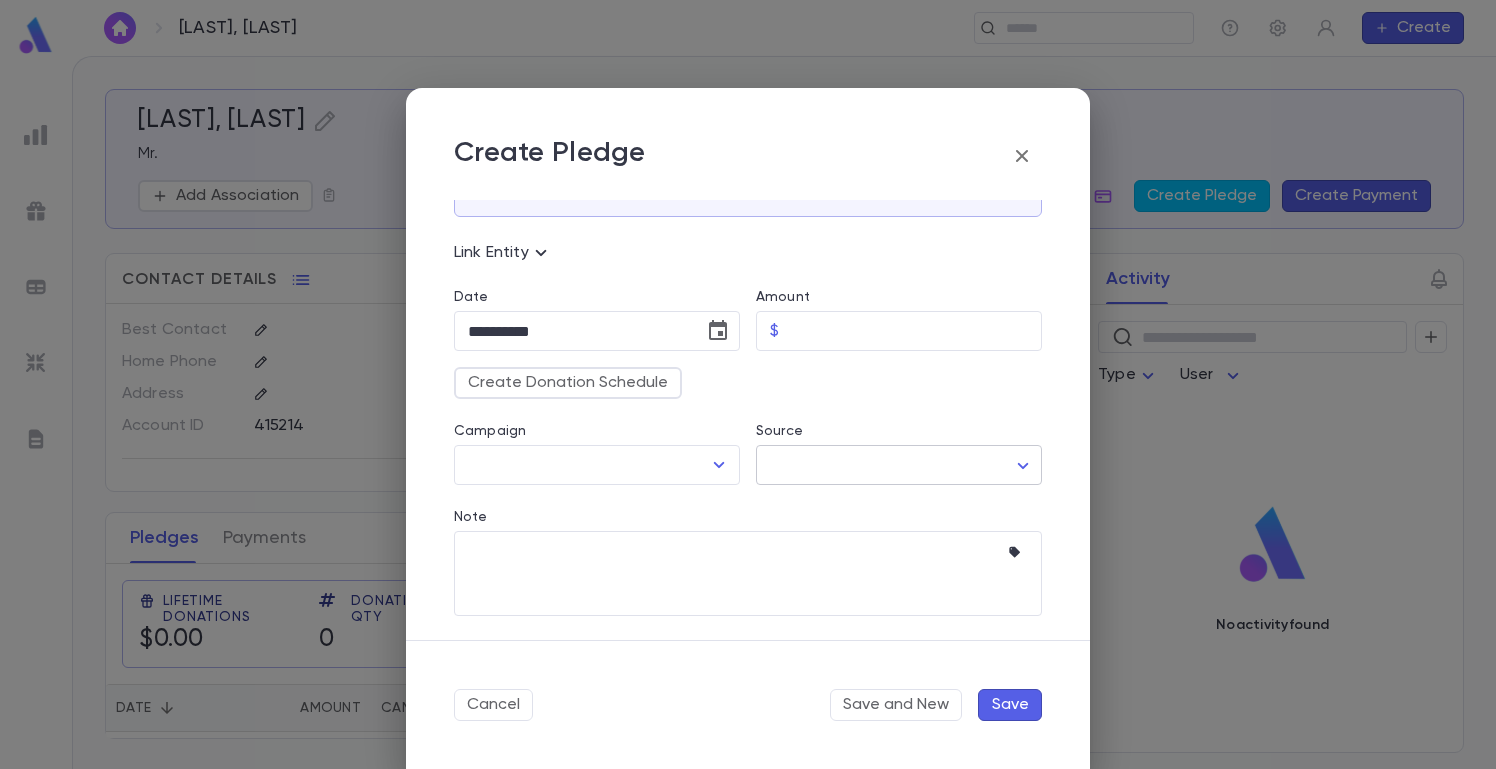 click on "**********" at bounding box center [748, 412] 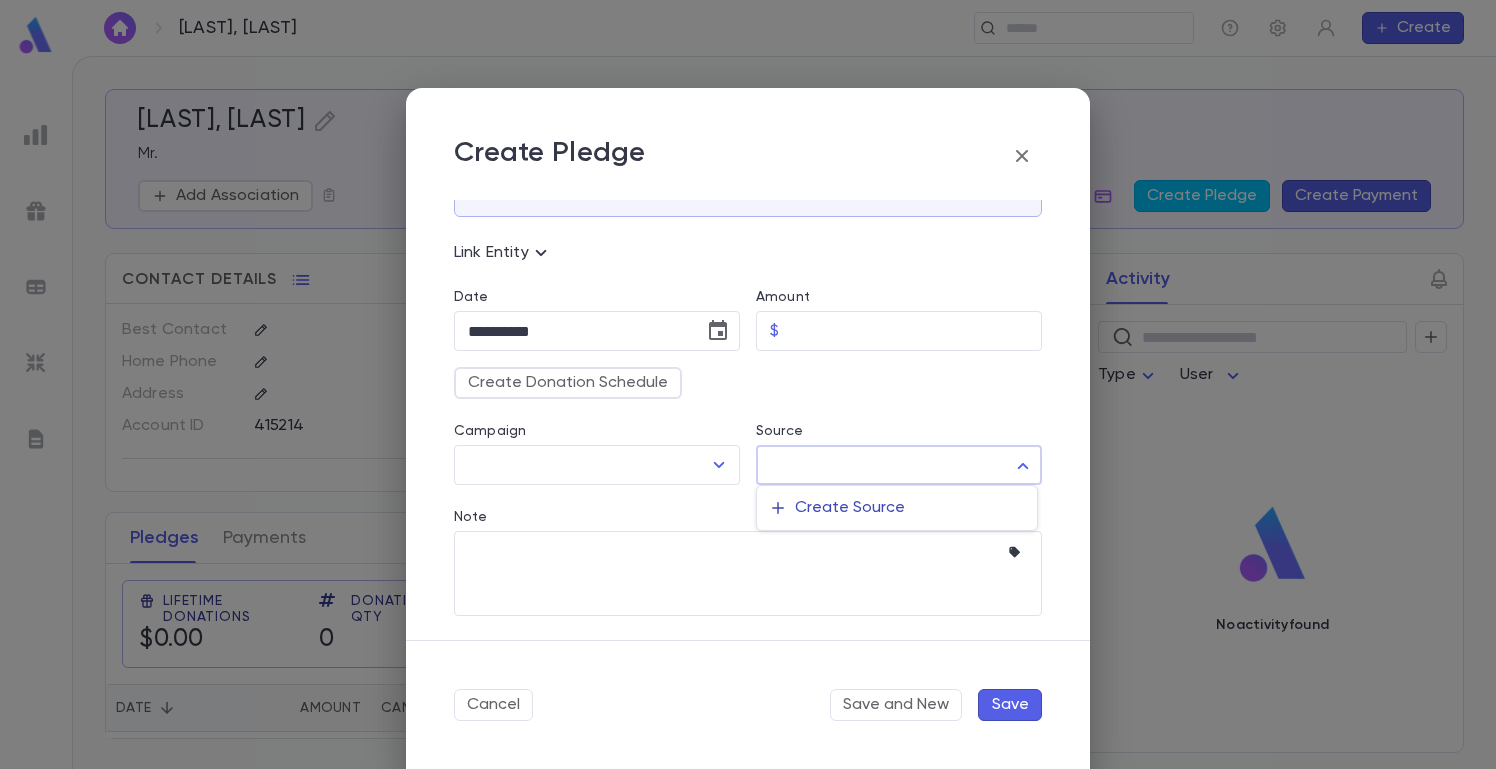click on "Create Source" at bounding box center (897, 508) 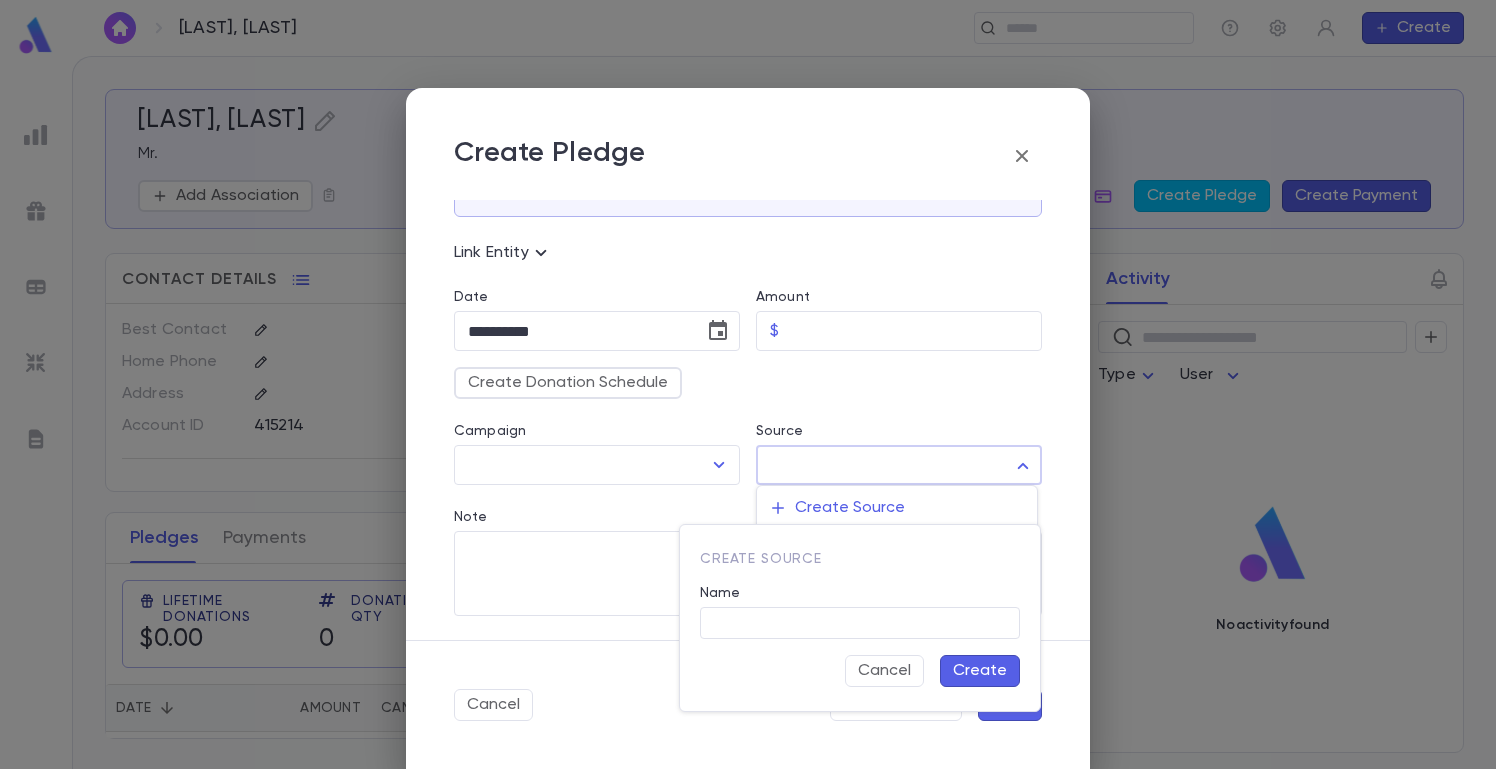 click on "Name" at bounding box center [860, 596] 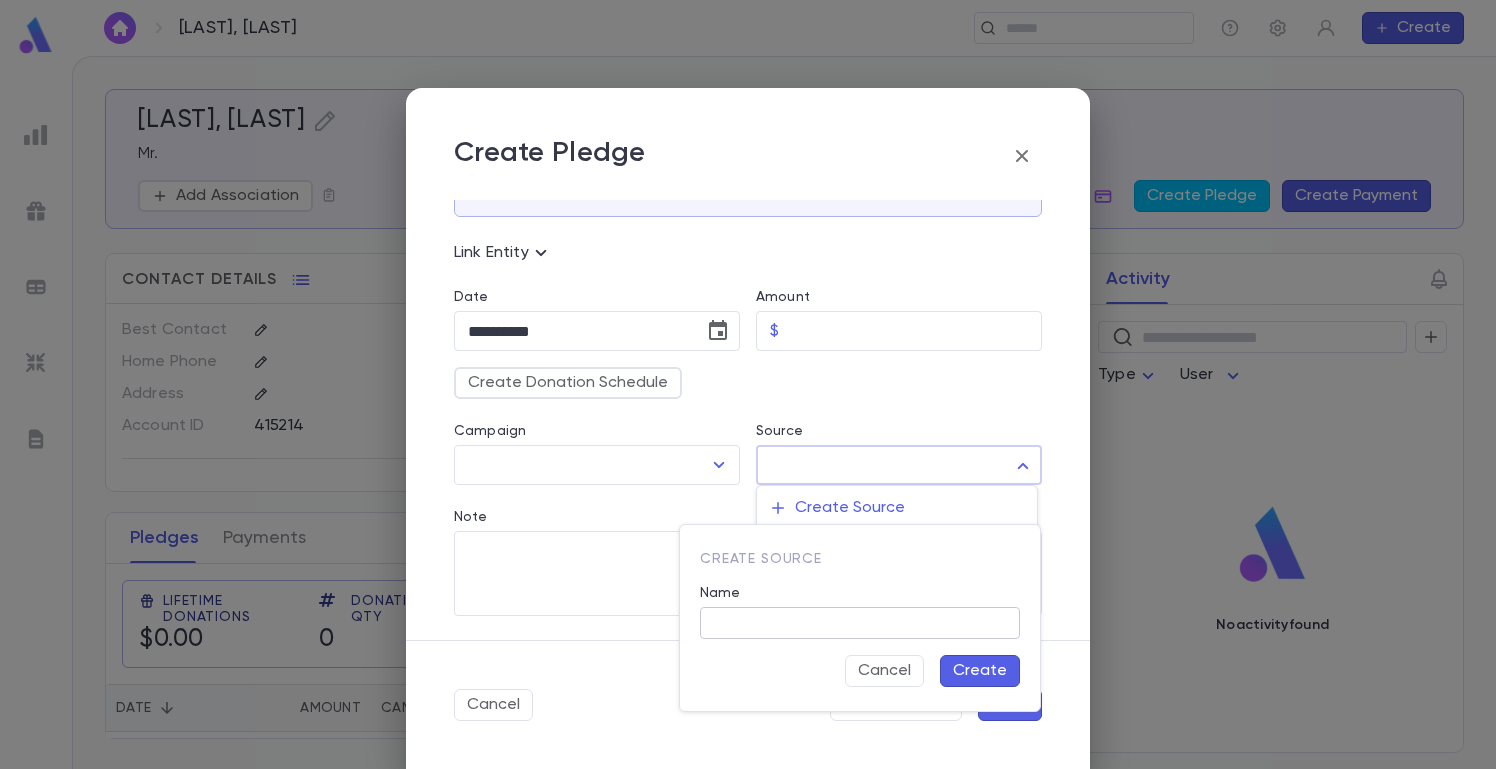 click on "Name" at bounding box center (860, 623) 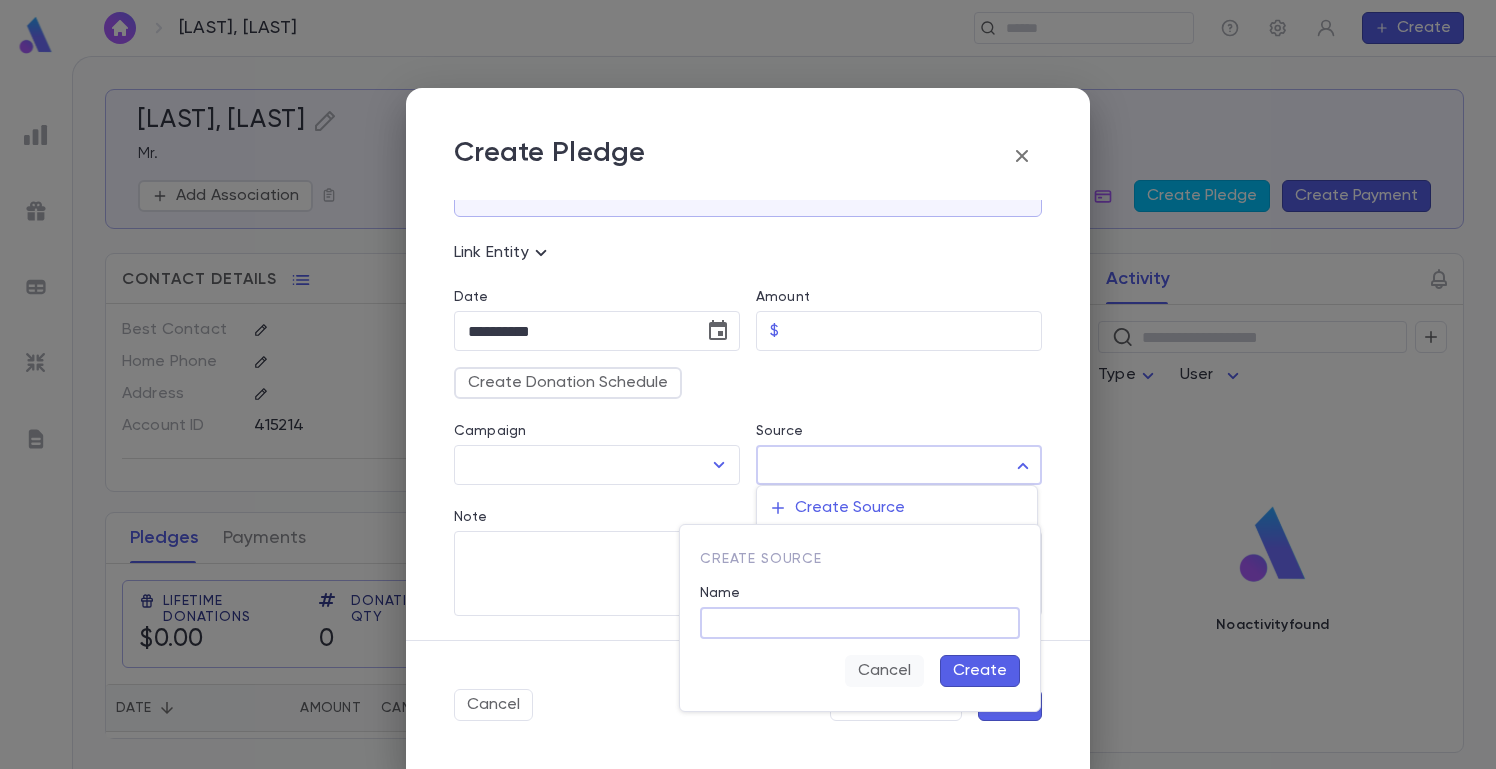 click on "Cancel" at bounding box center [884, 671] 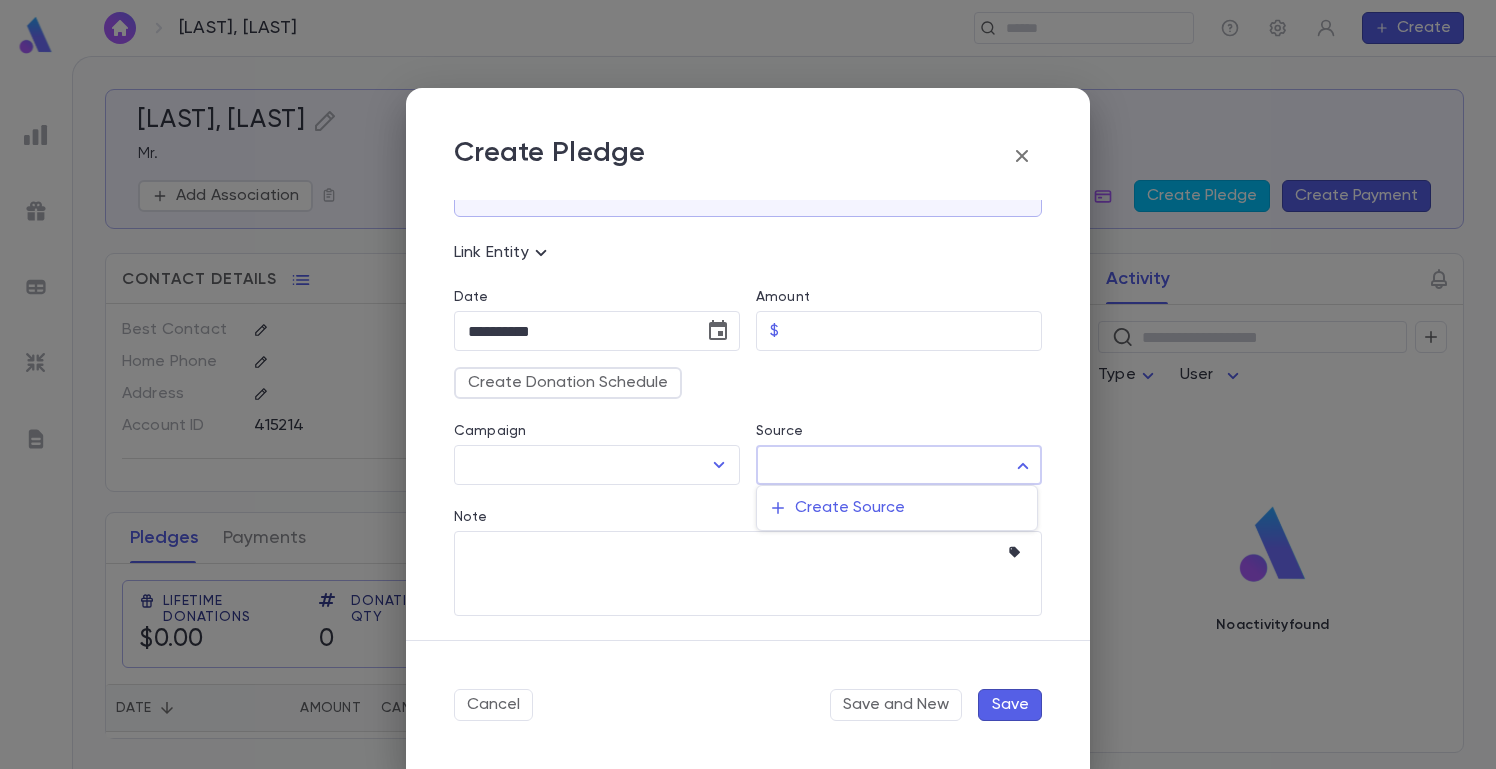 click at bounding box center [748, 384] 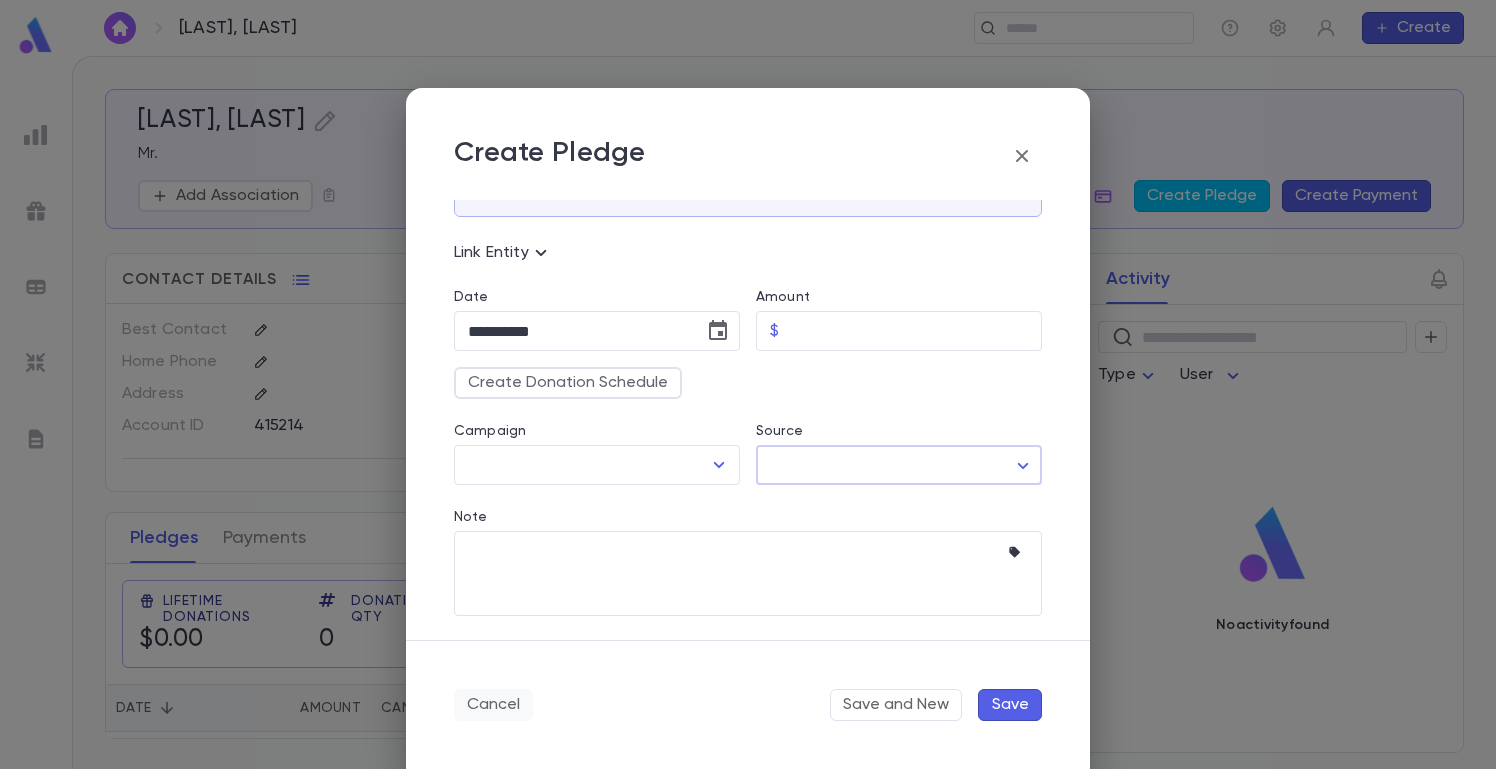 click on "Cancel" at bounding box center [493, 705] 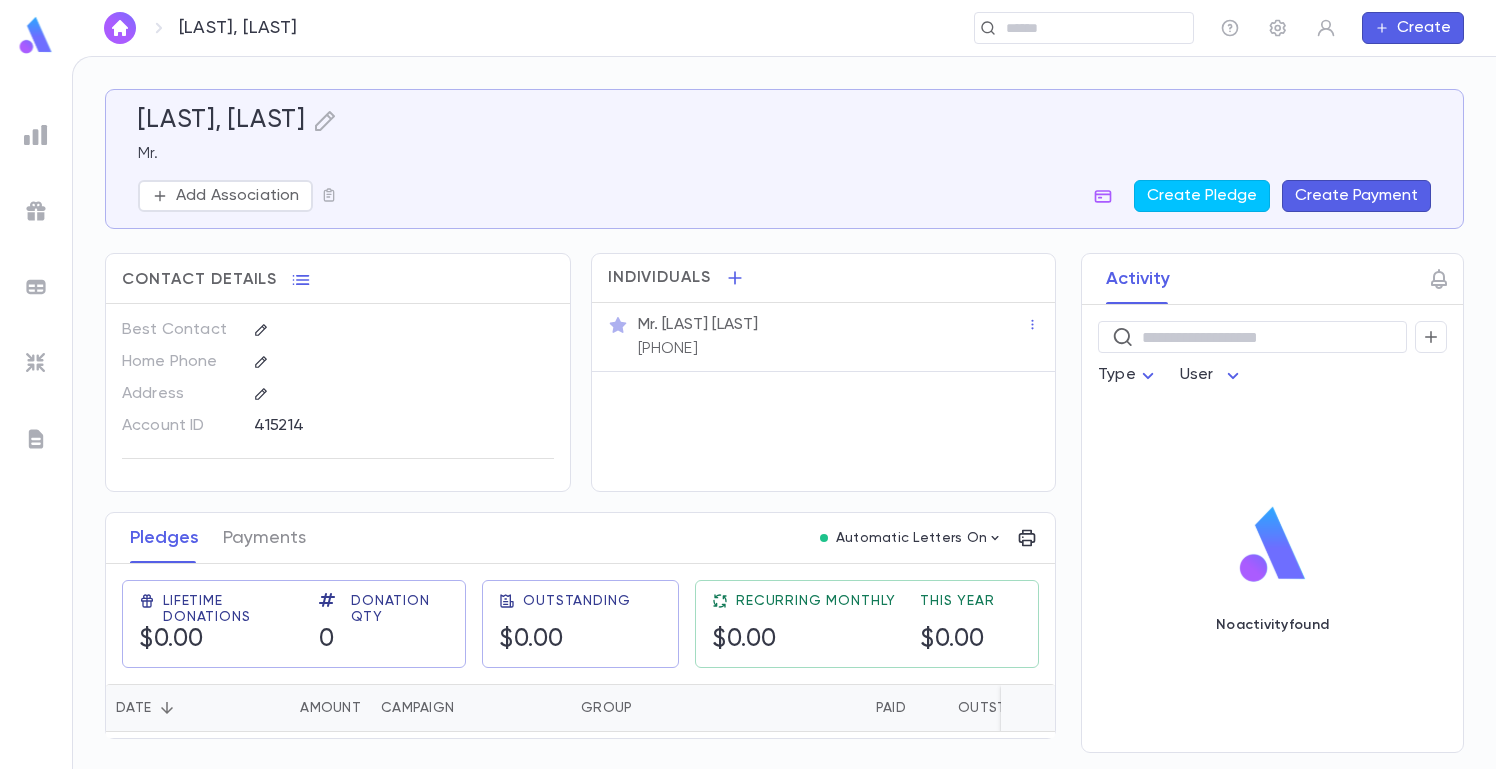 click at bounding box center [36, 135] 